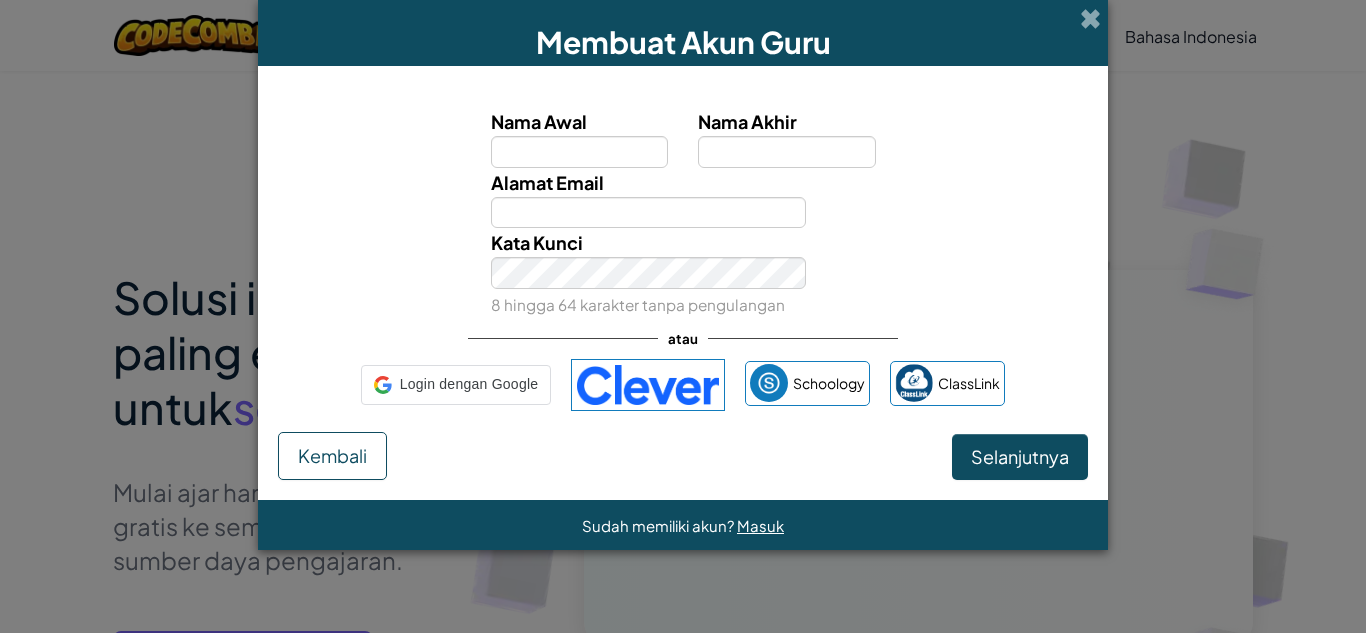 scroll, scrollTop: 0, scrollLeft: 0, axis: both 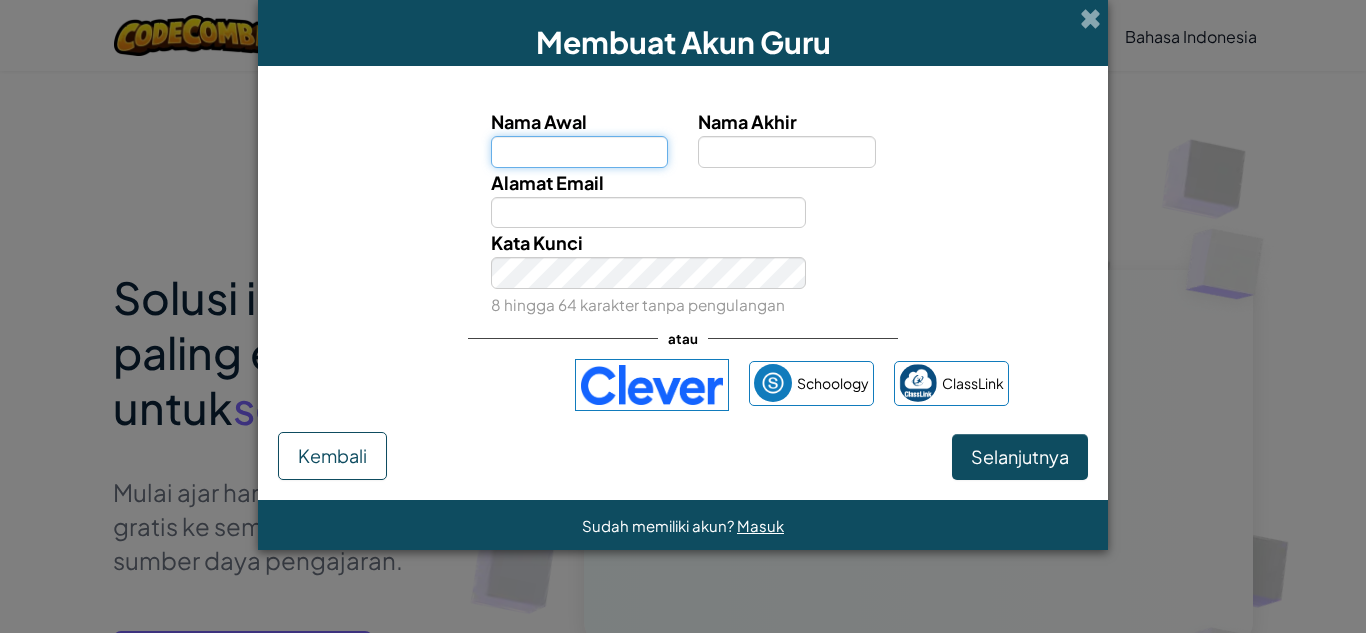 click on "Nama Awal" at bounding box center [580, 152] 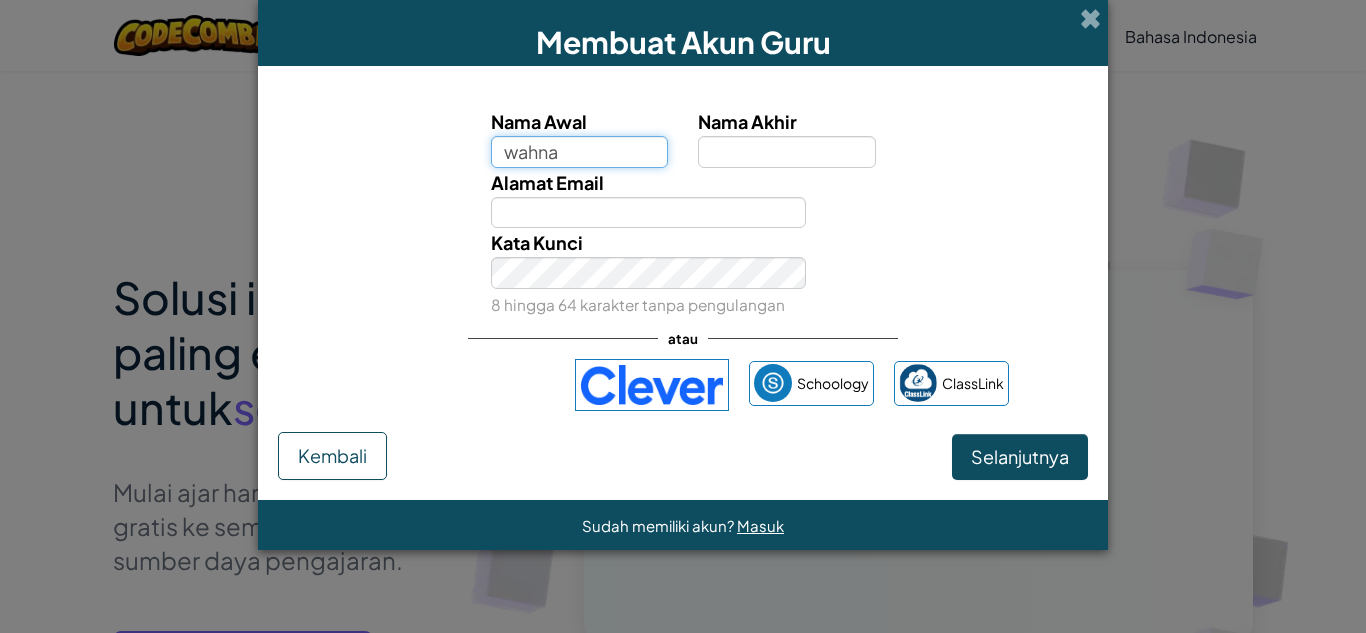 type on "wahna" 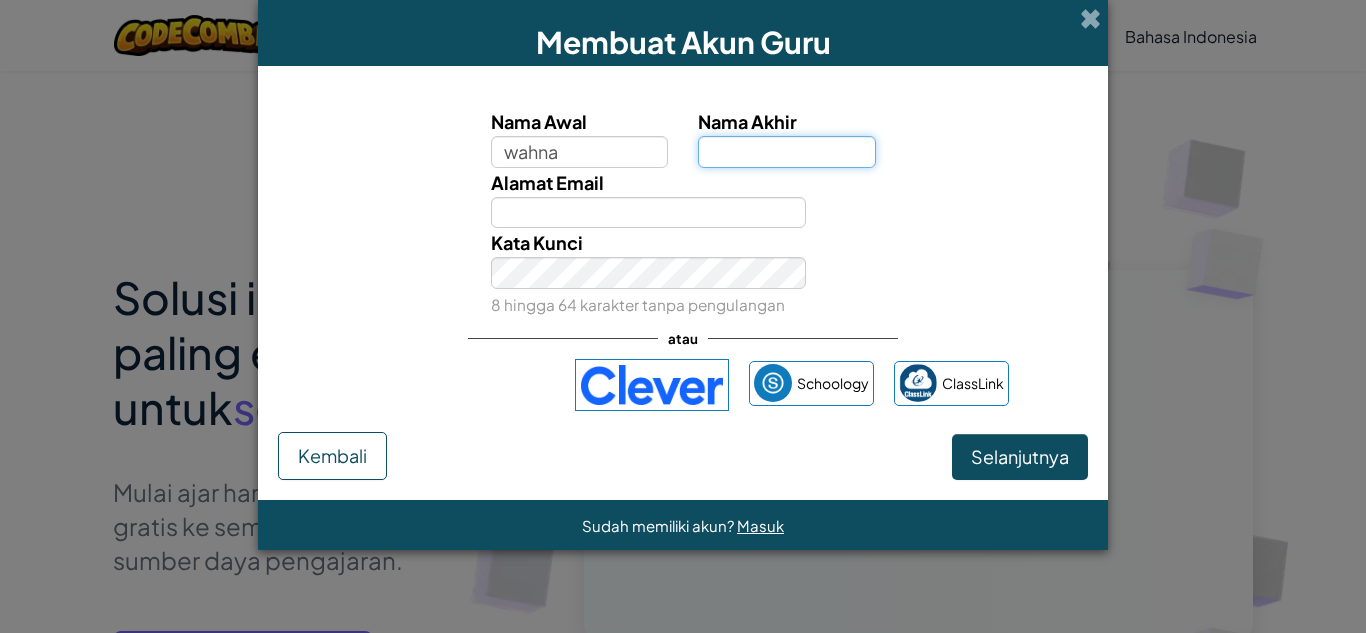 click on "Nama Akhir" at bounding box center (787, 152) 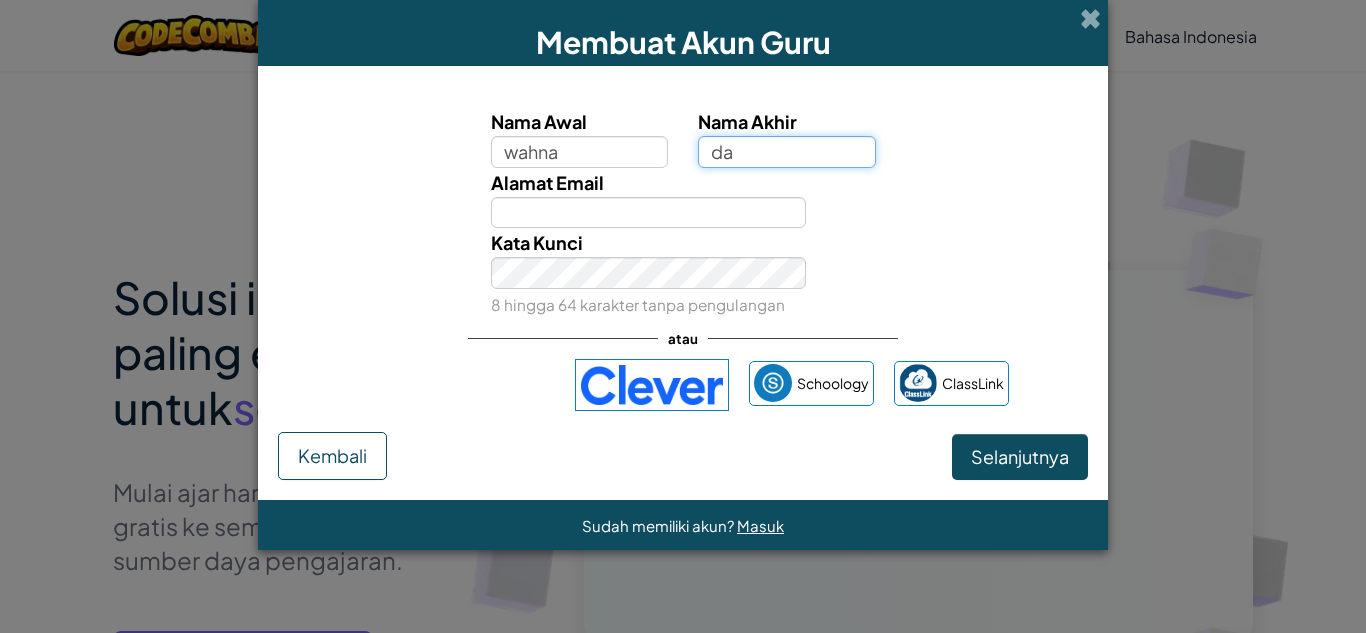 type on "da" 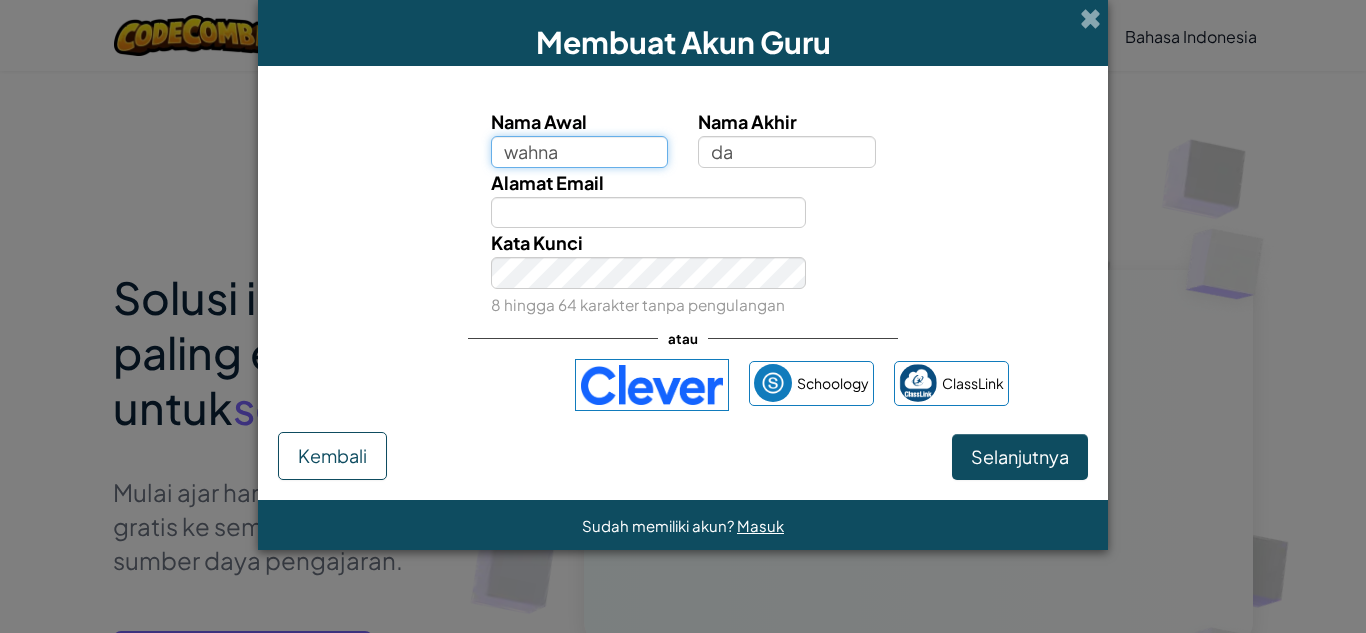 click on "wahna" at bounding box center (580, 152) 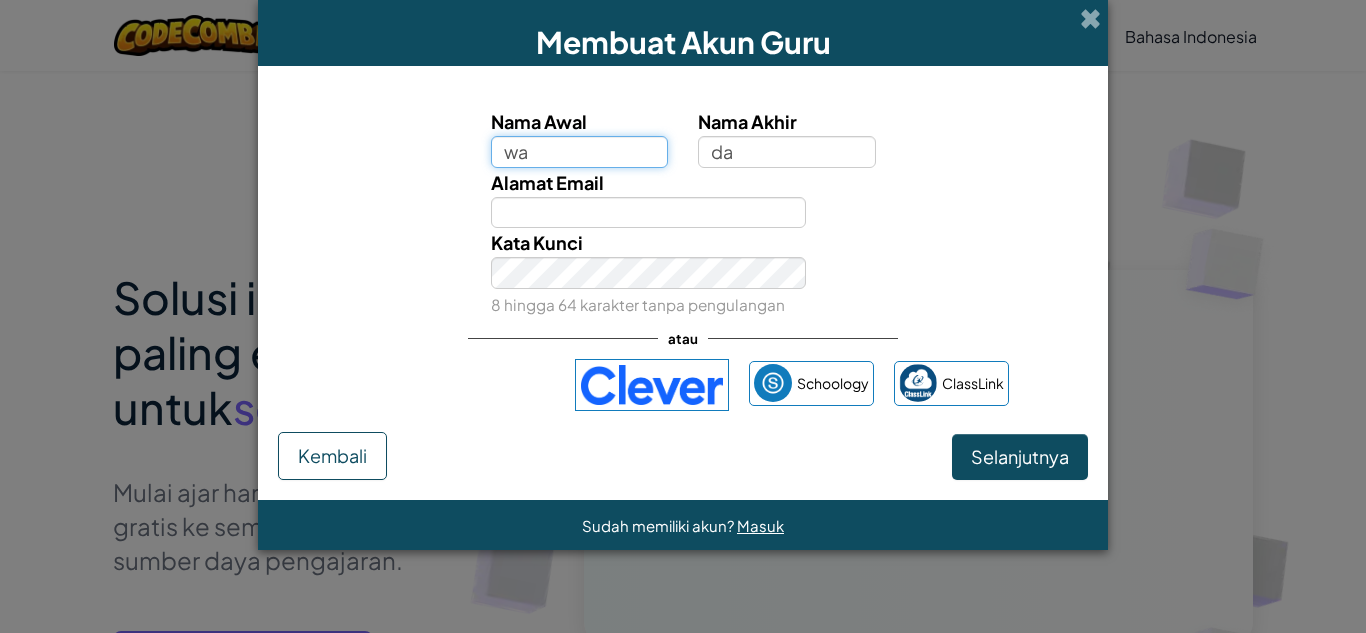 type on "w" 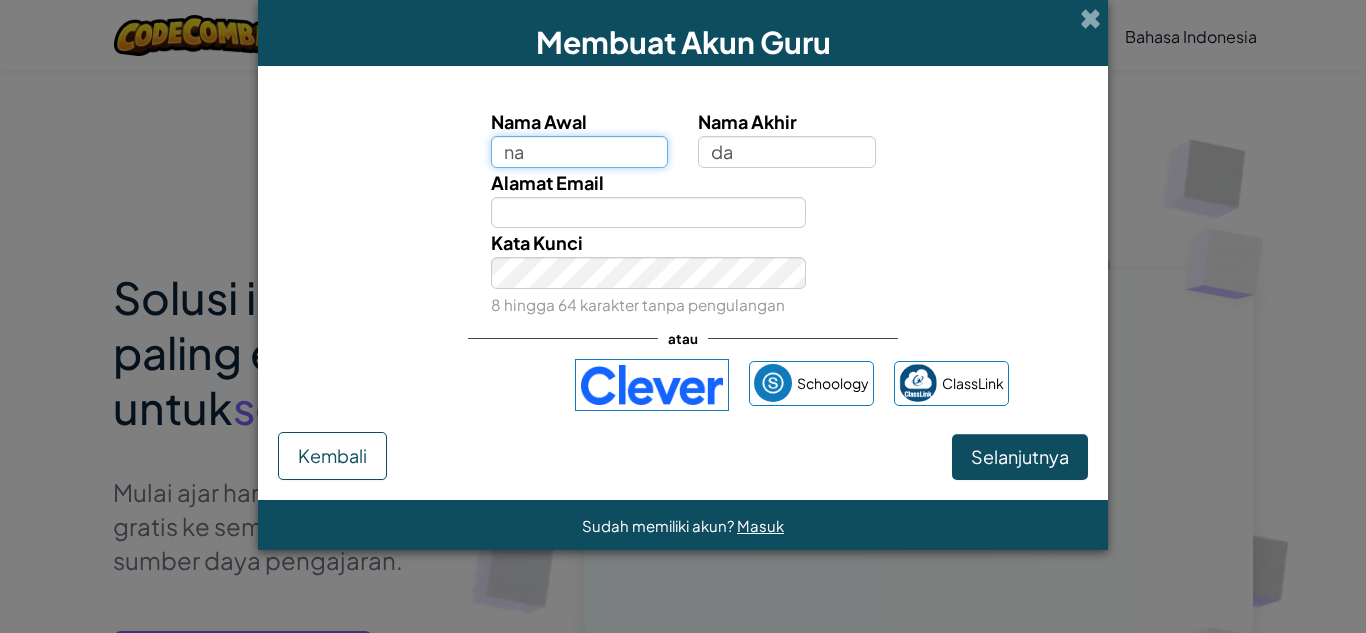 type on "na" 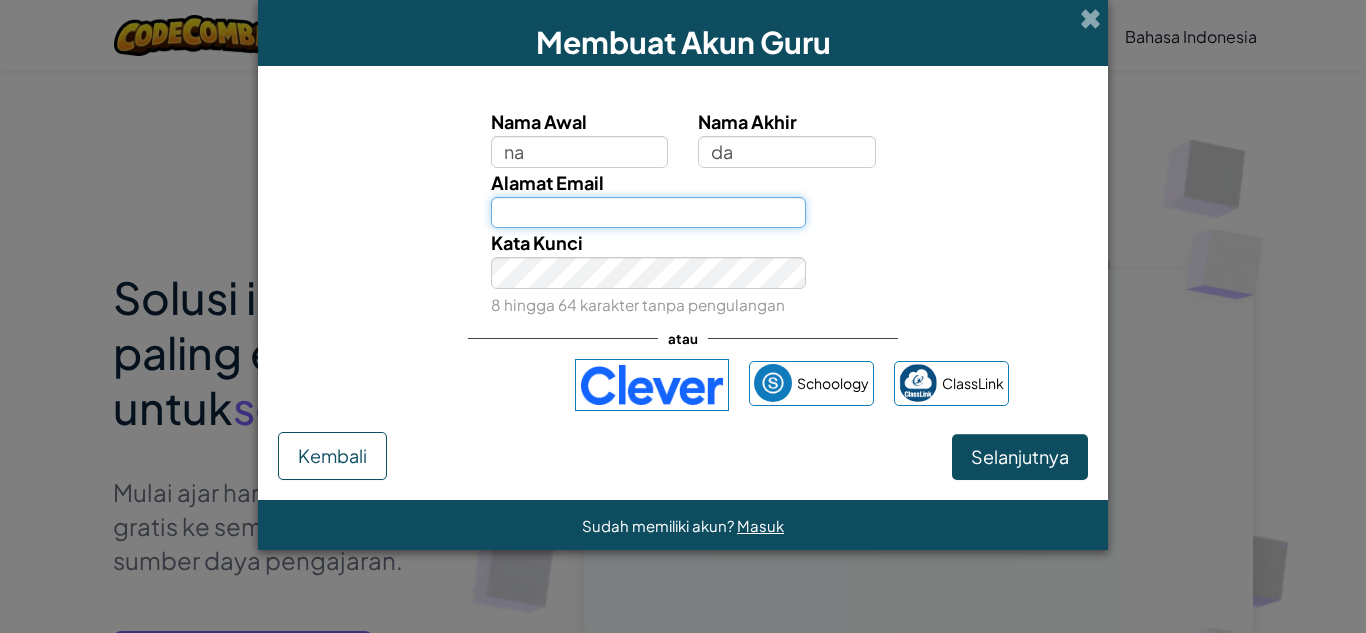 click on "Alamat Email" at bounding box center [649, 213] 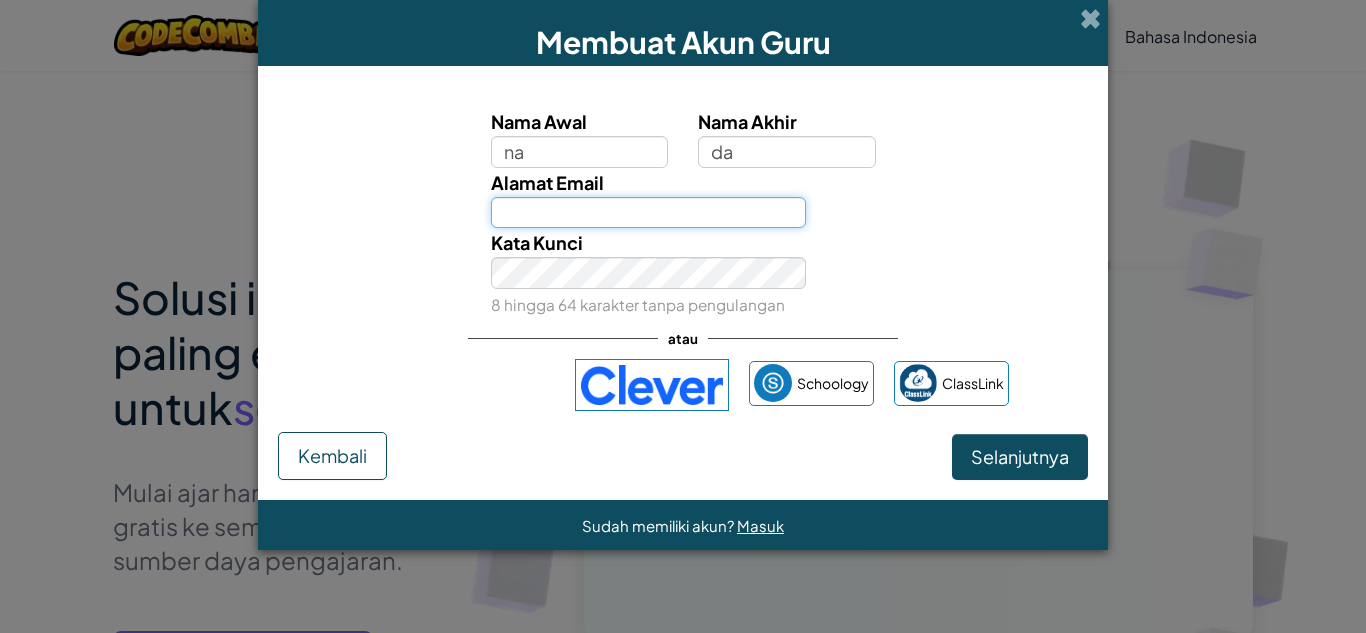 type on "[EMAIL]" 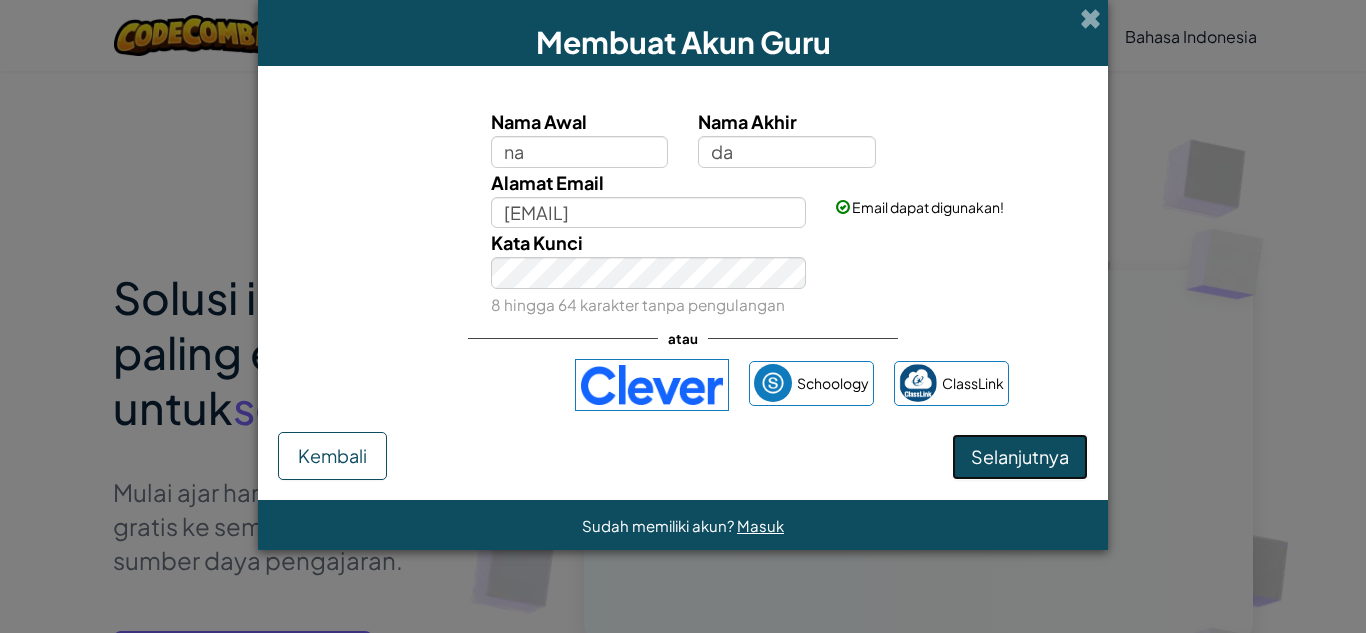 click on "Selanjutnya" at bounding box center (1020, 456) 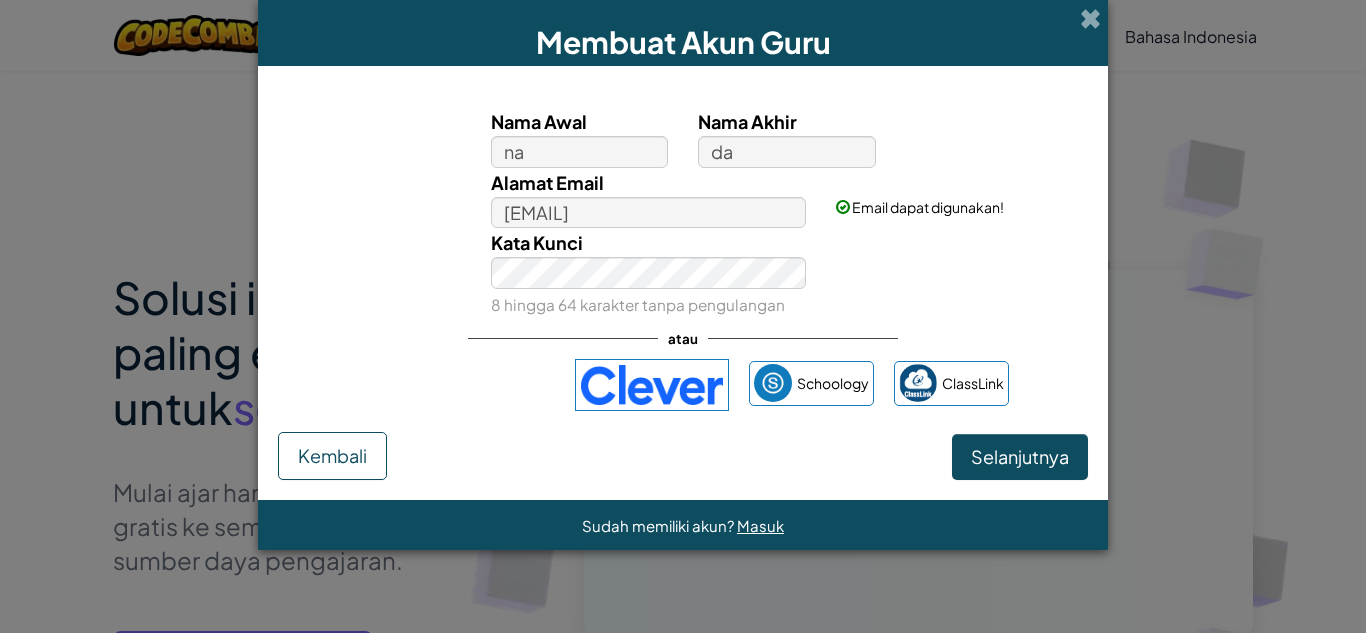 select on "Indonesia" 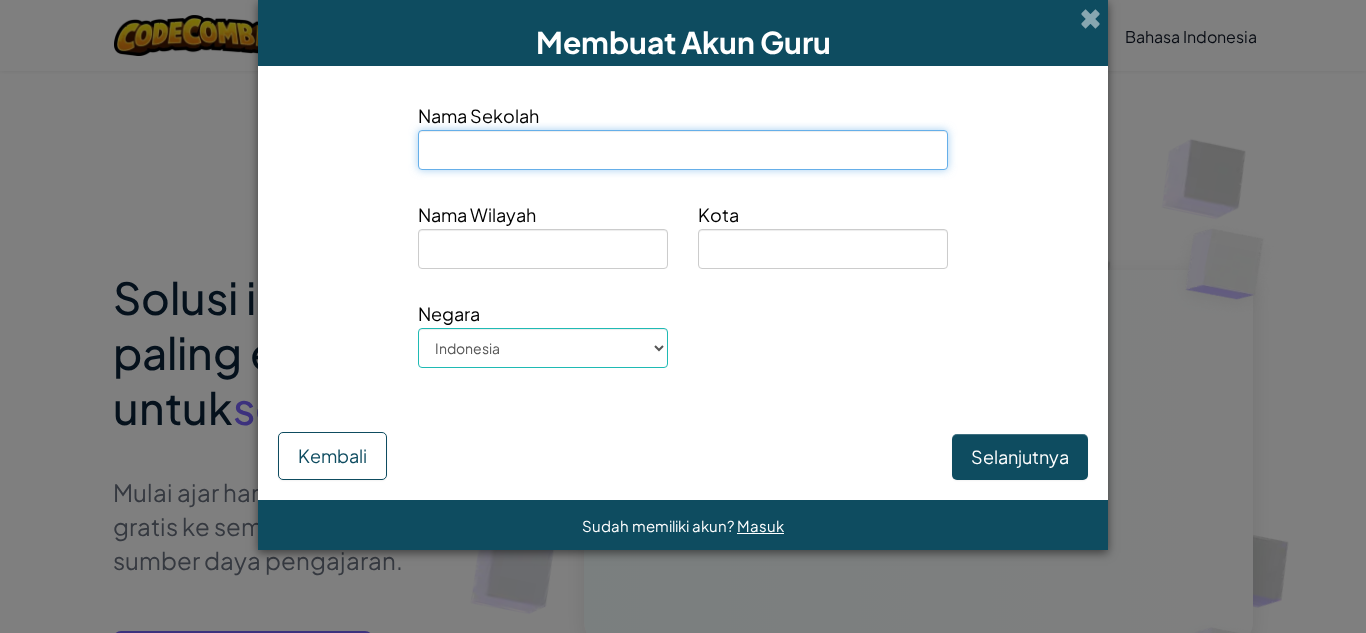 click at bounding box center [683, 150] 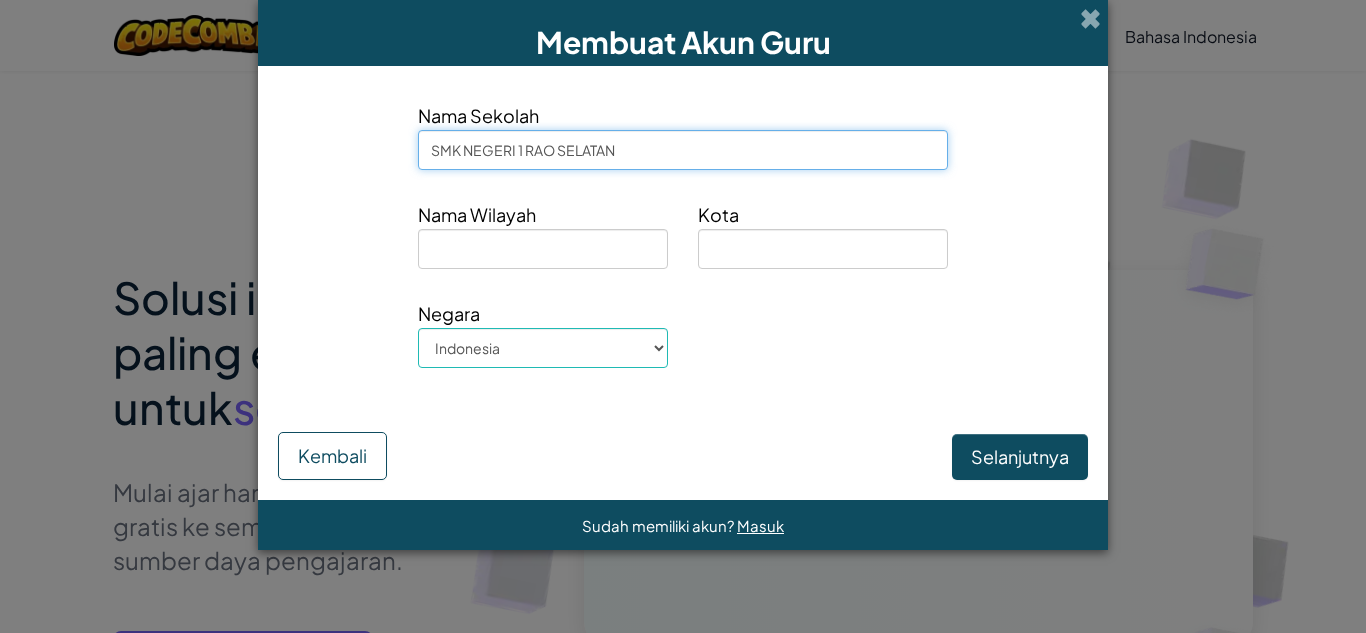 type on "SMK NEGERI 1 RAO SELATAN" 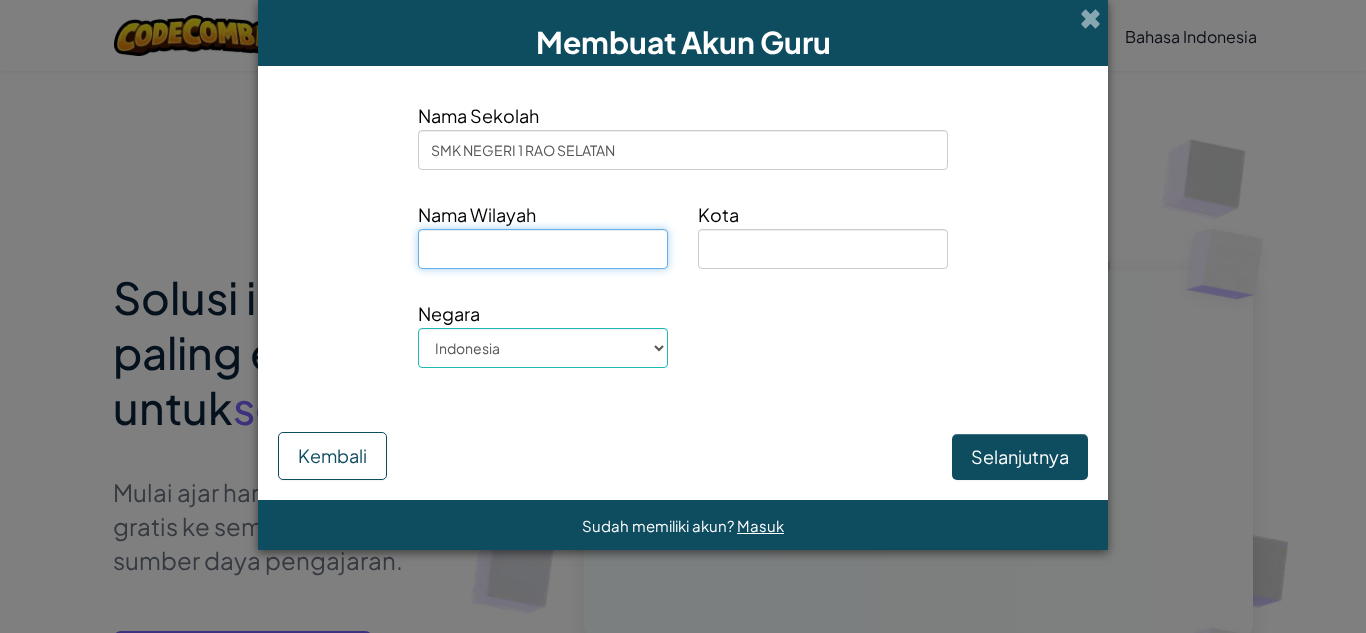 click at bounding box center [543, 249] 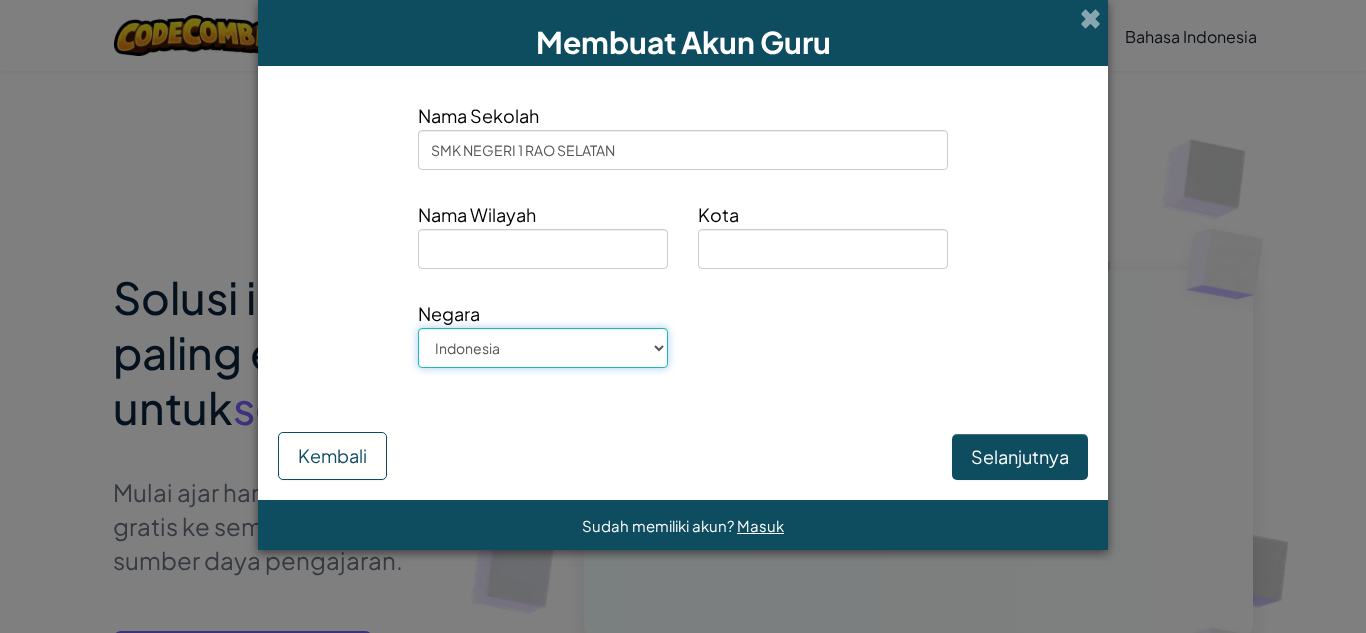 click on "Afghanistan Åland Islands Albania Algeria American Samoa Andorra Angola Anguilla Antarctica Antigua and Barbuda Argentina Armenia Aruba Australia Austria Azerbaijan Bahamas Bahrain Bangladesh Barbados Belarus Belgium Belize Benin Bermuda Bhutan Bolivia, Plurinational State of Bonaire, Sint Eustatius and Saba Bosnia and Herzegovina Botswana Bouvet Island Brazil British Indian Ocean Territory Brunei Darussalam Bulgaria Burkina Faso Burundi Cambodia Cameroon Canada Cape Verde Cayman Islands Central African Republic Chad Chile China Christmas Island Cocos (Keeling) Islands Colombia Comoros Congo Congo, the Democratic Republic of the Cook Islands Costa Rica Côte d'Ivoire Croatia Cuba Curaçao Cyprus Czech Republic Denmark Djibouti Dominica Dominican Republic Ecuador Egypt El Salvador Equatorial Guinea Eritrea Estonia Ethiopia Falkland Islands (Malvinas) Faroe Islands Fiji Finland France French Guiana French Polynesia French Southern Territories Gabon Gambia Georgia Germany Ghana Gibraltar Greece Greenland Guam" at bounding box center [543, 348] 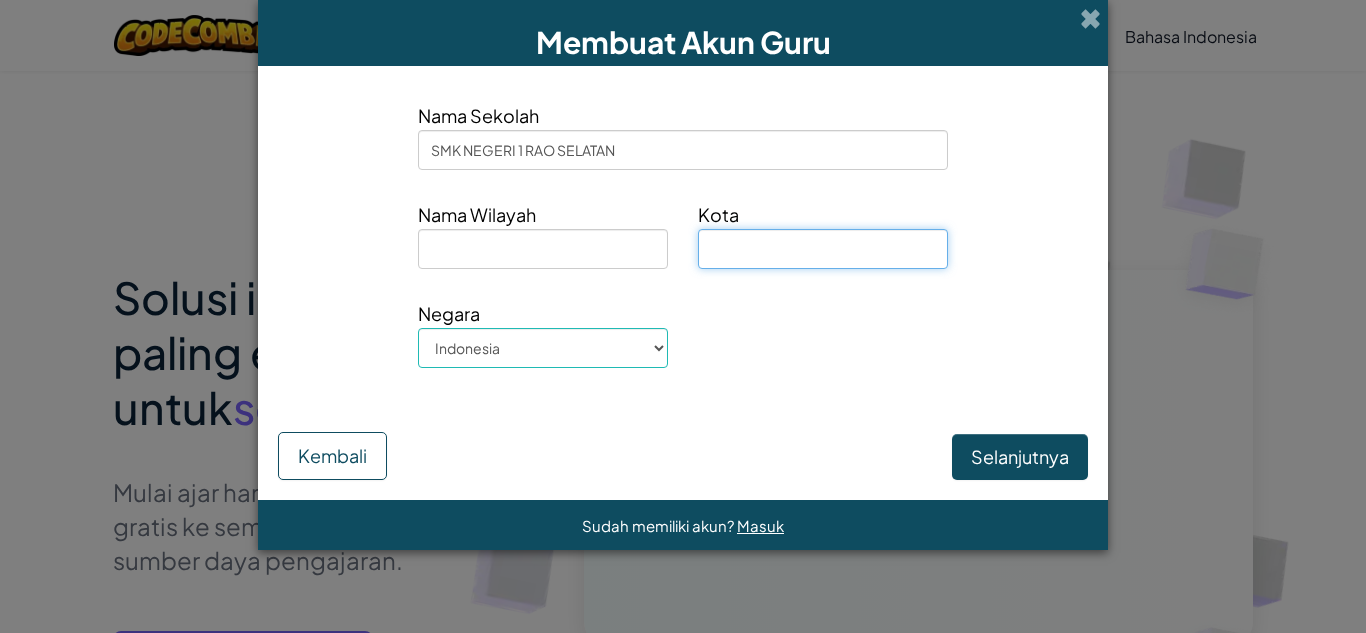 click at bounding box center [823, 249] 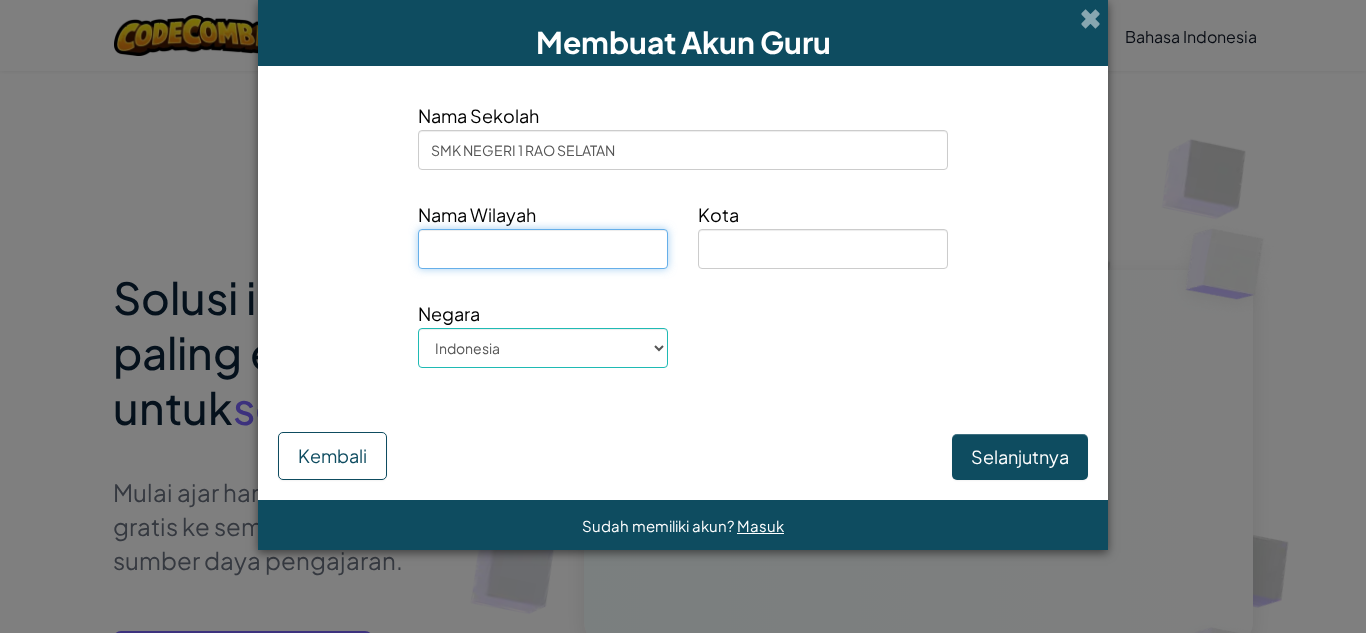 click at bounding box center (543, 249) 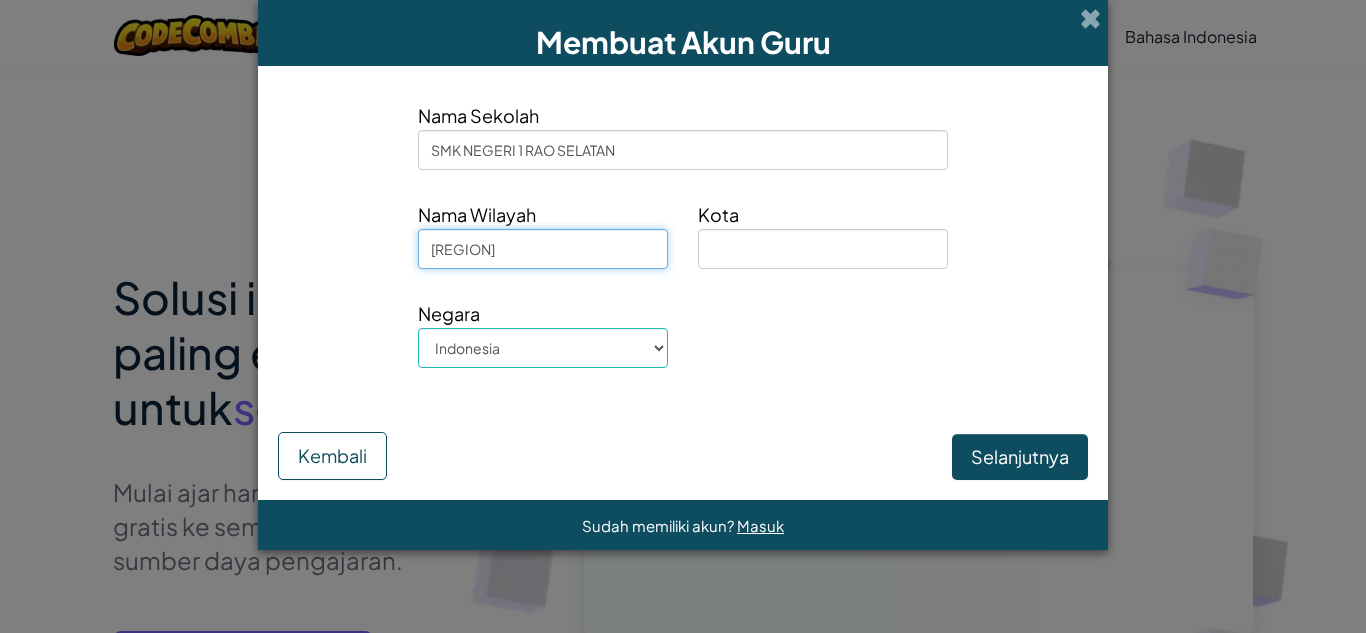 type on "[STATE]" 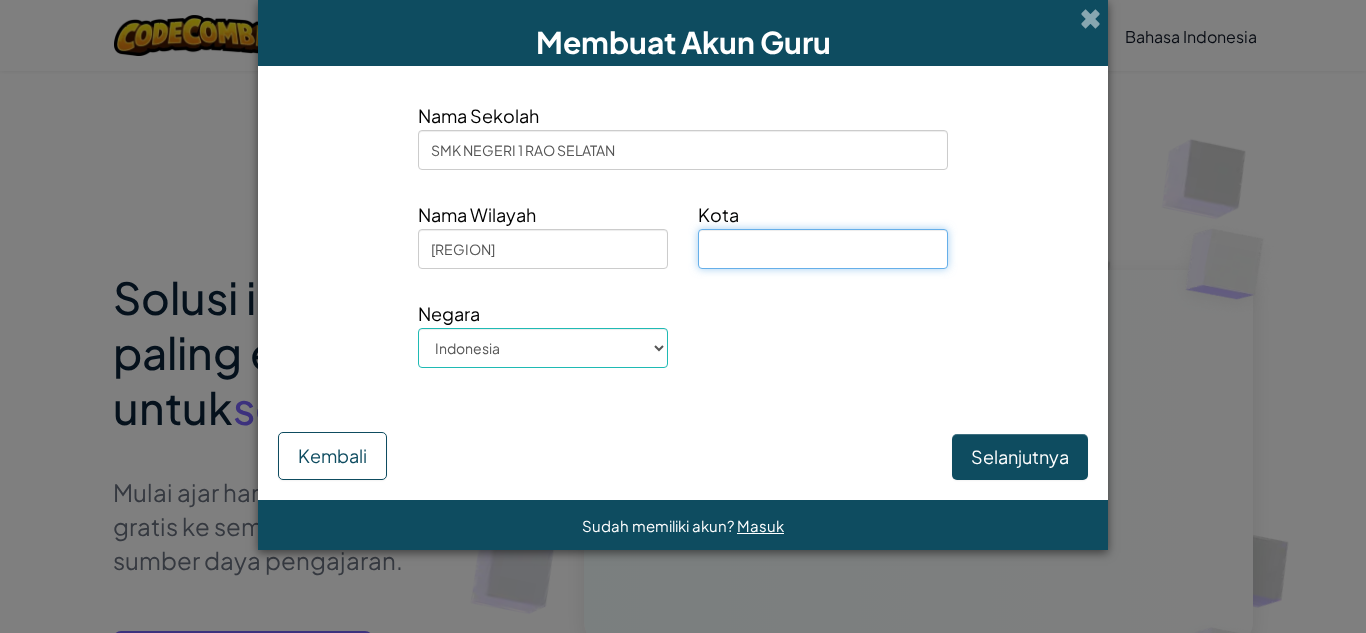 click at bounding box center (823, 249) 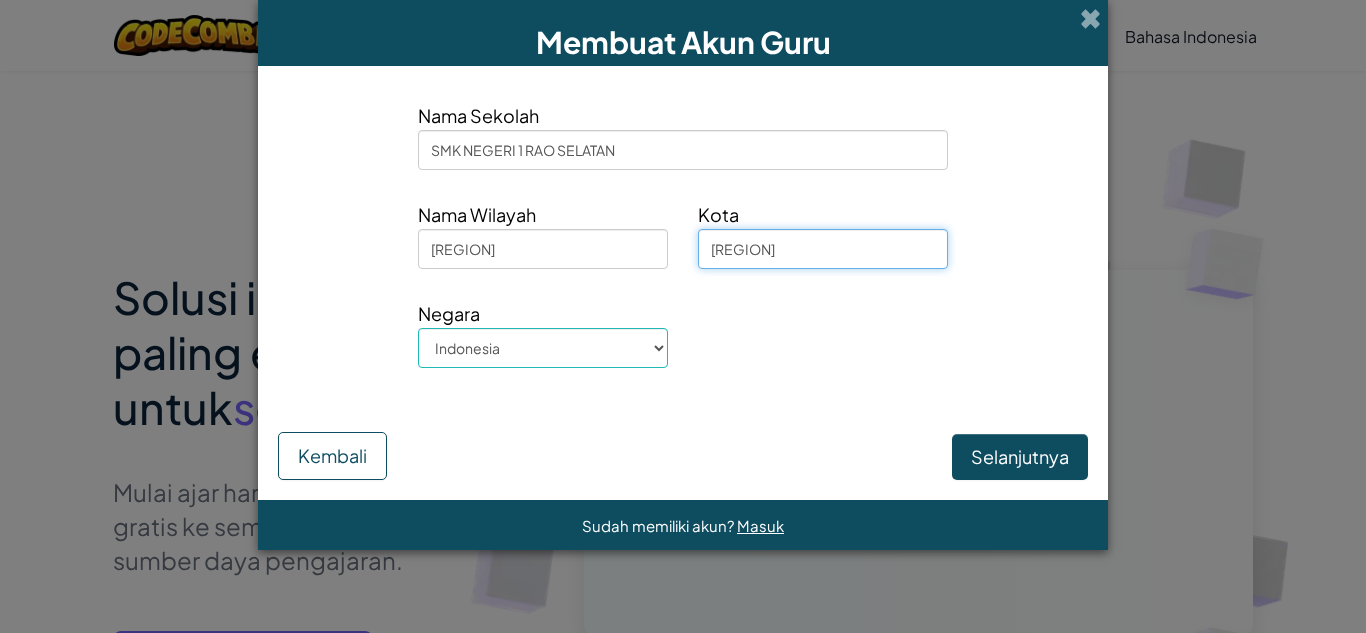 type on "PASAMAN" 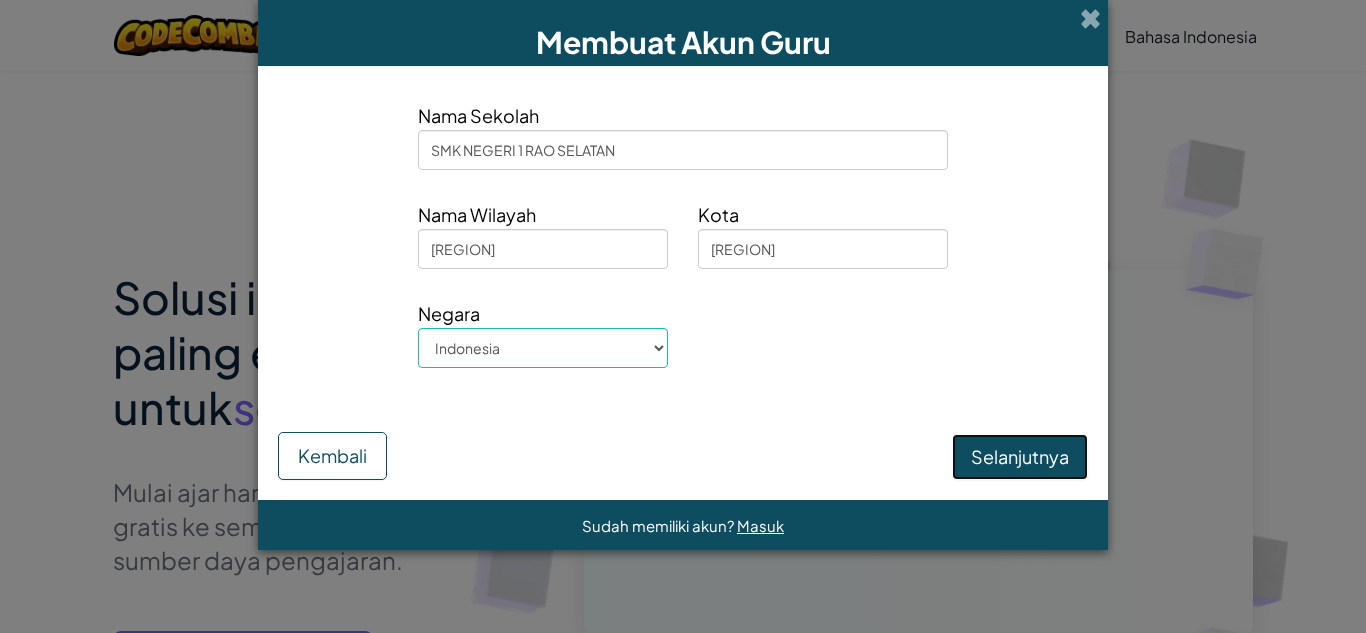click on "Selanjutnya" at bounding box center [1020, 457] 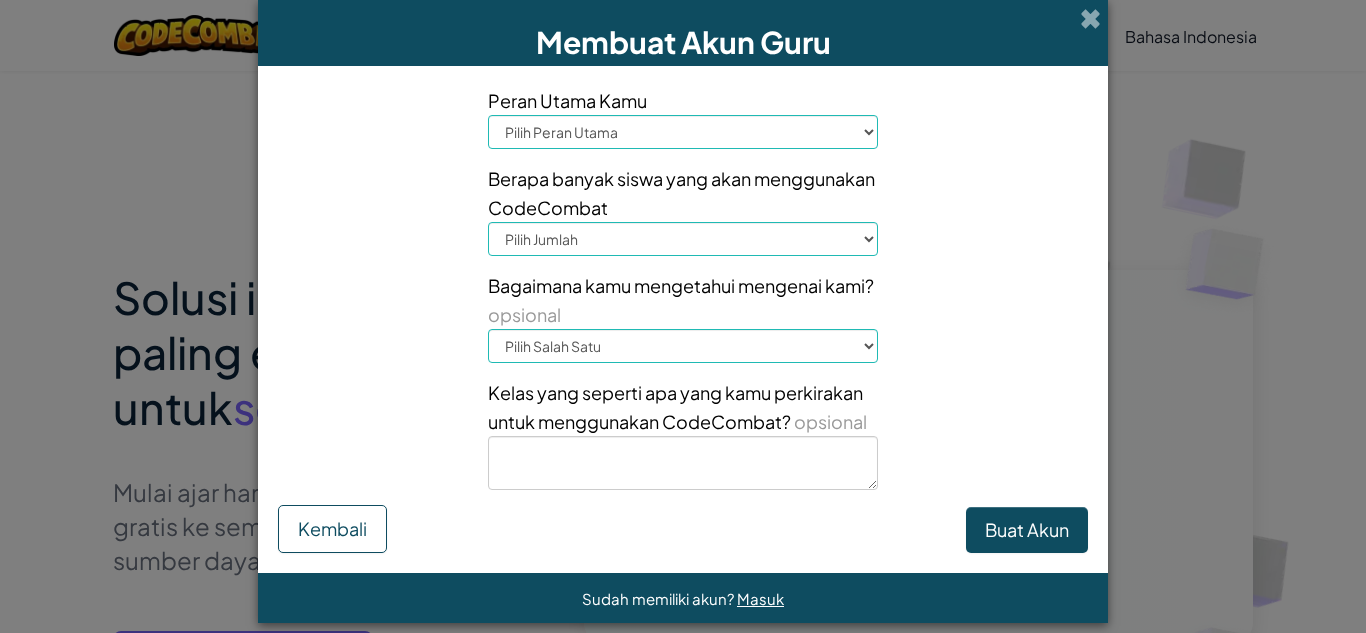 click on "Pilih Peran Utama Kepala Sekolah Orang Tua Koordinator Teknologi Guru Spesialis Kurikulum/Penasihat Pengawas" at bounding box center (683, 132) 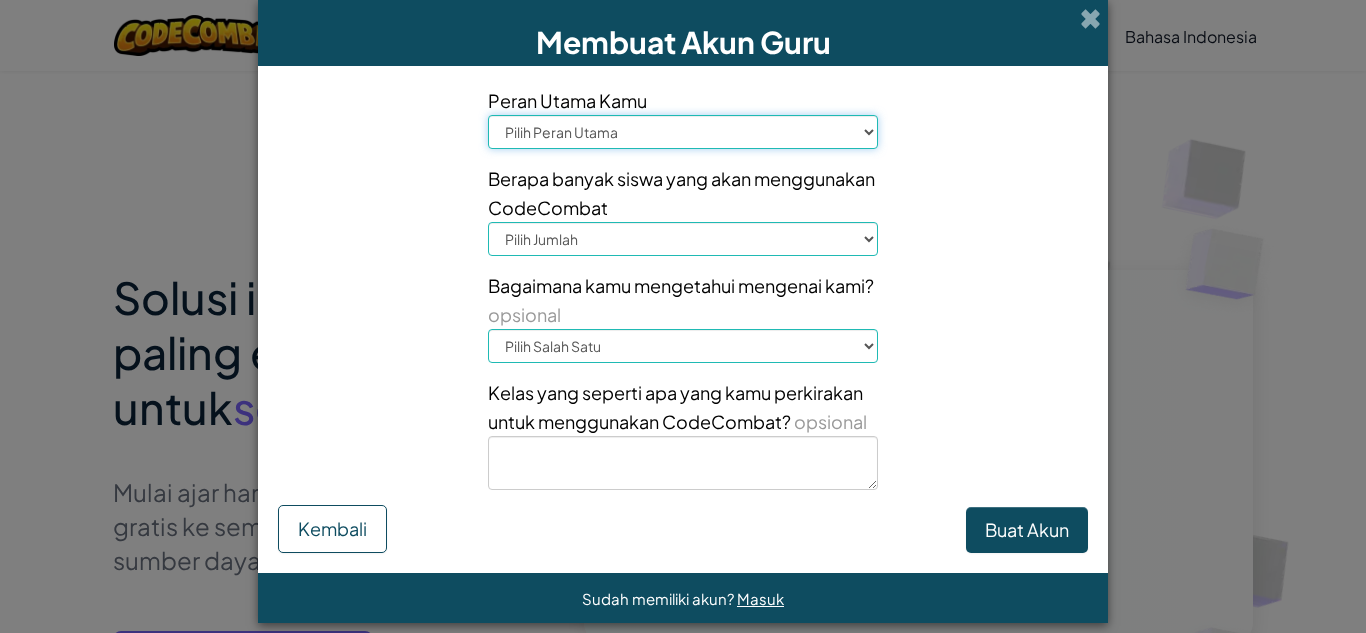 click on "Pilih Peran Utama Kepala Sekolah Orang Tua Koordinator Teknologi Guru Spesialis Kurikulum/Penasihat Pengawas" at bounding box center (683, 132) 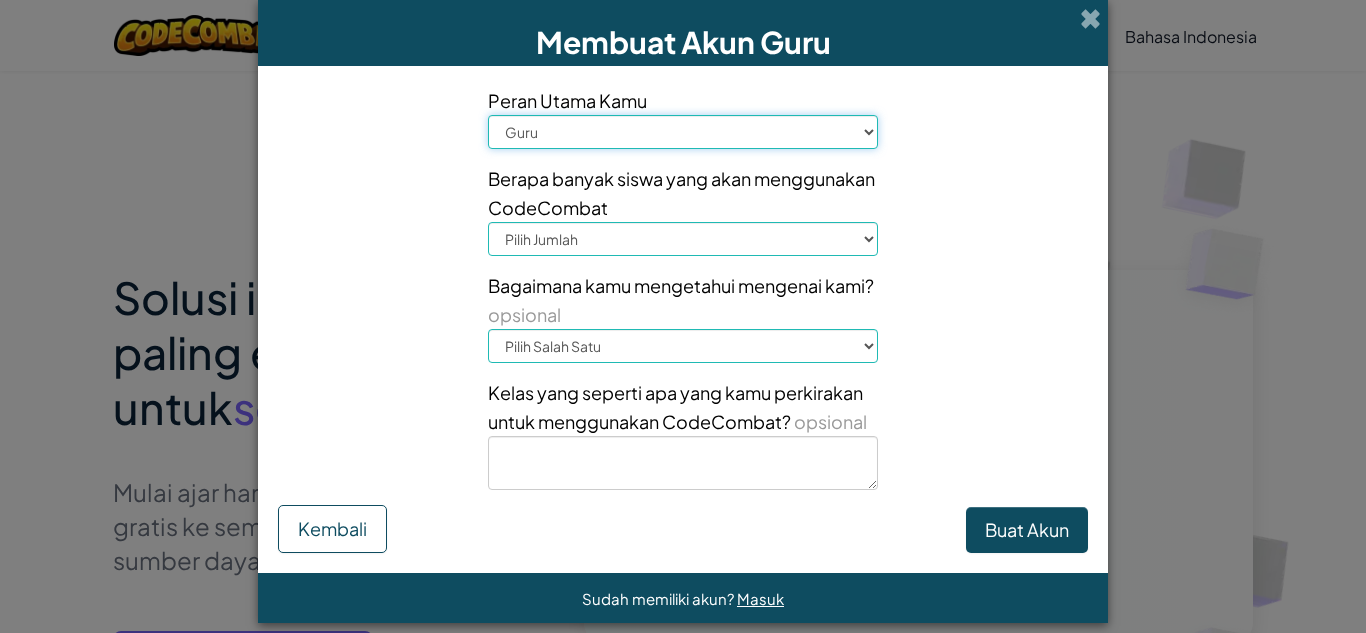 click on "Pilih Peran Utama Kepala Sekolah Orang Tua Koordinator Teknologi Guru Spesialis Kurikulum/Penasihat Pengawas" at bounding box center (683, 132) 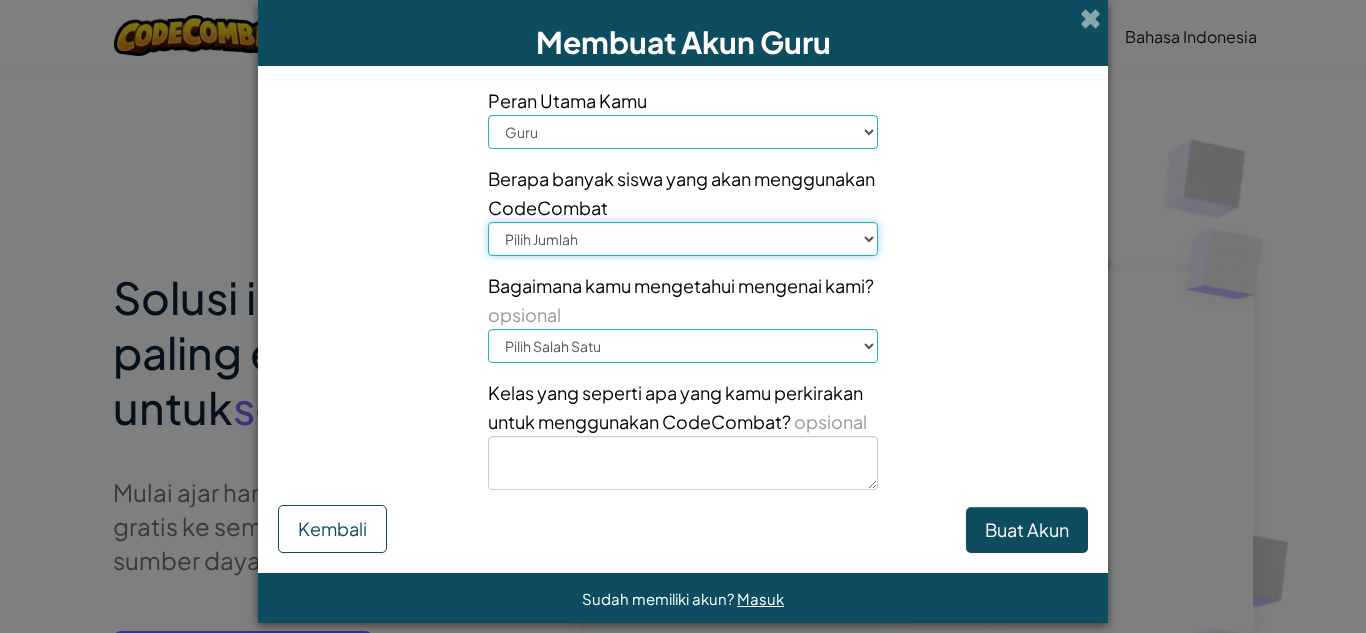 click on "Pilih Jumlah 1-10 11-50 51-100 101-200 201-500 501-1000 1000+" at bounding box center [683, 239] 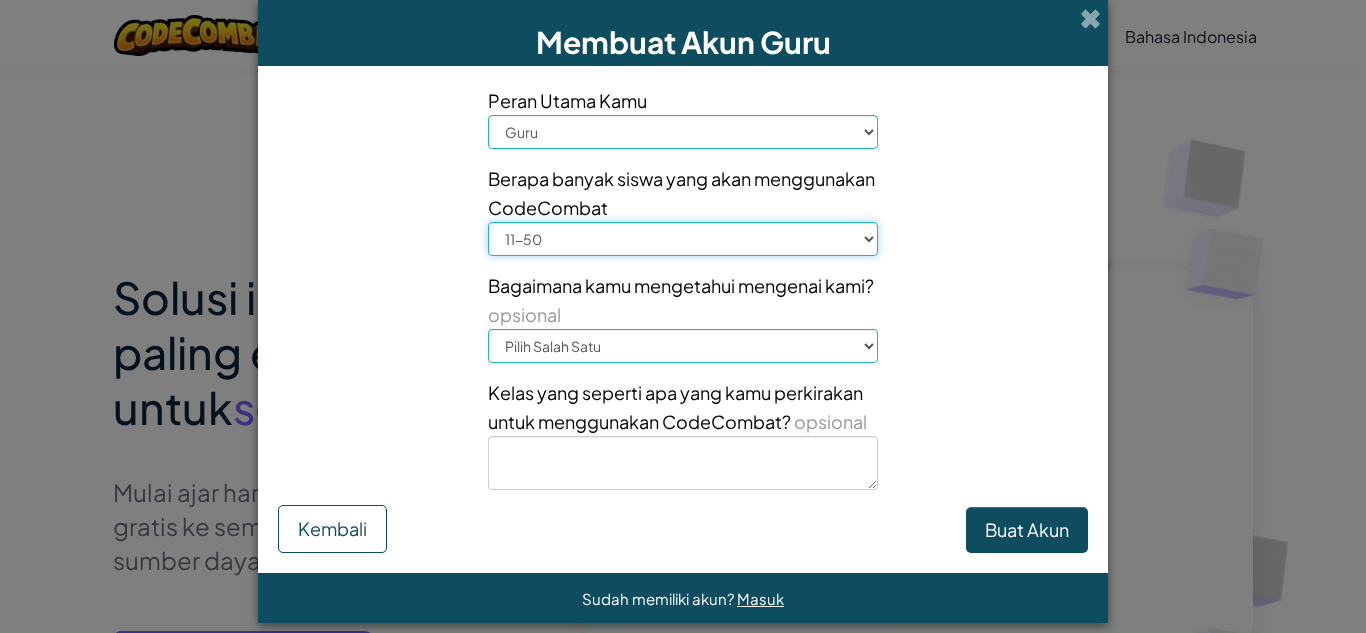 click on "Pilih Jumlah 1-10 11-50 51-100 101-200 201-500 501-1000 1000+" at bounding box center [683, 239] 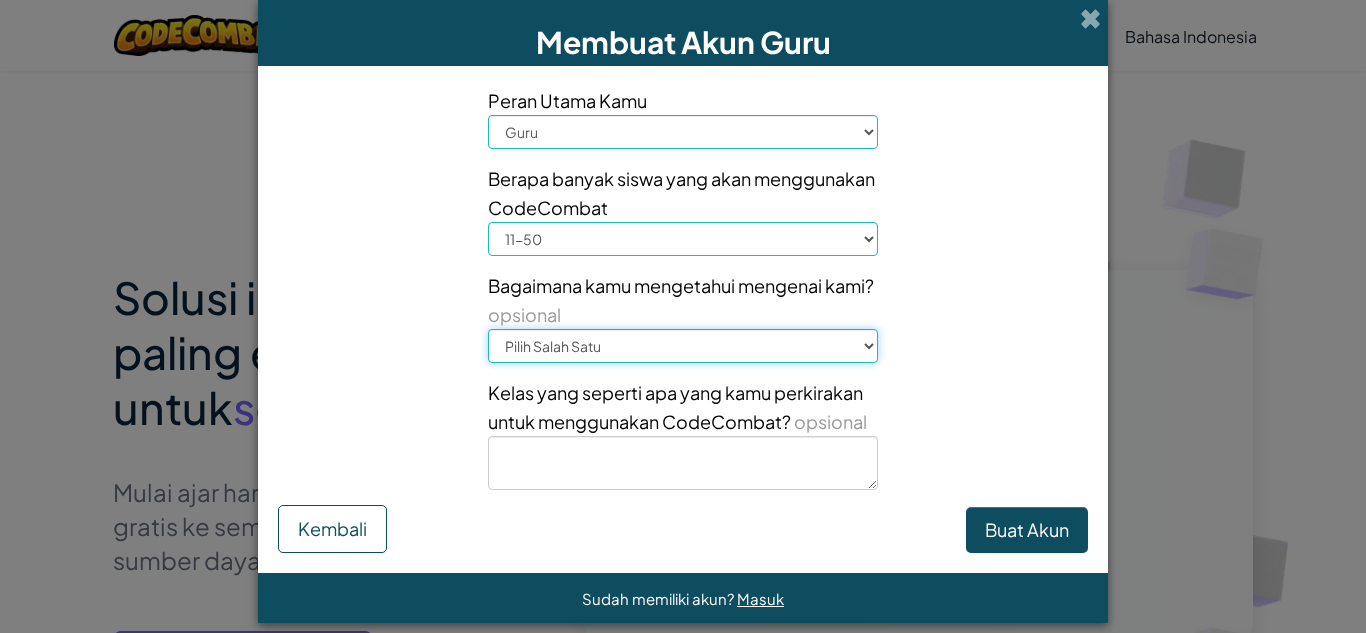 click on "Pilih Salah Satu Konferensi (misalnya ISTE) Code.org/Hour of Code Guru Administrator Siswa Pelatihan profesional/workshops Google Lainnya" at bounding box center (683, 346) 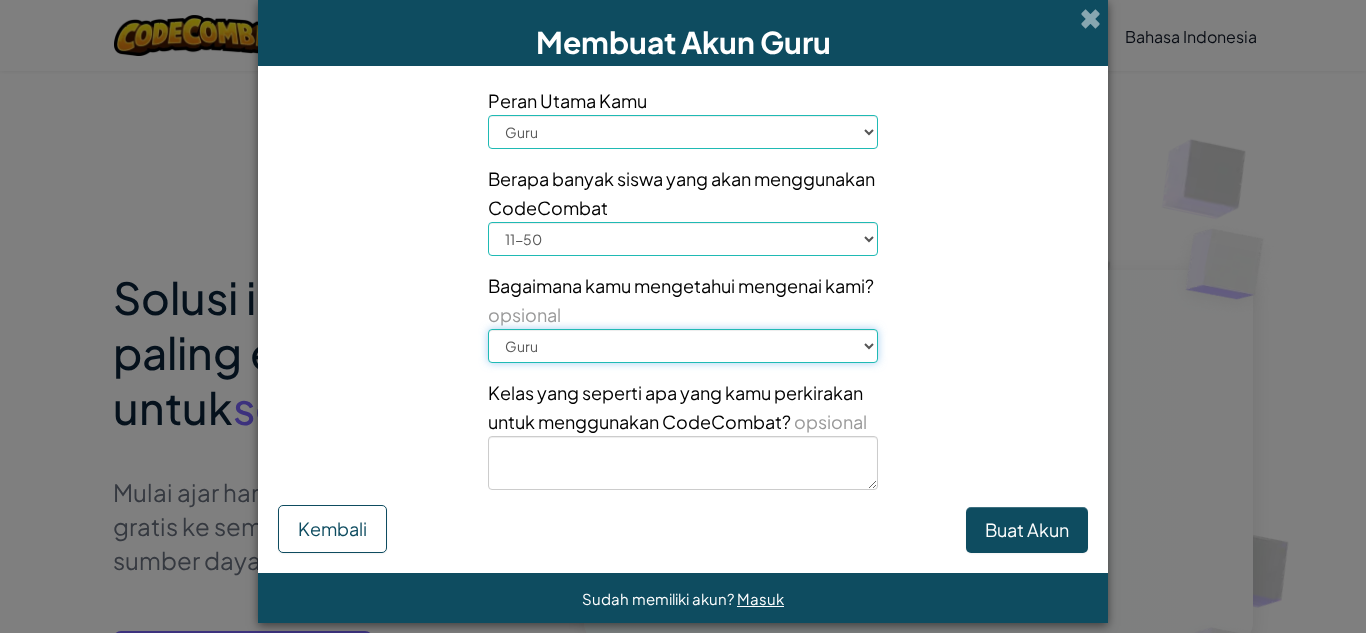 click on "Pilih Salah Satu Konferensi (misalnya ISTE) Code.org/Hour of Code Guru Administrator Siswa Pelatihan profesional/workshops Google Lainnya" at bounding box center (683, 346) 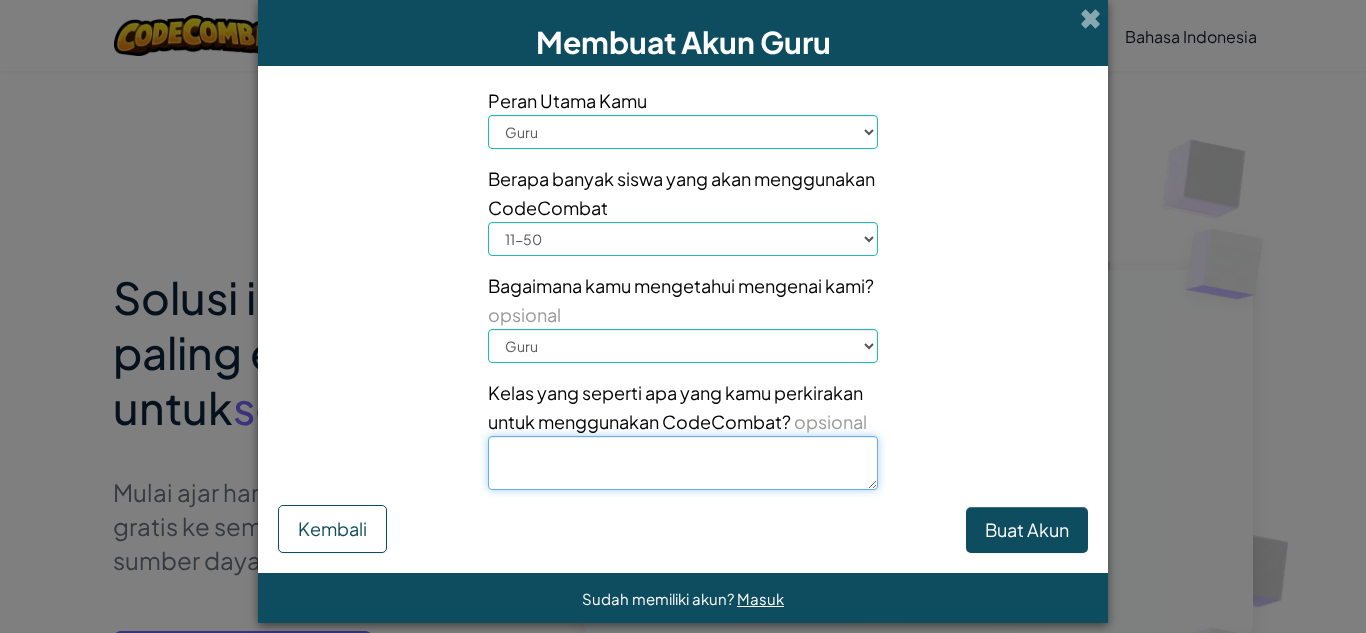 click at bounding box center [683, 463] 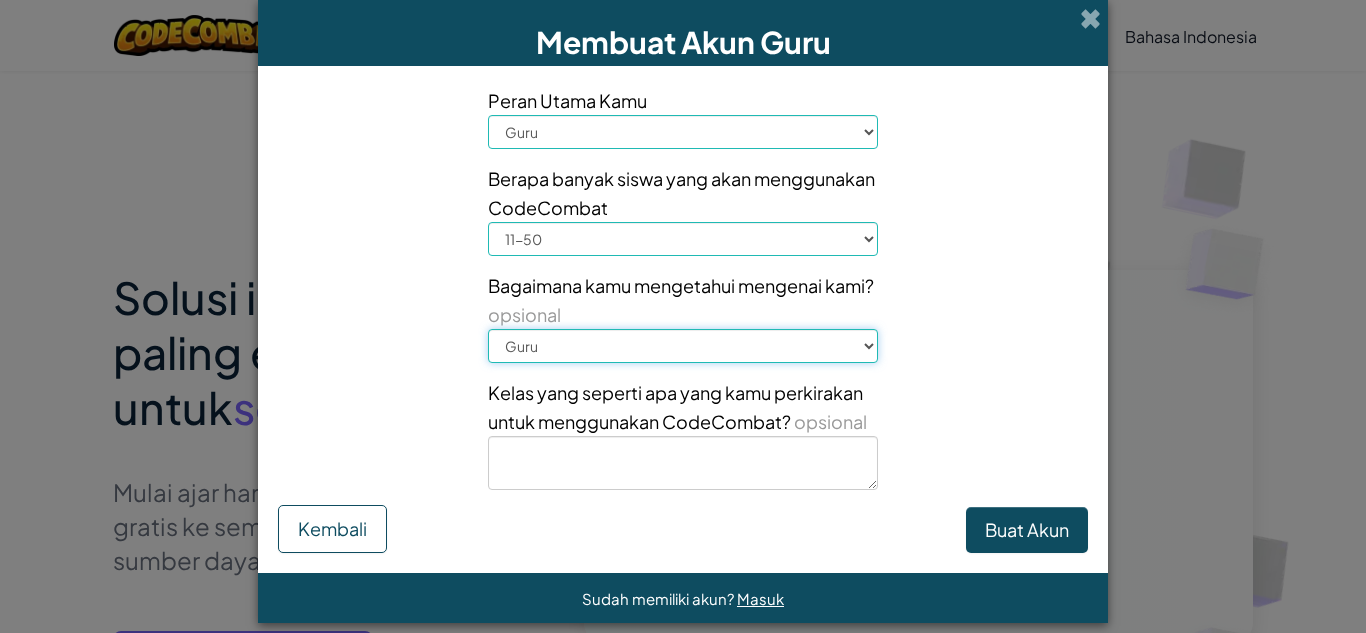 click on "Pilih Salah Satu Konferensi (misalnya ISTE) Code.org/Hour of Code Guru Administrator Siswa Pelatihan profesional/workshops Google Lainnya" at bounding box center [683, 346] 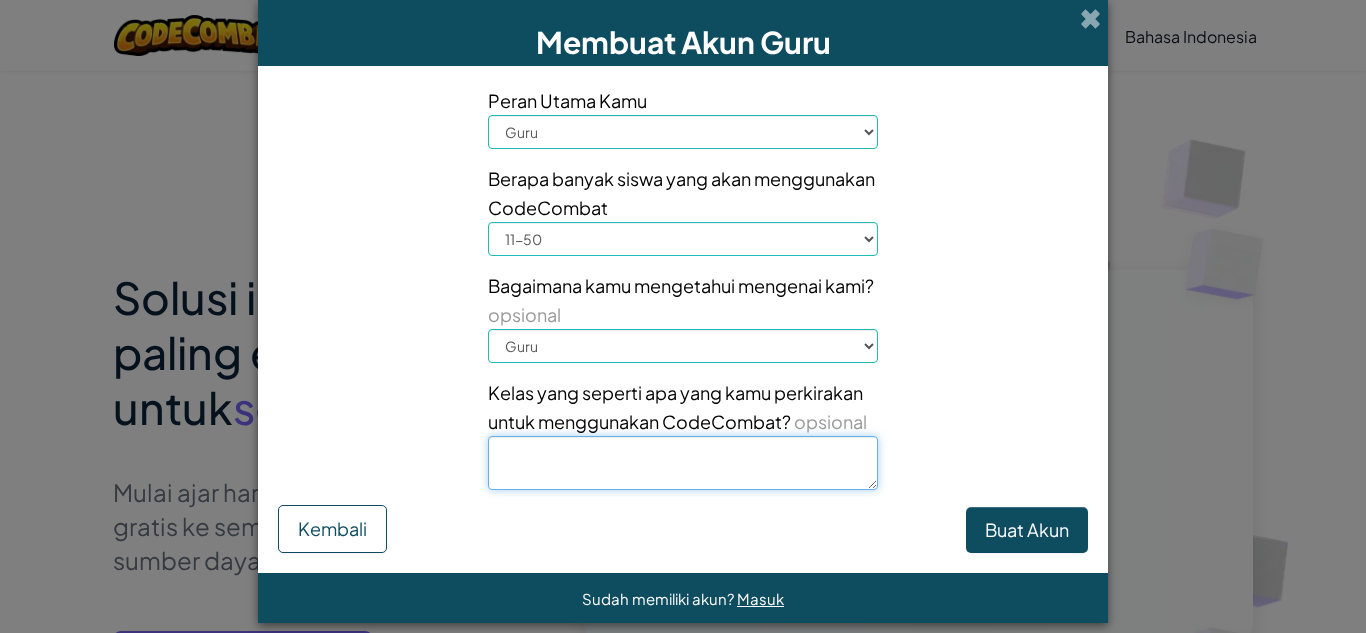 click at bounding box center [683, 463] 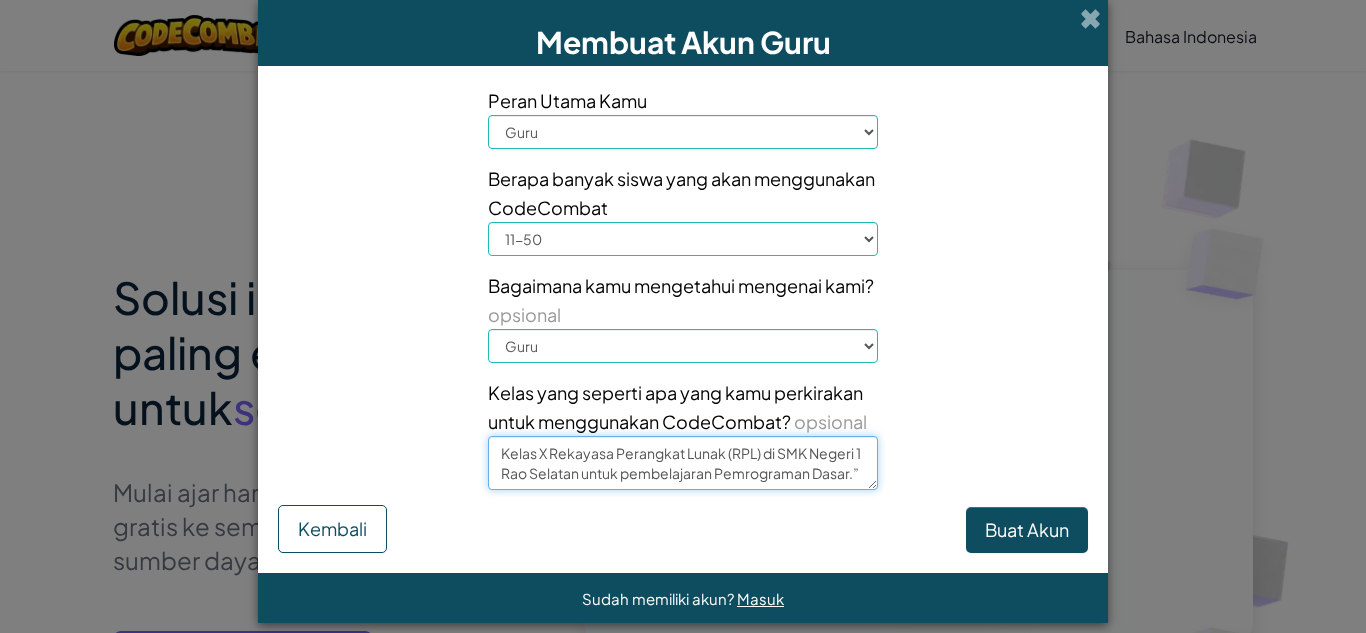 click on "Kelas X Rekayasa Perangkat Lunak (RPL) di SMK Negeri 1 Rao Selatan untuk pembelajaran Pemrograman Dasar.”" at bounding box center (683, 463) 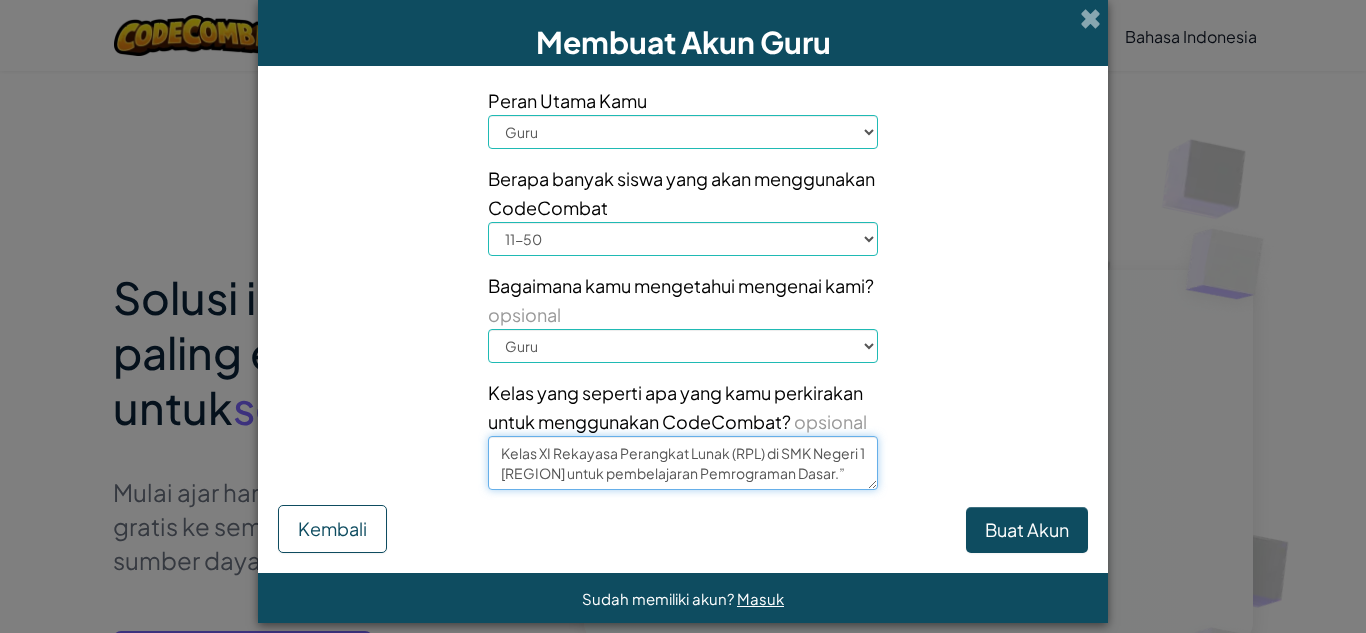 scroll, scrollTop: 1, scrollLeft: 0, axis: vertical 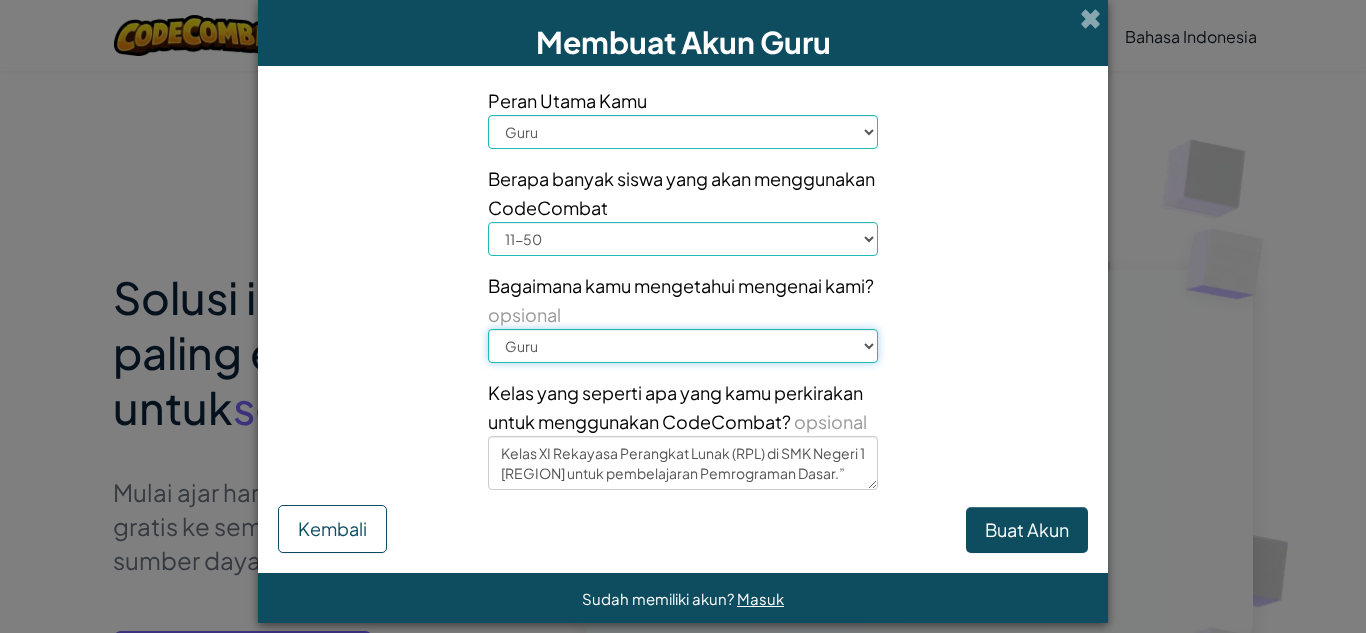 click on "Pilih Salah Satu Konferensi (misalnya ISTE) Code.org/Hour of Code Guru Administrator Siswa Pelatihan profesional/workshops Google Lainnya" at bounding box center [683, 346] 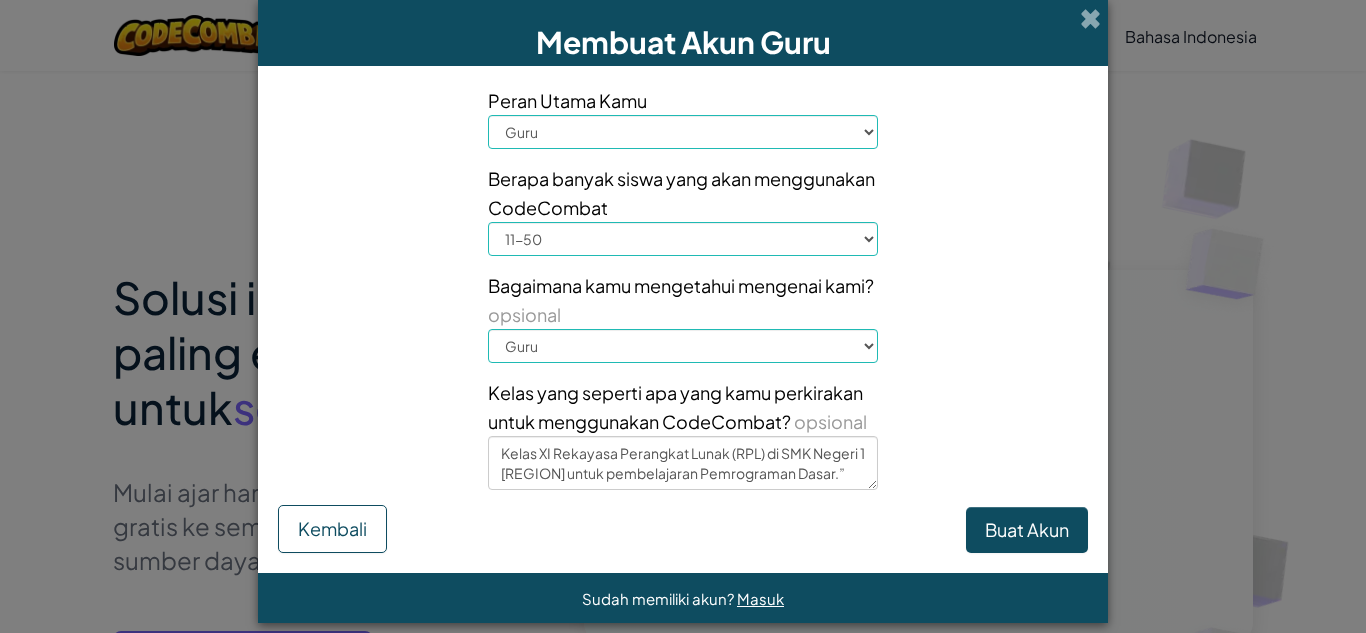 click on "Peran Utama Kamu  Pilih Peran Utama Kepala Sekolah Orang Tua Koordinator Teknologi Guru Spesialis Kurikulum/Penasihat Pengawas Berapa banyak siswa yang akan menggunakan CodeCombat Pilih Jumlah 1-10 11-50 51-100 101-200 201-500 501-1000 1000+ Bagaimana kamu mengetahui mengenai kami? opsional Pilih Salah Satu Konferensi (misalnya ISTE) Code.org/Hour of Code Guru Administrator Siswa Pelatihan profesional/workshops Google Lainnya Kelas yang seperti apa yang kamu perkirakan untuk menggunakan CodeCombat? opsional Kelas XI Rekayasa Perangkat Lunak (RPL) di SMK Negeri 1 Rao Selatan untuk pembelajaran Pemrograman Dasar.”" at bounding box center [683, 295] 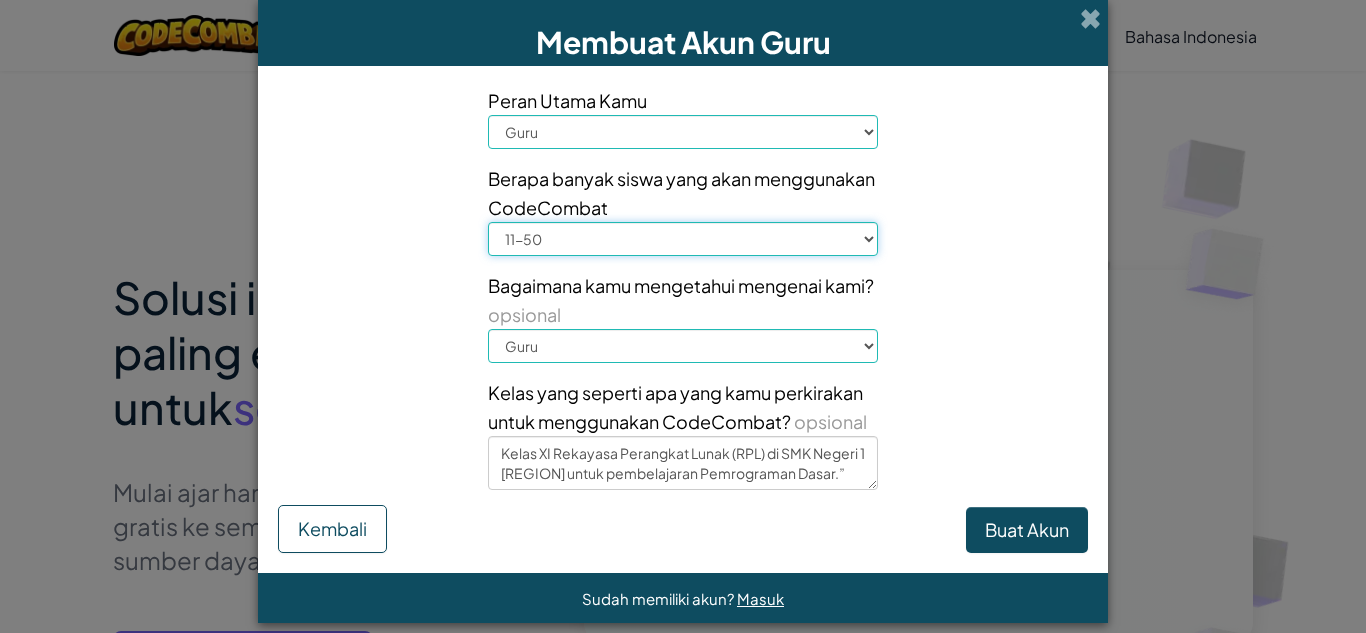 click on "Pilih Jumlah 1-10 11-50 51-100 101-200 201-500 501-1000 1000+" at bounding box center (683, 239) 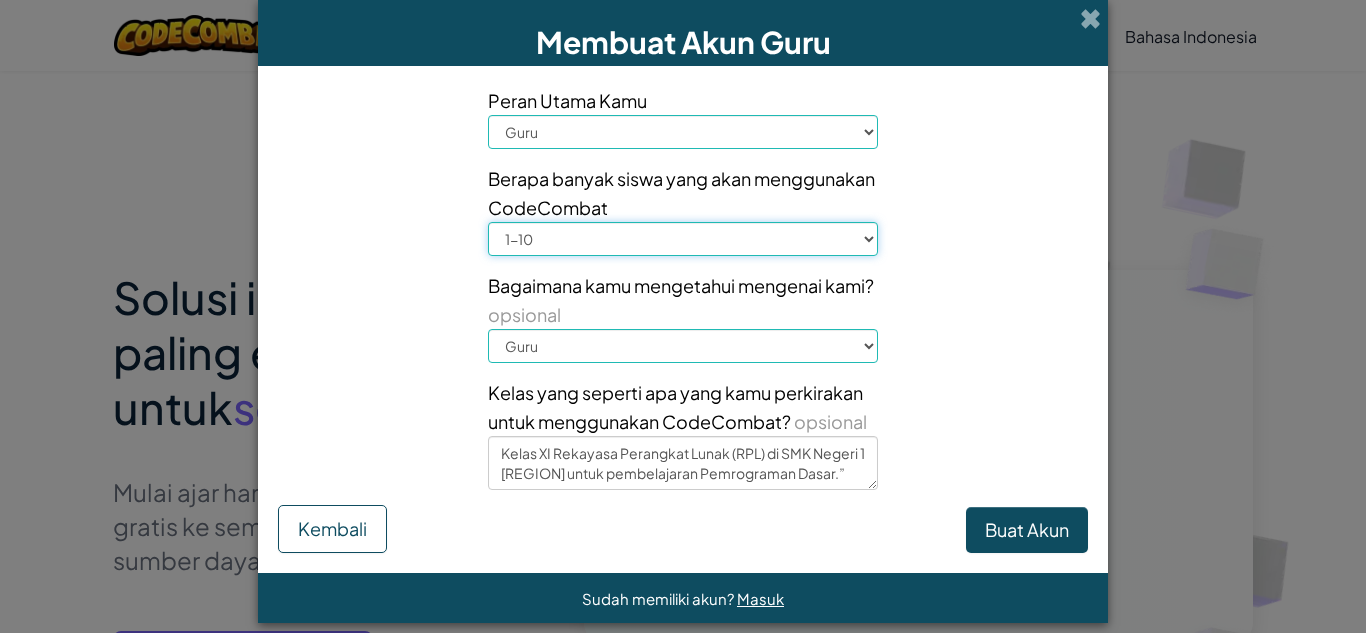 click on "Pilih Jumlah 1-10 11-50 51-100 101-200 201-500 501-1000 1000+" at bounding box center (683, 239) 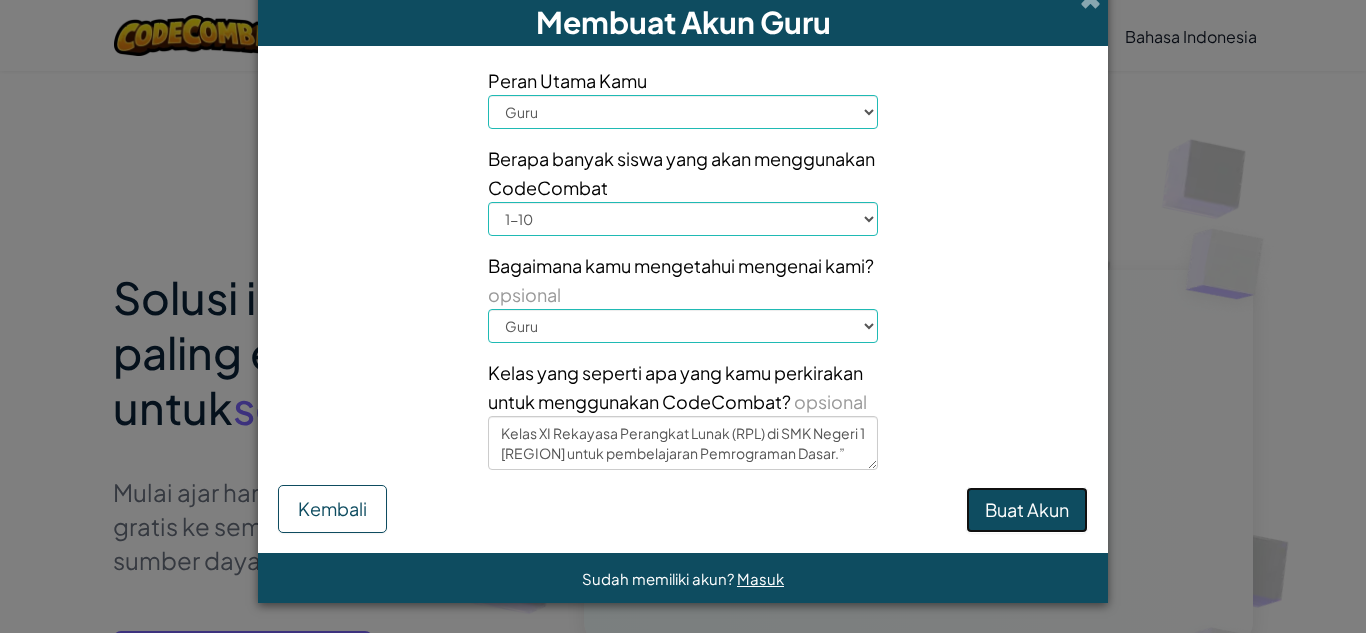 click on "Buat Akun" at bounding box center (1027, 510) 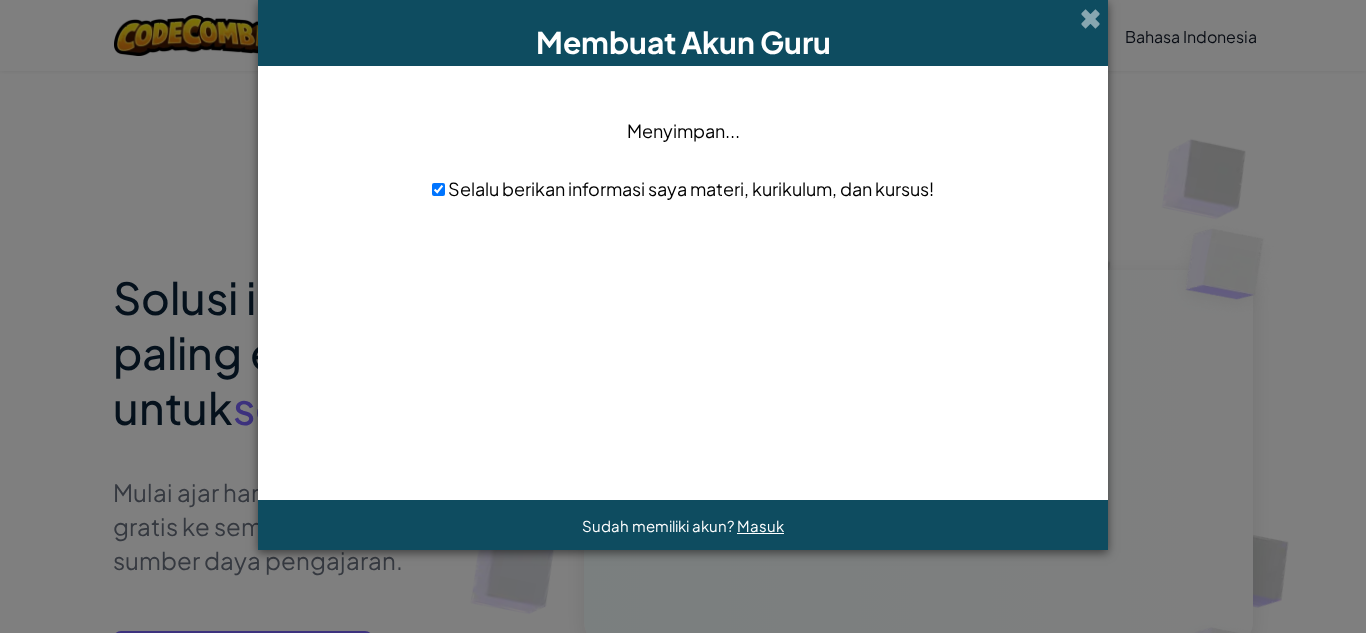 scroll, scrollTop: 0, scrollLeft: 0, axis: both 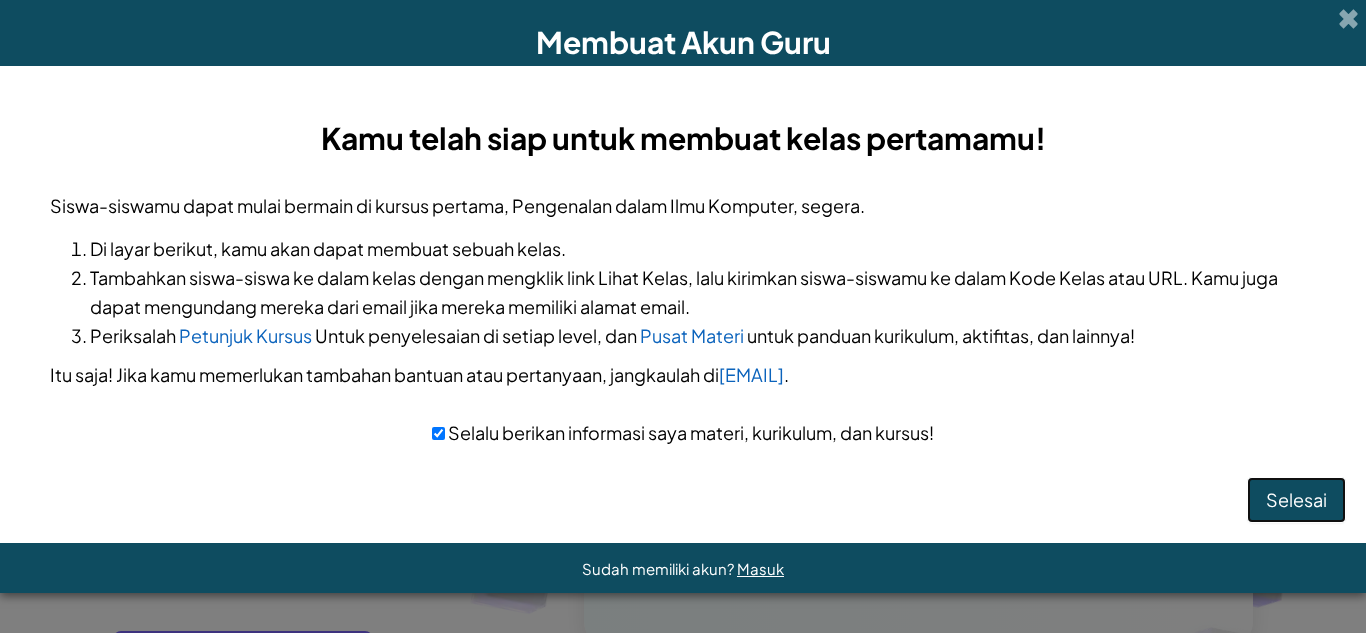click on "Selesai" at bounding box center [1296, 500] 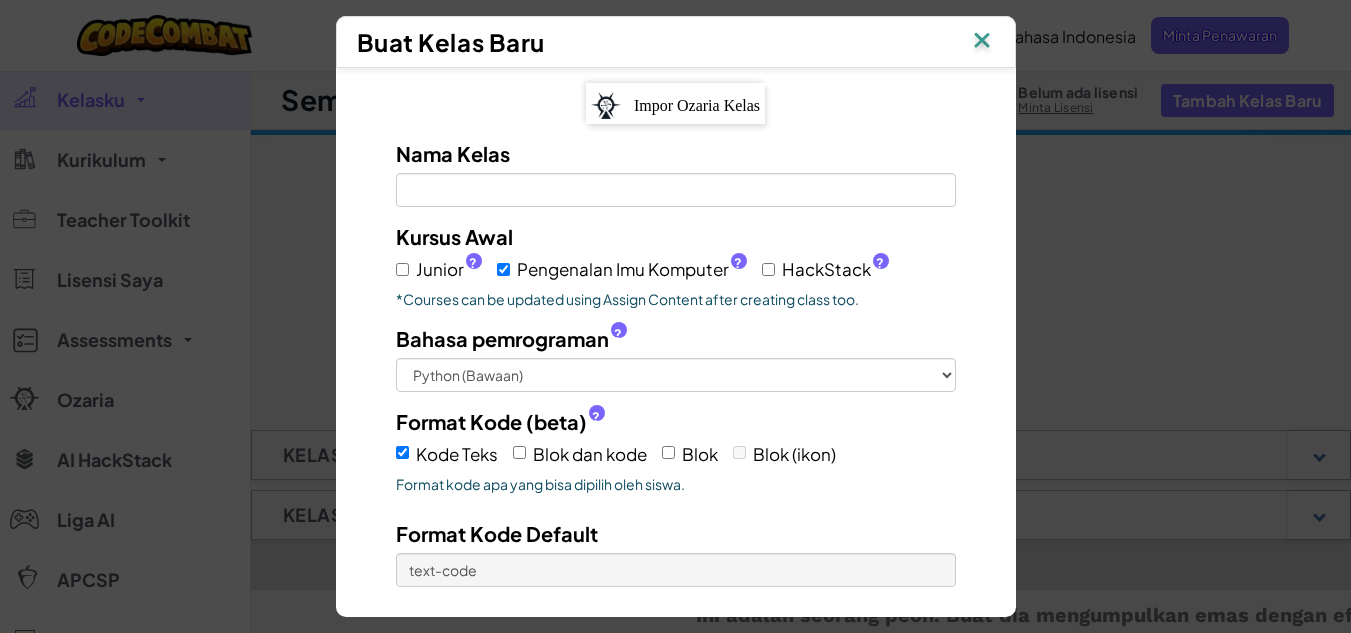 scroll, scrollTop: 0, scrollLeft: 0, axis: both 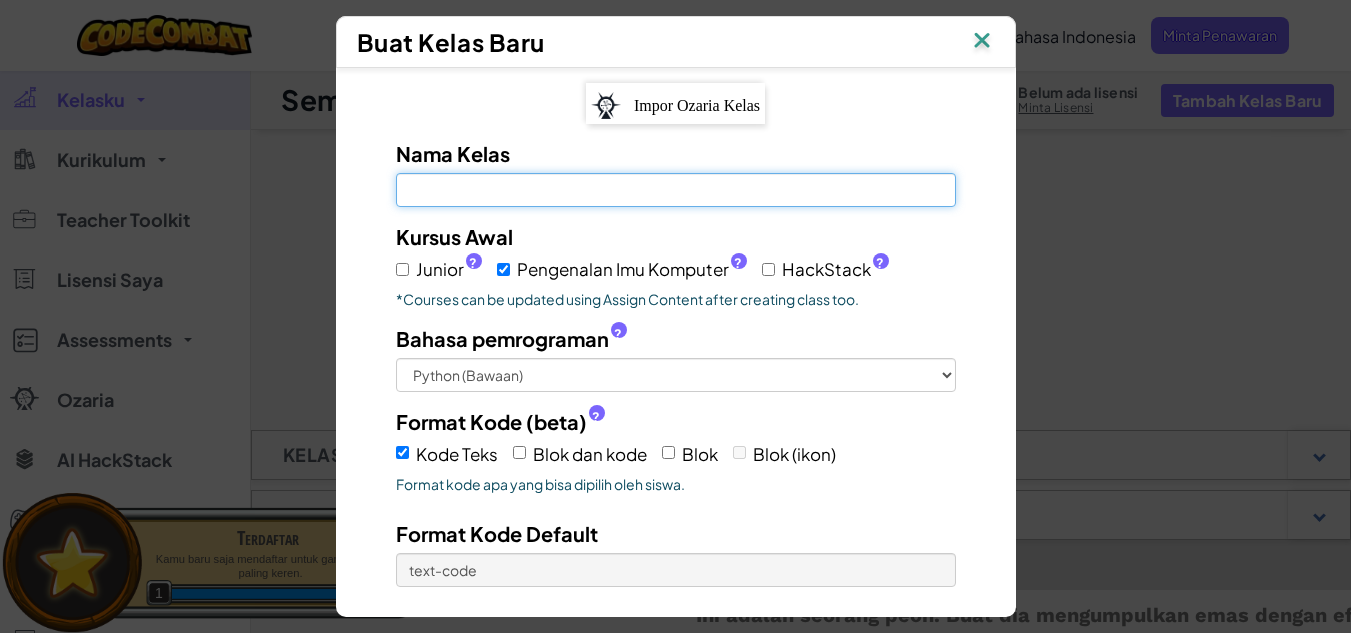 click on "Nama Kelas
Kolom ini wajib diisi" at bounding box center [676, 190] 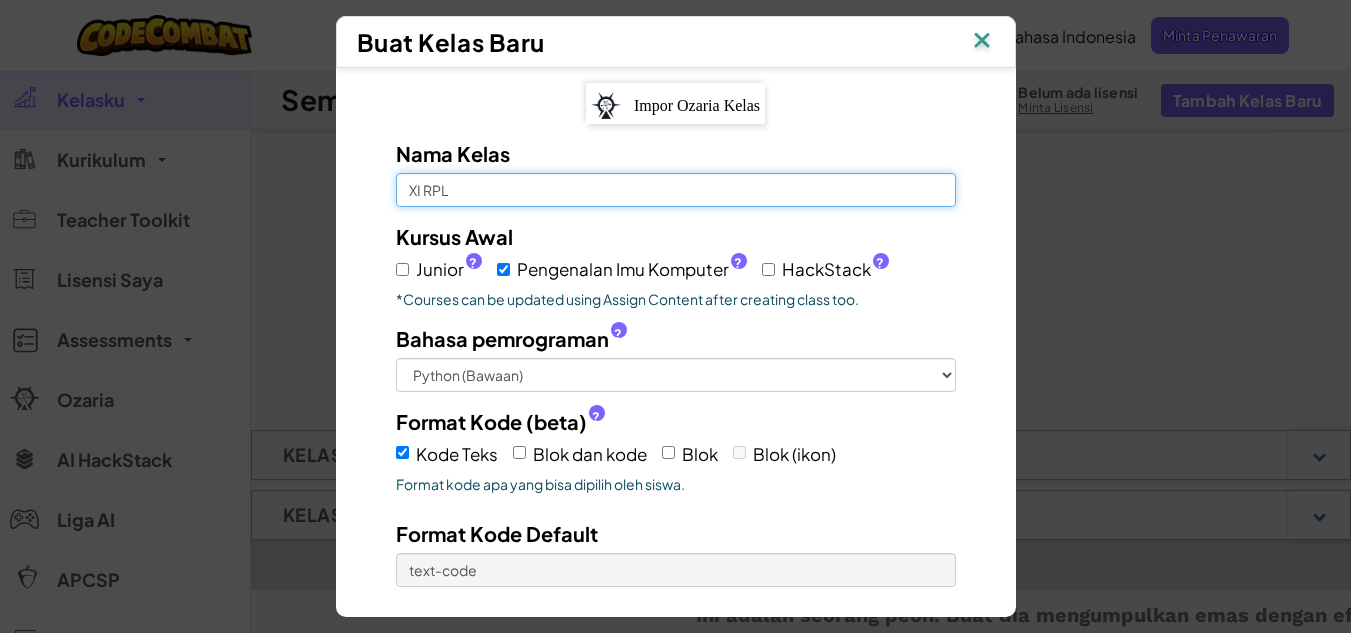 type on "XI RPL" 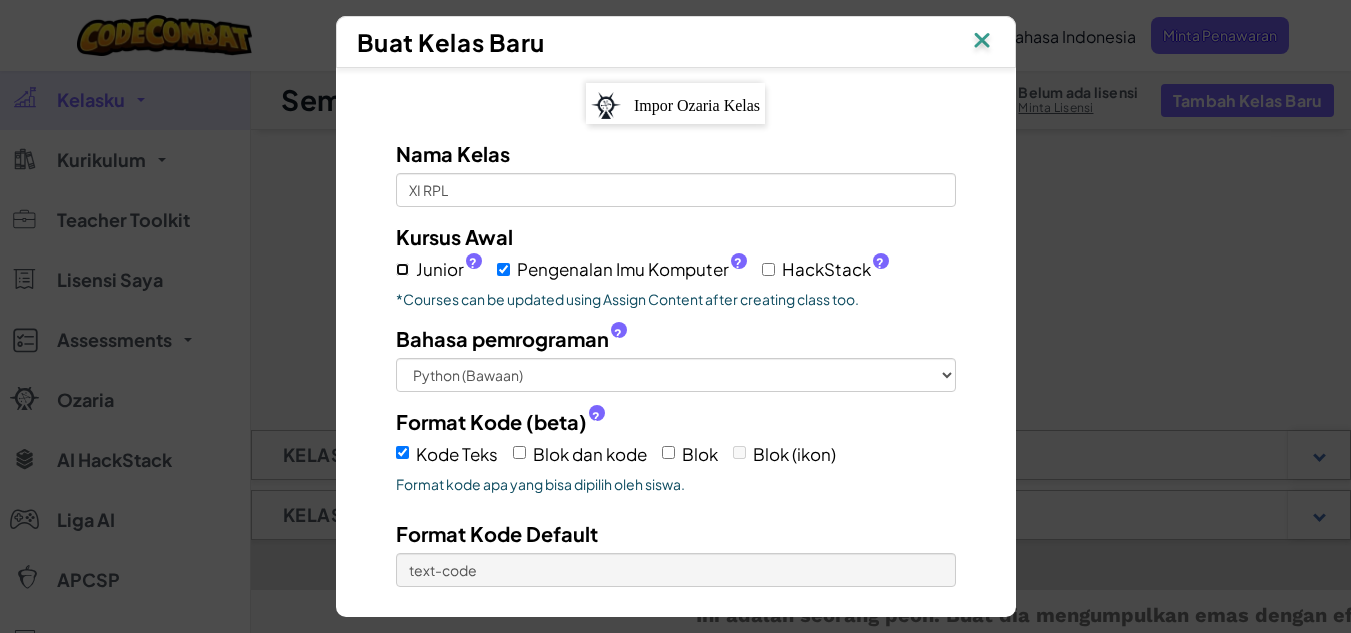 click on "Junior
?" at bounding box center [402, 269] 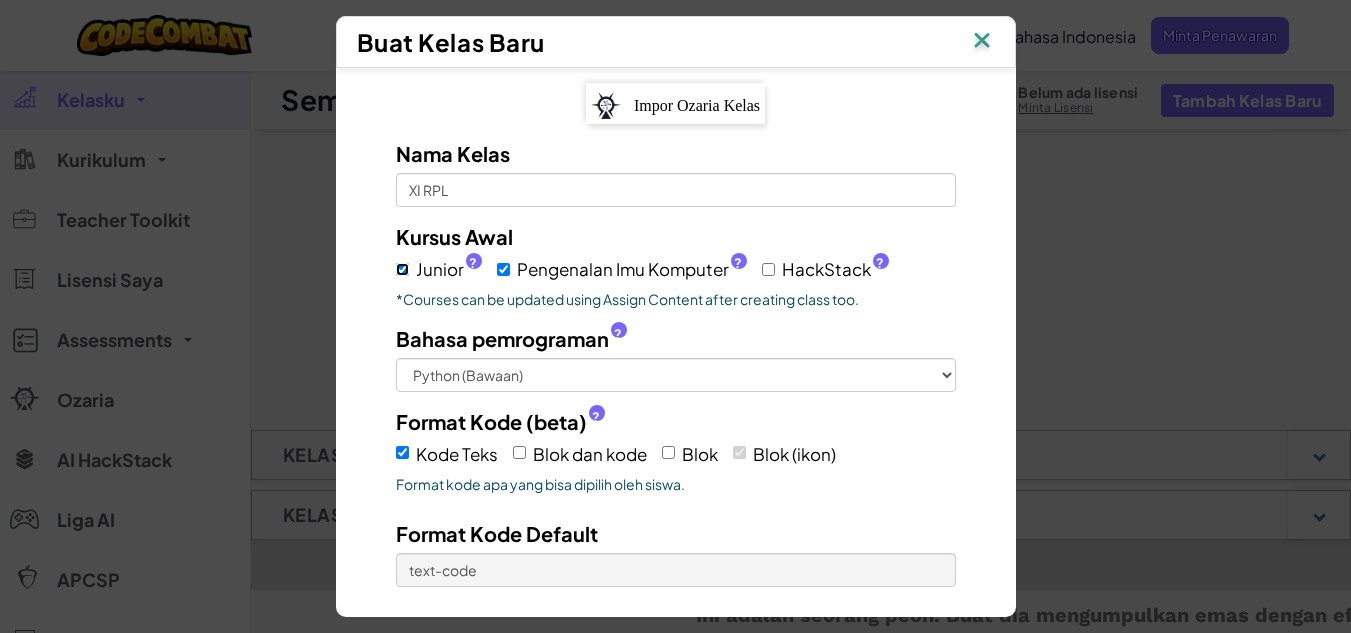 checkbox on "true" 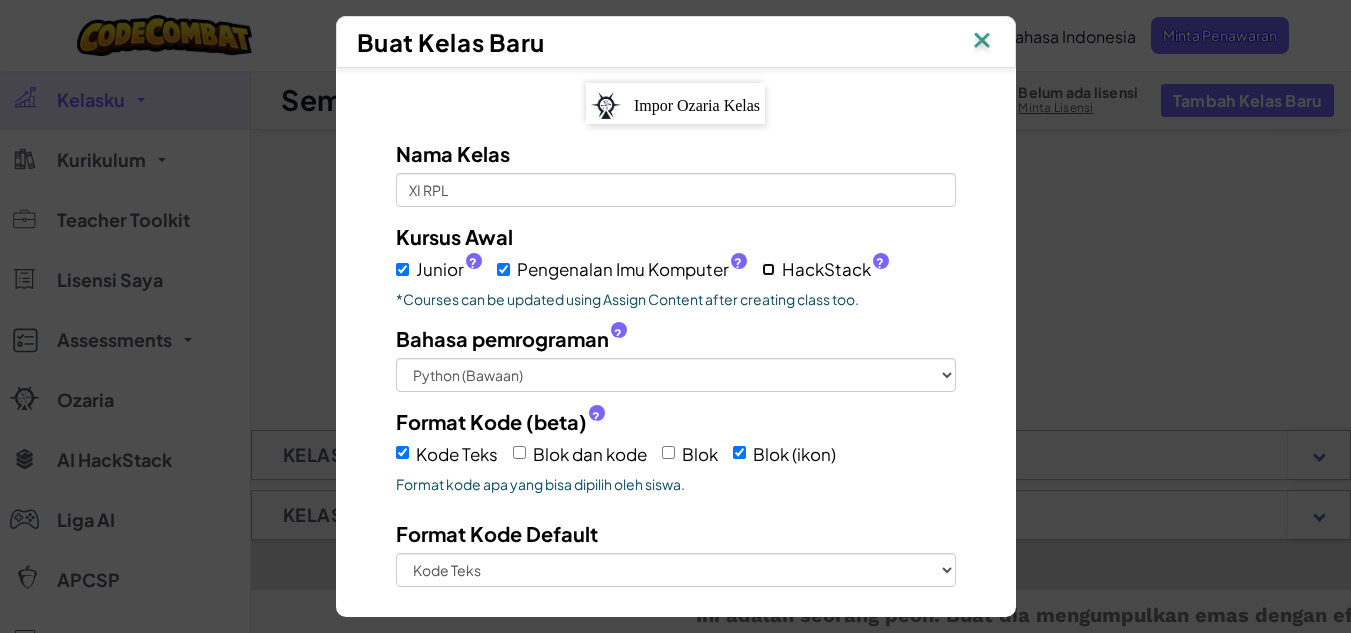 click on "HackStack
?" at bounding box center (768, 269) 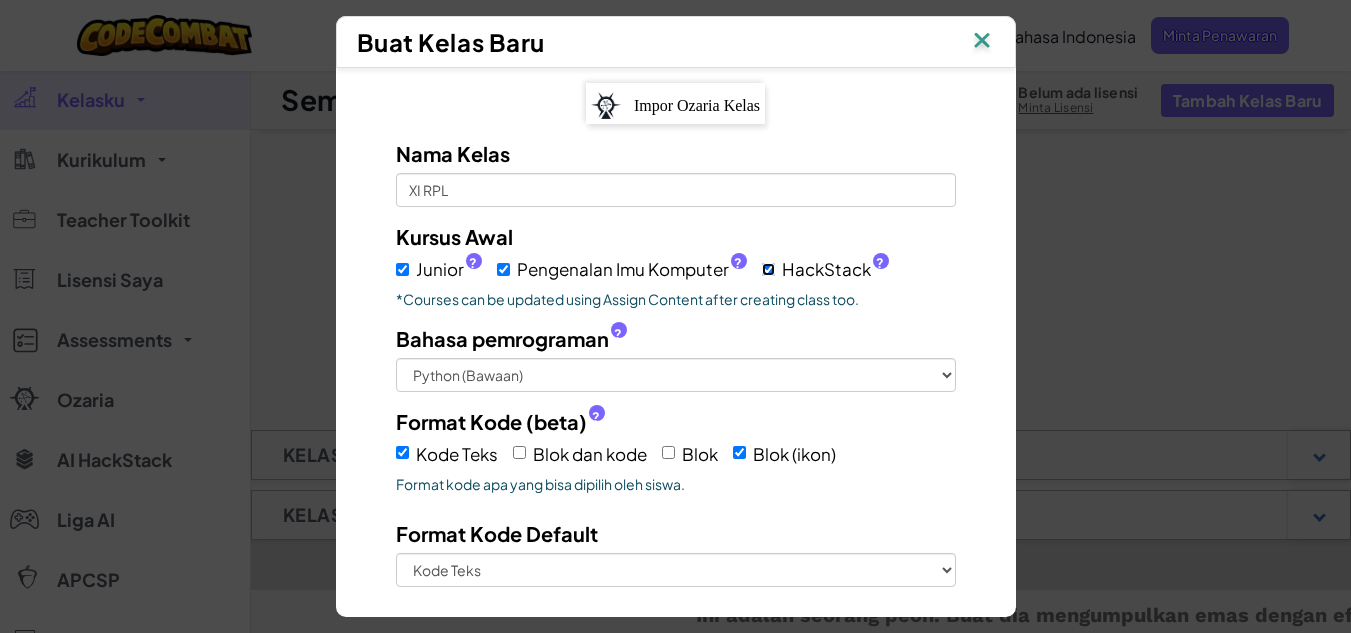 scroll, scrollTop: 136, scrollLeft: 0, axis: vertical 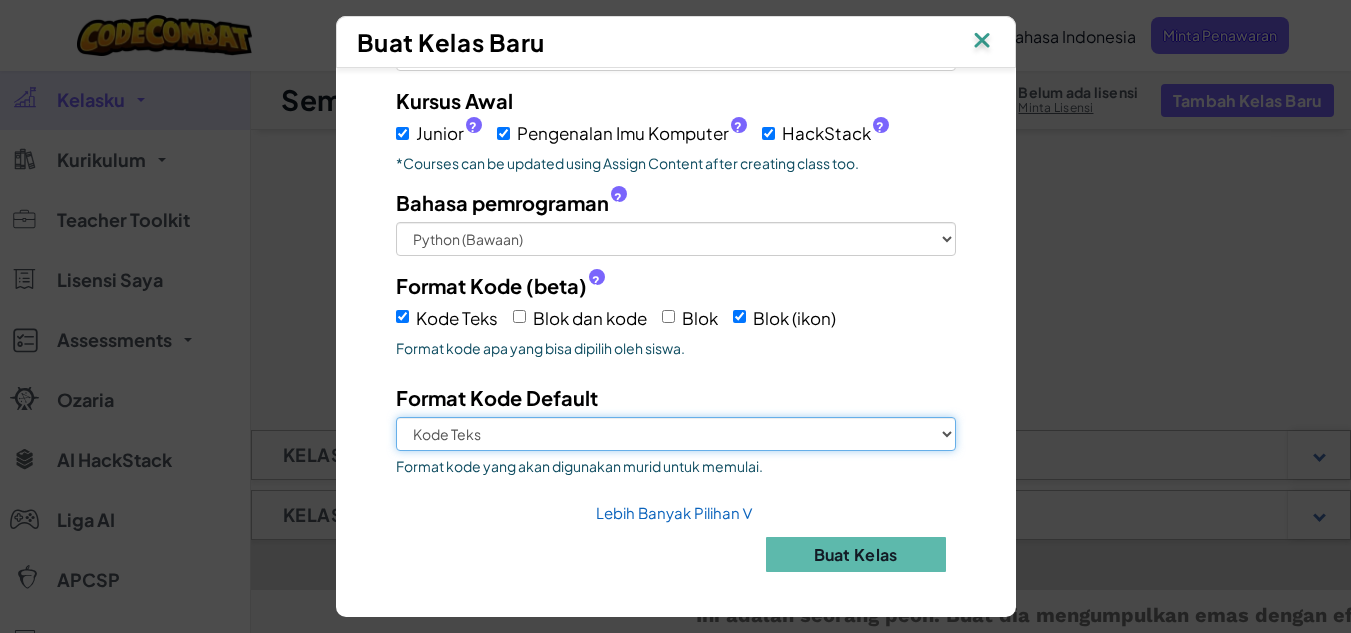 click on "Kode Teks
Blok (ikon)" at bounding box center [676, 434] 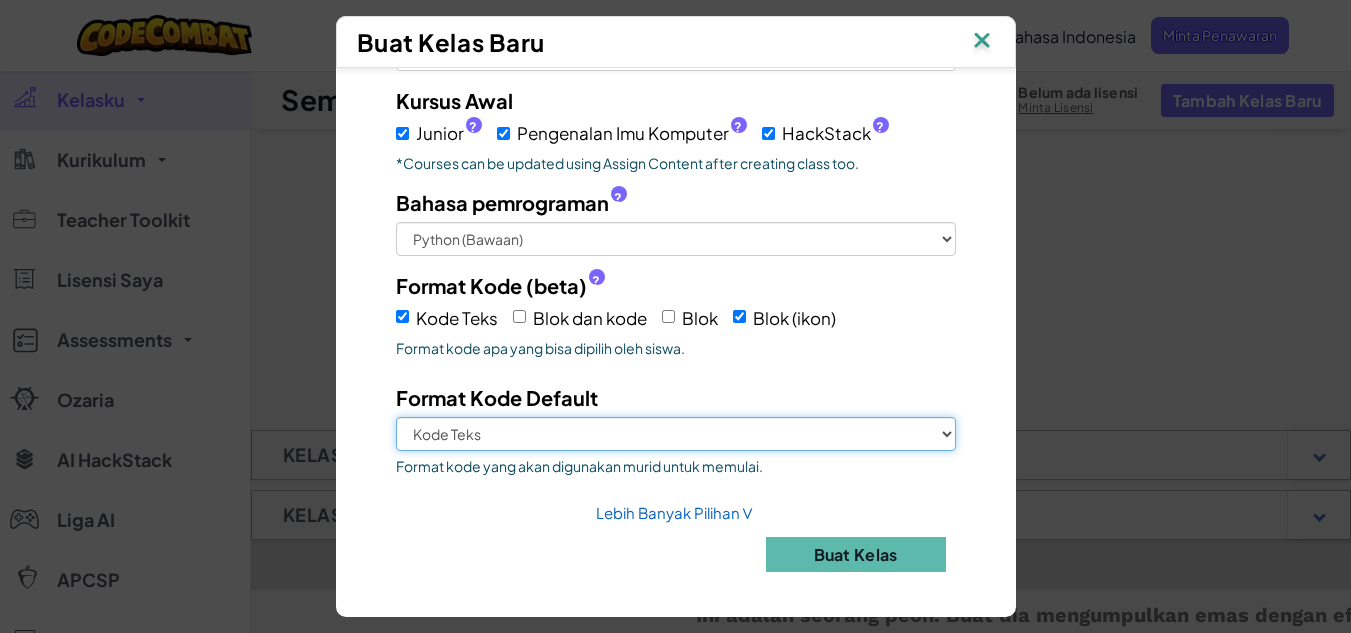 select on "blocks-icons" 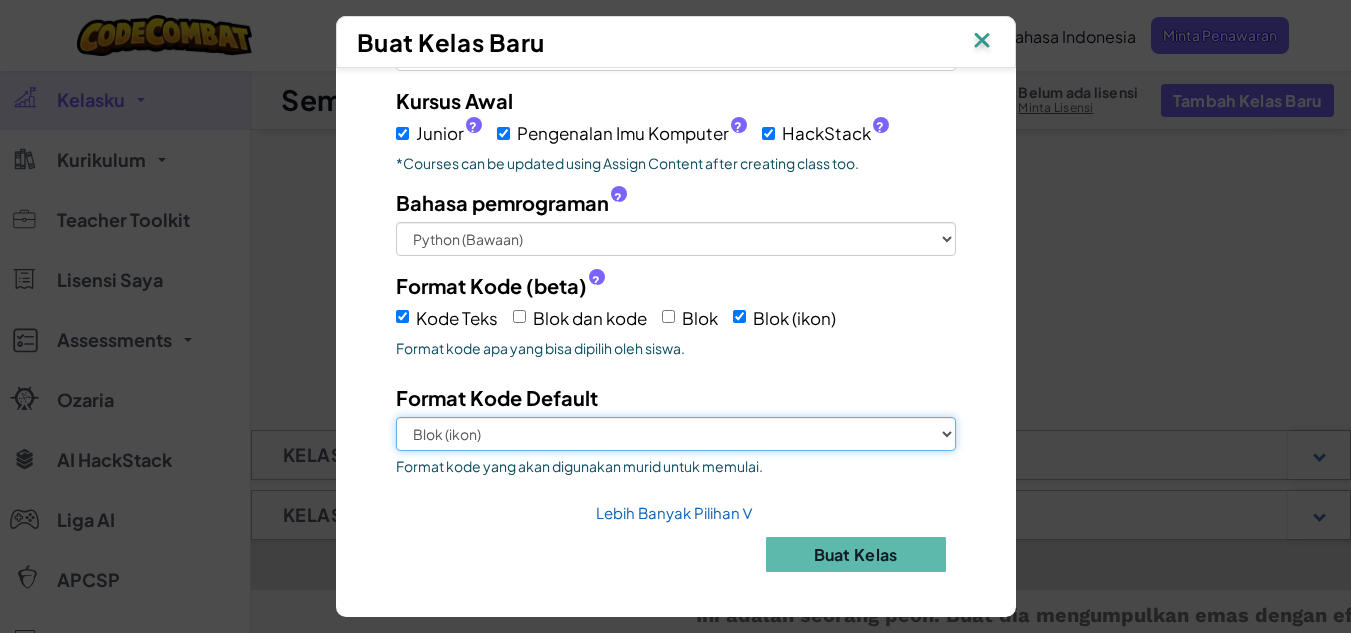 click on "Kode Teks
Blok (ikon)" at bounding box center (676, 434) 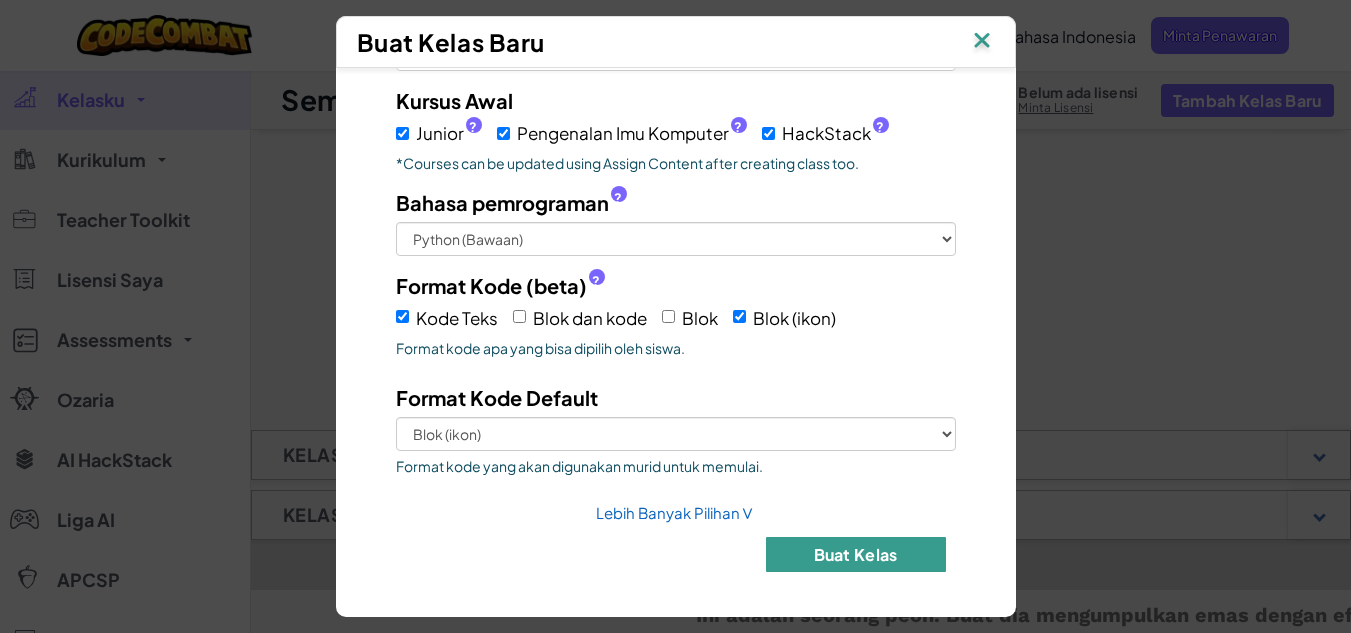 click on "Buat Kelas" at bounding box center [856, 554] 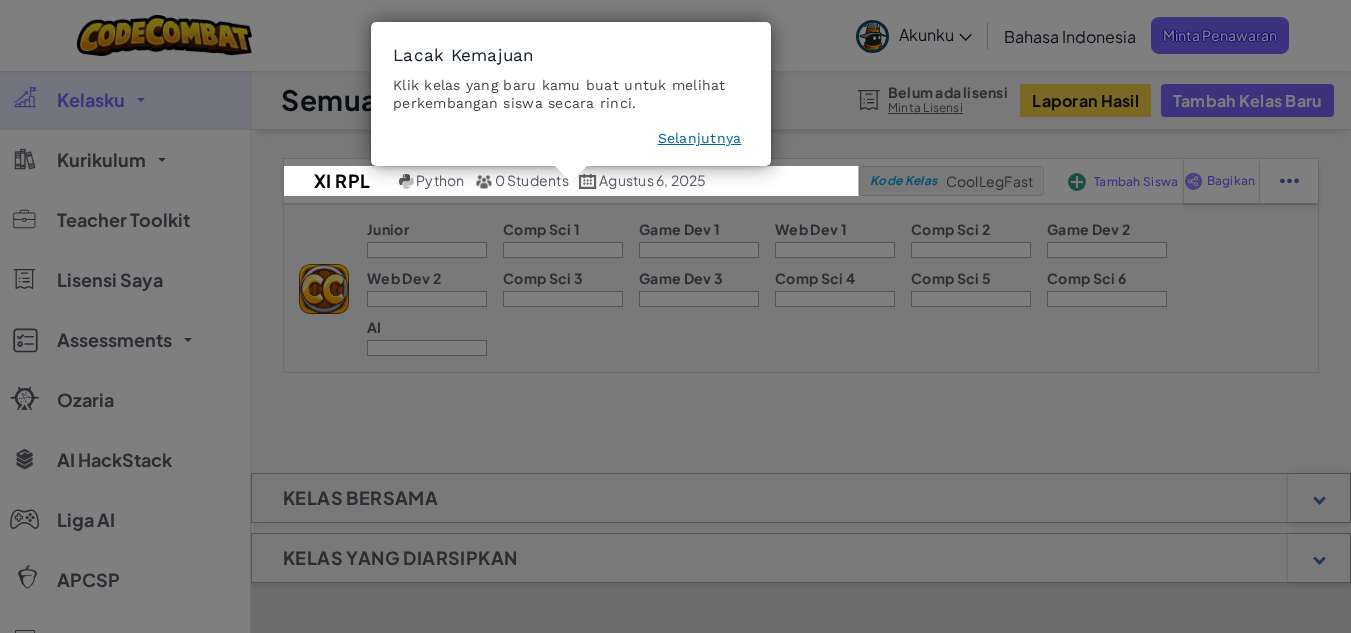 click on "Selanjutnya" at bounding box center (700, 138) 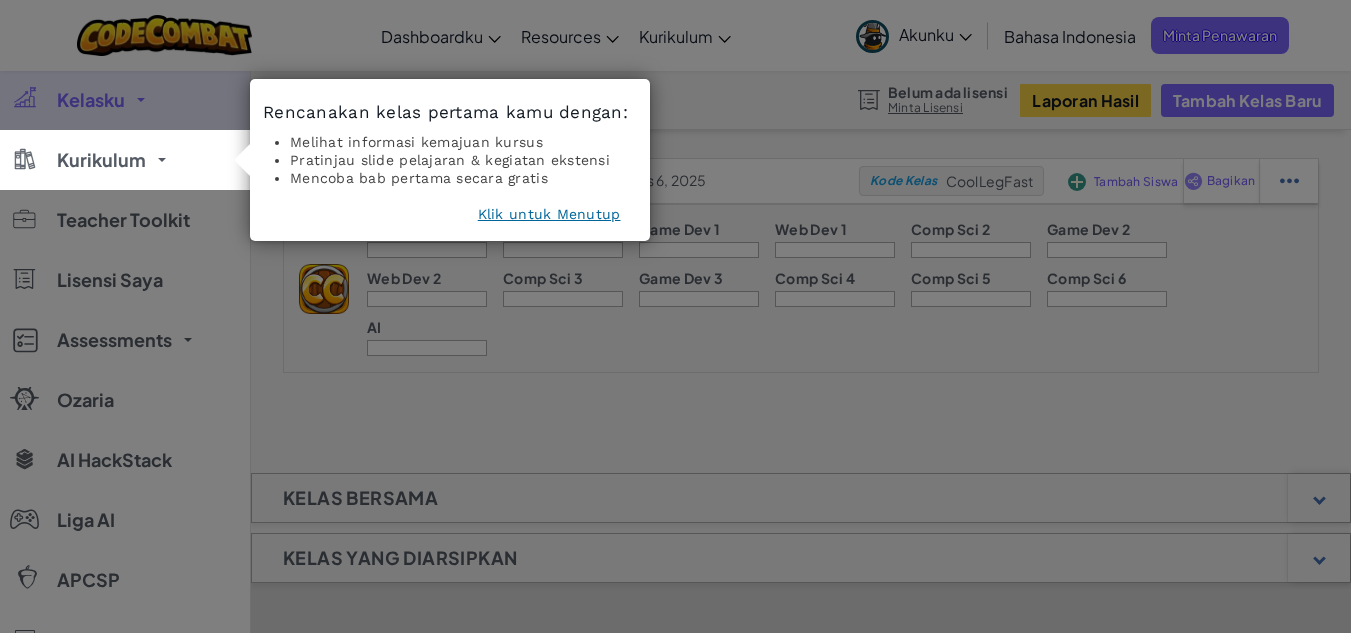click 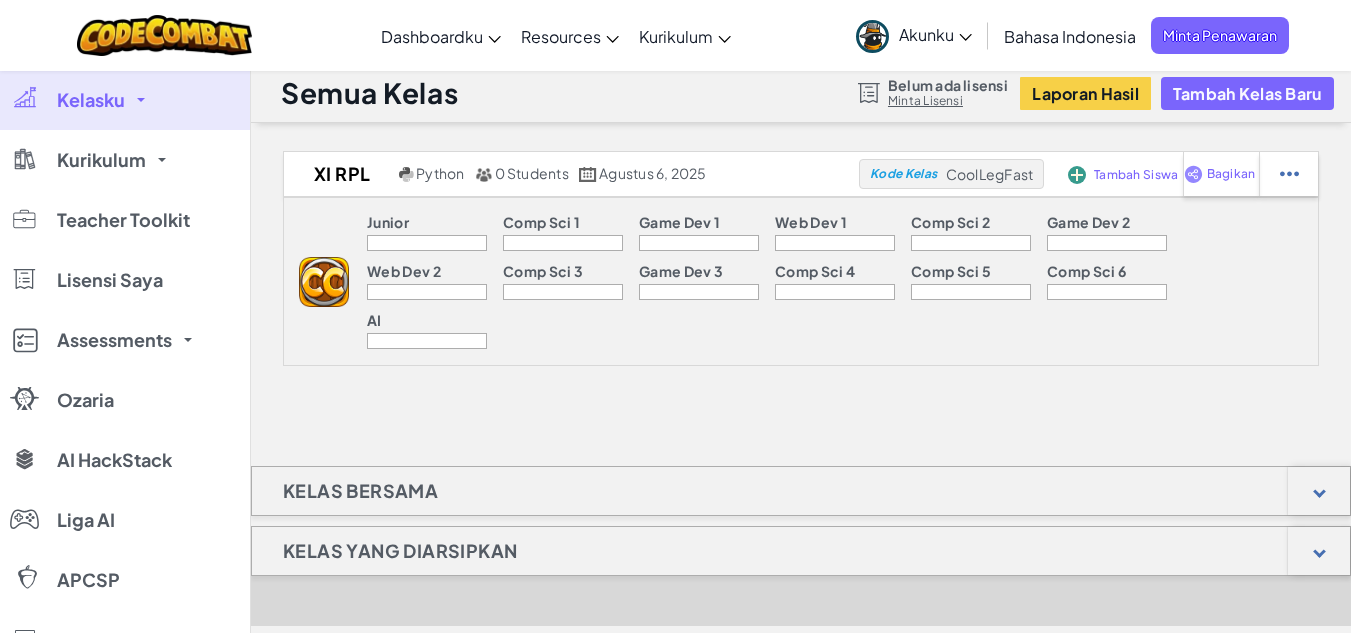 scroll, scrollTop: 0, scrollLeft: 0, axis: both 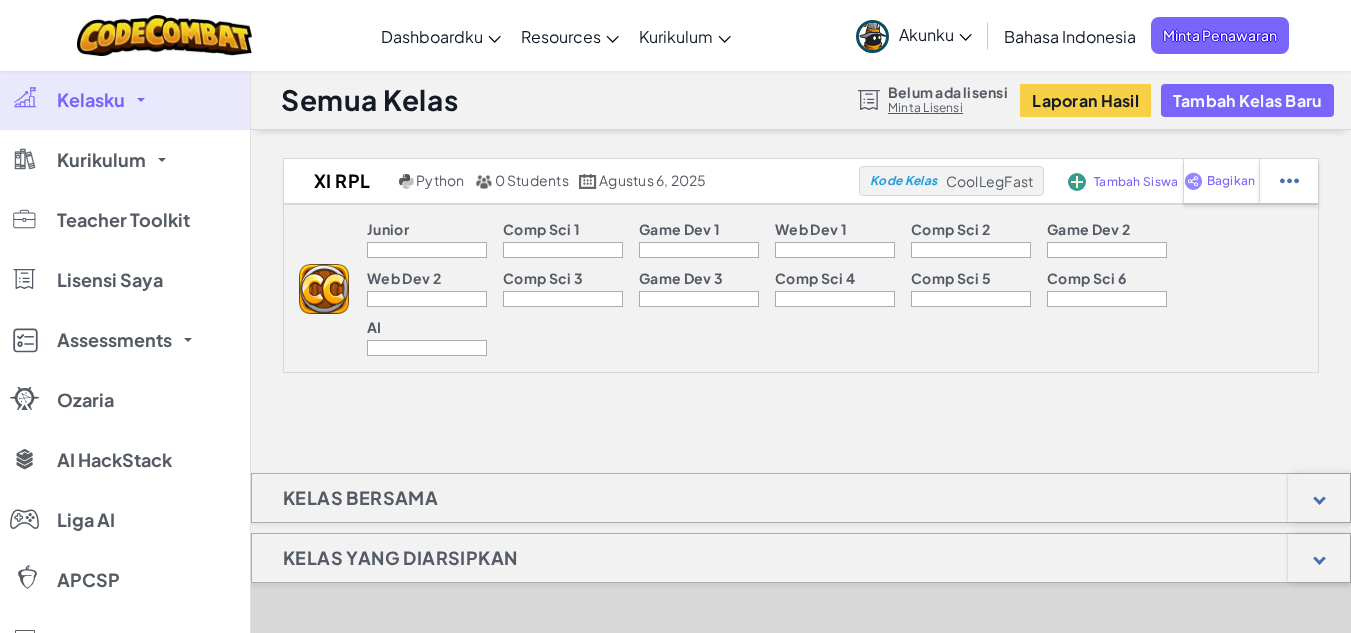 click 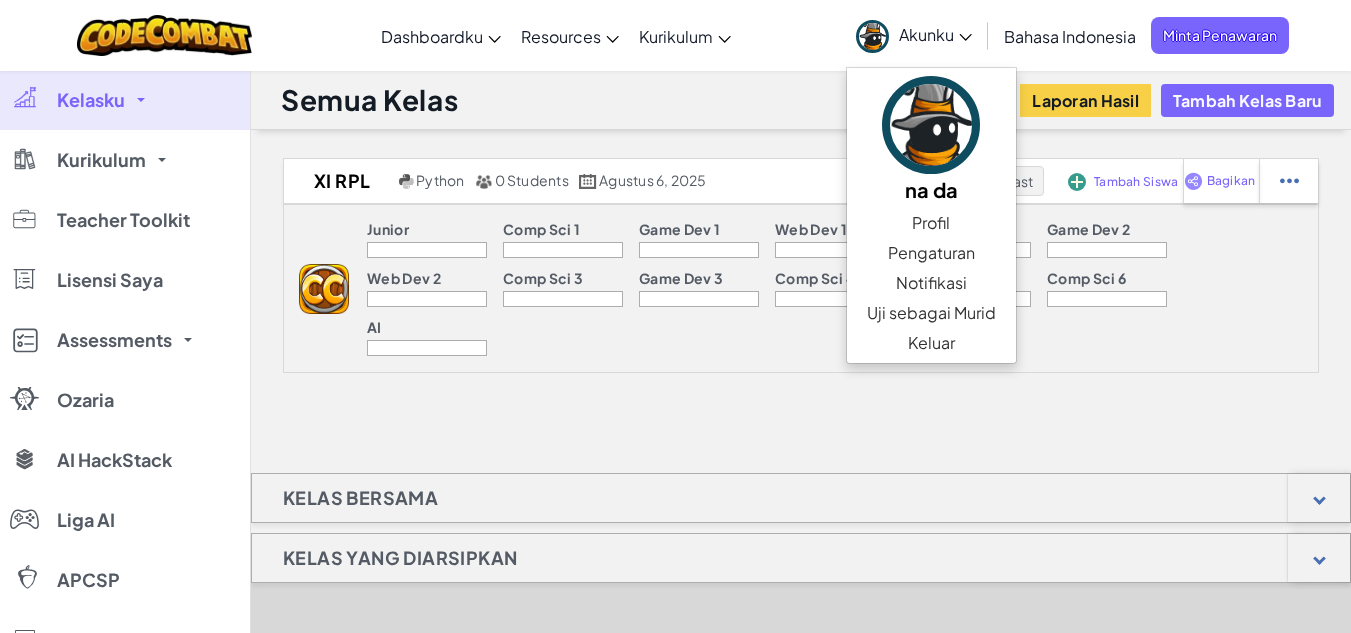 click on "XI RPL
Python     0 Students     Agustus 6, 2025         Kode Kelas   CoolLegFast      Tambah Siswa      Bagikan
Junior
Comp Sci 1
Game Dev 1
Web Dev 1
Comp Sci 2
Game Dev 2
Web Dev 2
Comp Sci 3
Game Dev 3
Comp Sci 4
Comp Sci 5
Comp Sci 6
AI
Kelas Bersama       Kelas yang Diarsipkan
Ini adalah seorang peon. Buat dia mengumpulkan emas dengan efisien!
Jan 28 2025
Professional Play
Why is it important to make time for play, both with students and with educators? Matt Barinholtz, Founder & CEO of FutureMakers, is passionate about creating playful hands-on learning and encourages professional educators to find ways to play!" at bounding box center [801, 522] 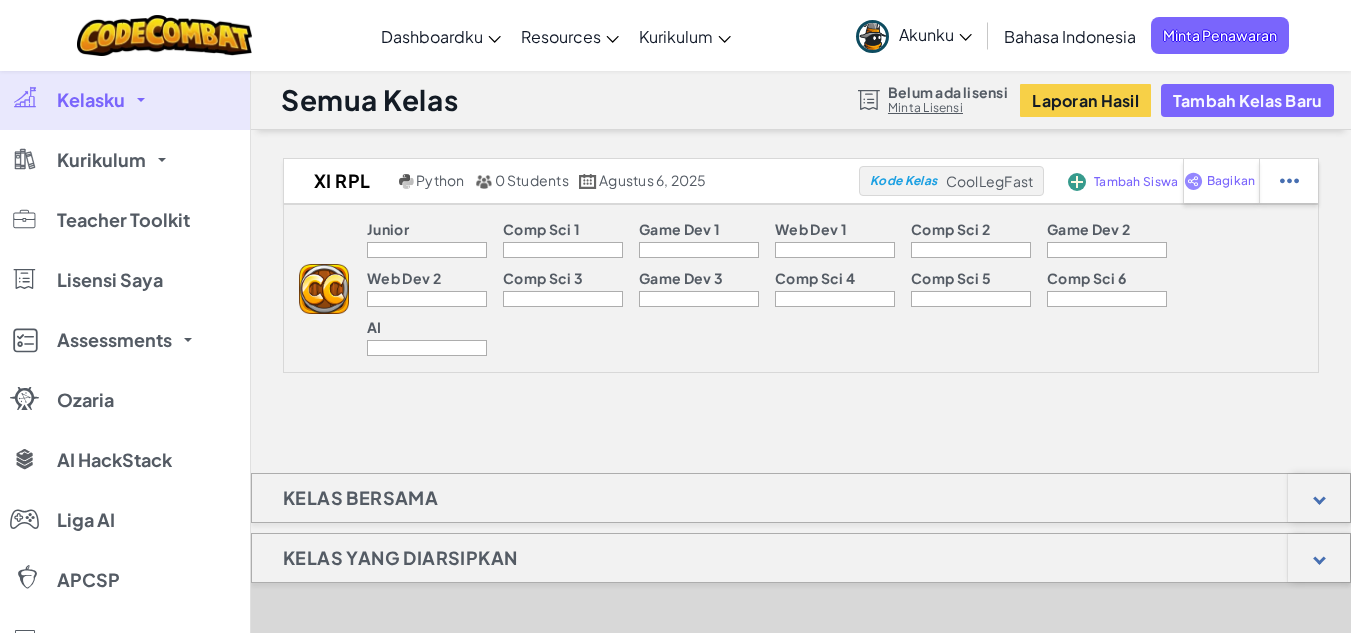 click 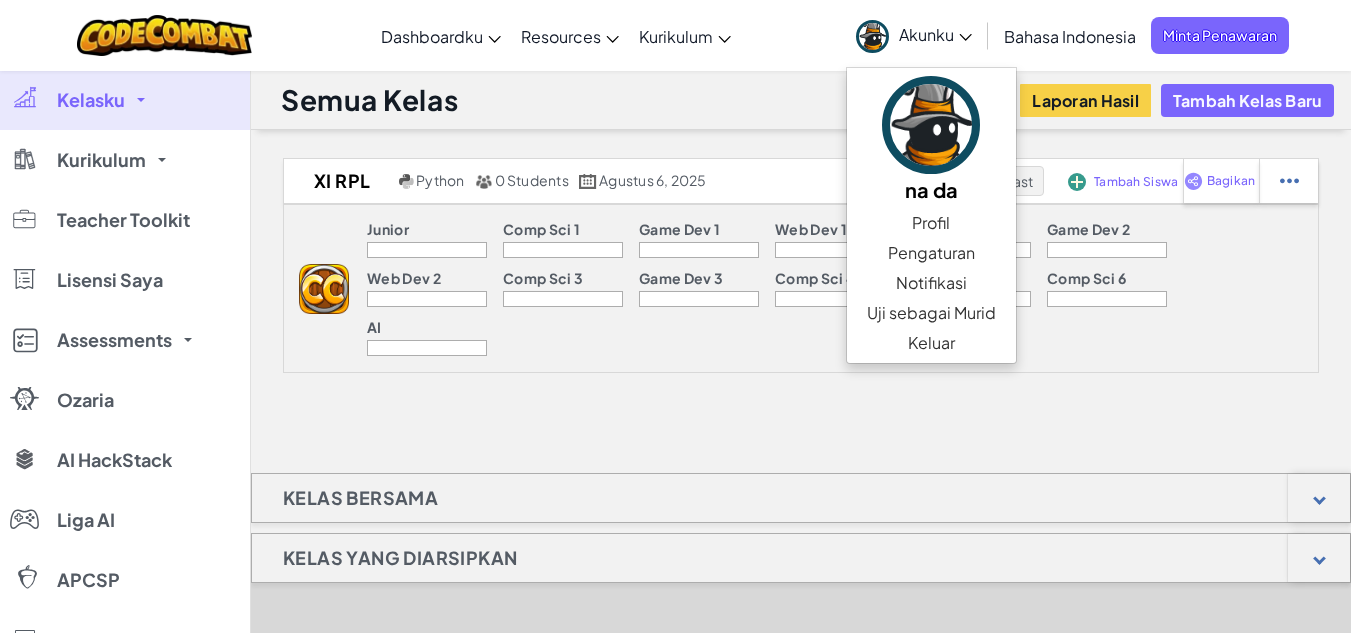 click on "XI RPL
Python     0 Students     Agustus 6, 2025         Kode Kelas   CoolLegFast      Tambah Siswa      Bagikan
Junior
Comp Sci 1
Game Dev 1
Web Dev 1
Comp Sci 2
Game Dev 2
Web Dev 2
Comp Sci 3
Game Dev 3
Comp Sci 4
Comp Sci 5
Comp Sci 6
AI
Kelas Bersama       Kelas yang Diarsipkan
Ini adalah seorang peon. Buat dia mengumpulkan emas dengan efisien!
Jan 28 2025
Professional Play
Why is it important to make time for play, both with students and with educators? Matt Barinholtz, Founder & CEO of FutureMakers, is passionate about creating playful hands-on learning and encourages professional educators to find ways to play!" at bounding box center [801, 522] 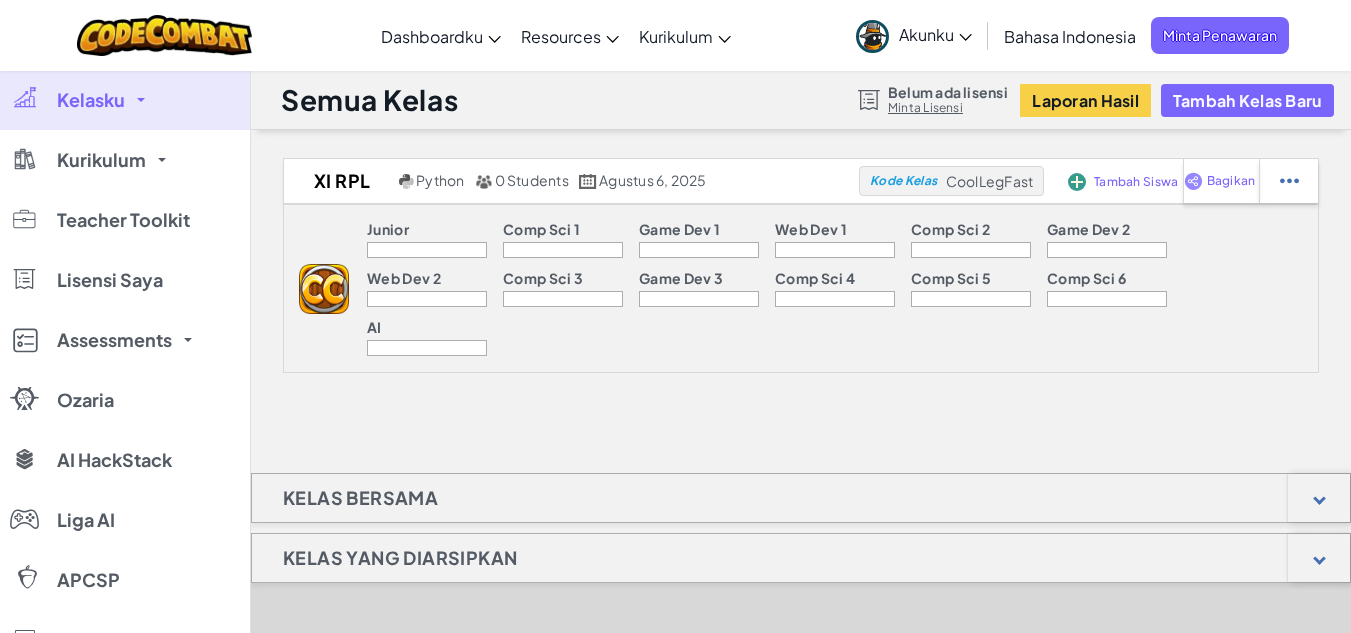 click at bounding box center [427, 250] 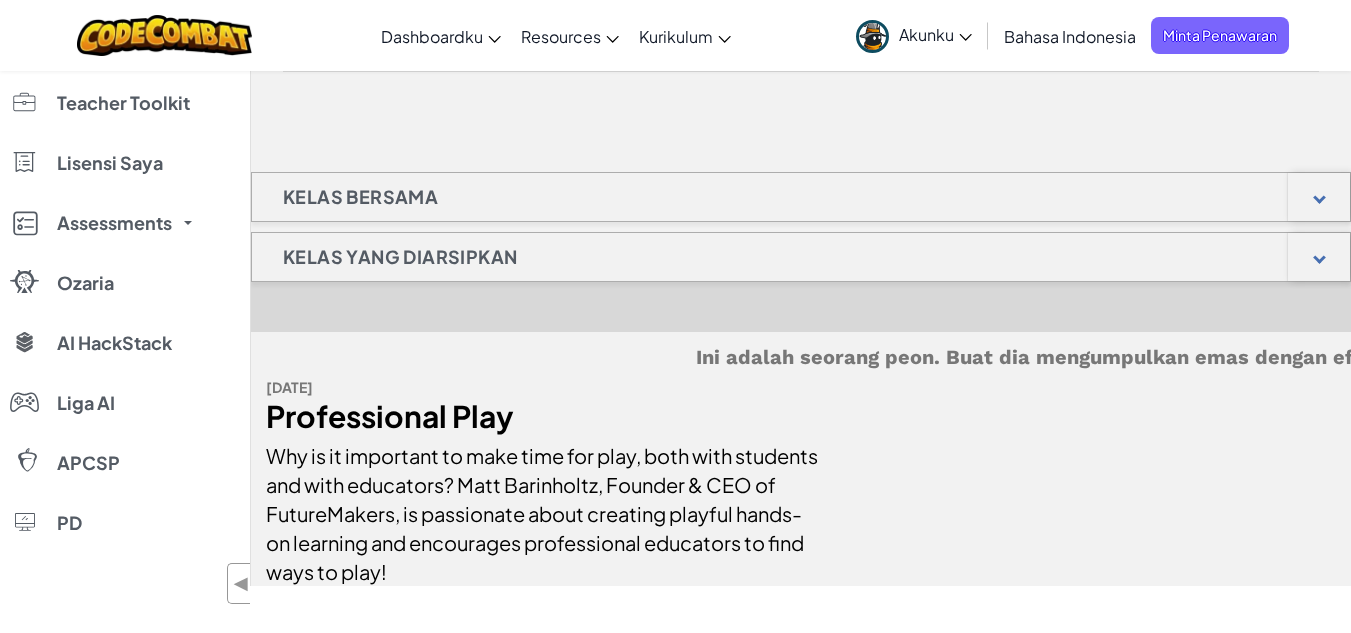 scroll, scrollTop: 0, scrollLeft: 0, axis: both 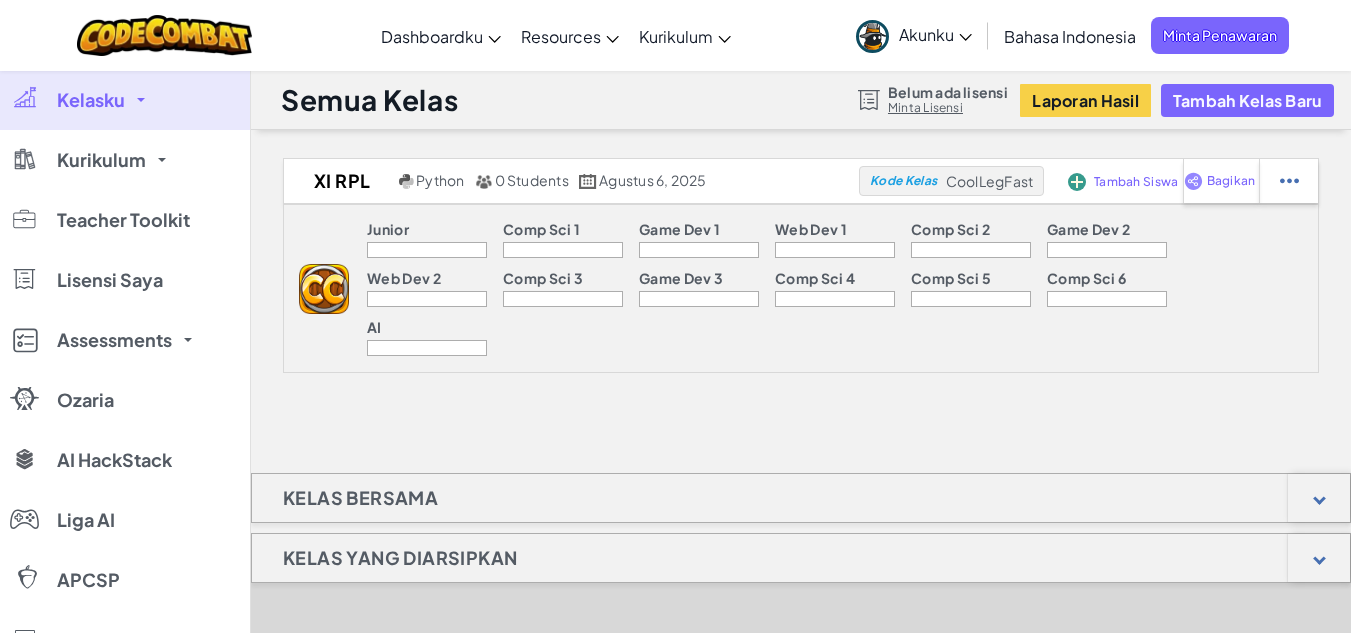 click 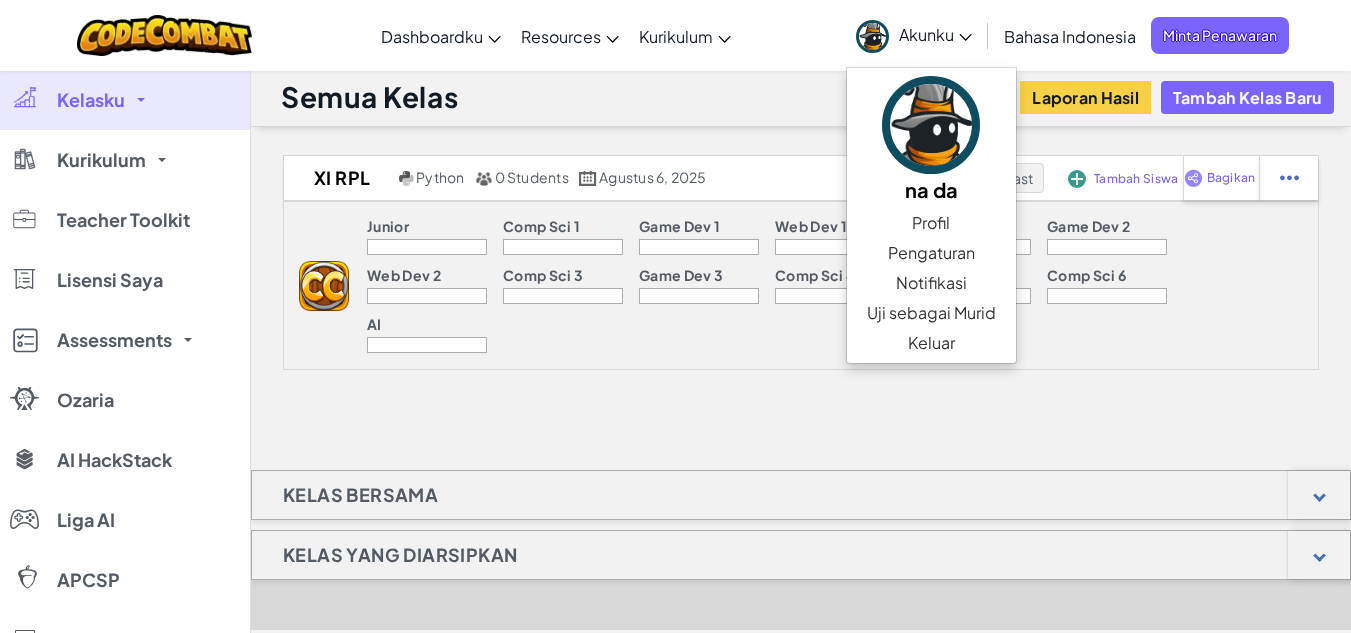 scroll, scrollTop: 2, scrollLeft: 0, axis: vertical 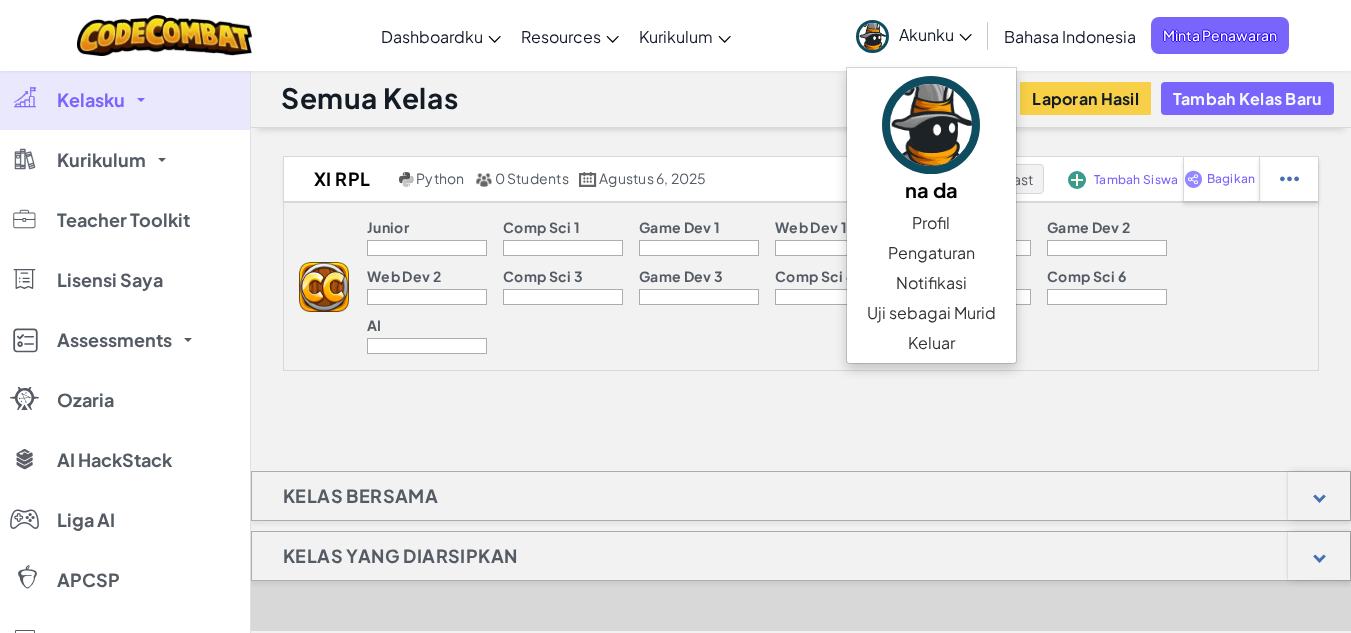 click on "Junior
Comp Sci 1
Game Dev 1
Web Dev 1
Comp Sci 2
Game Dev 2
Web Dev 2
Comp Sci 3
Game Dev 3
Comp Sci 4
Comp Sci 5
Comp Sci 6
AI" at bounding box center [833, 286] 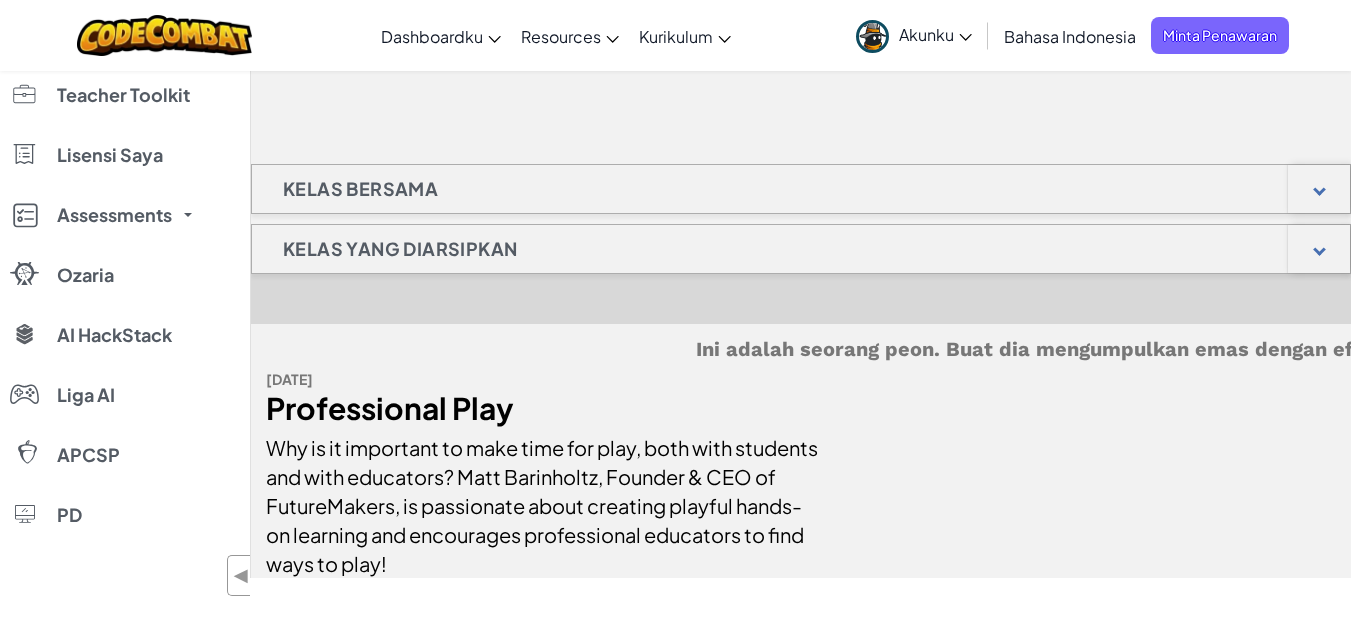 scroll, scrollTop: 0, scrollLeft: 0, axis: both 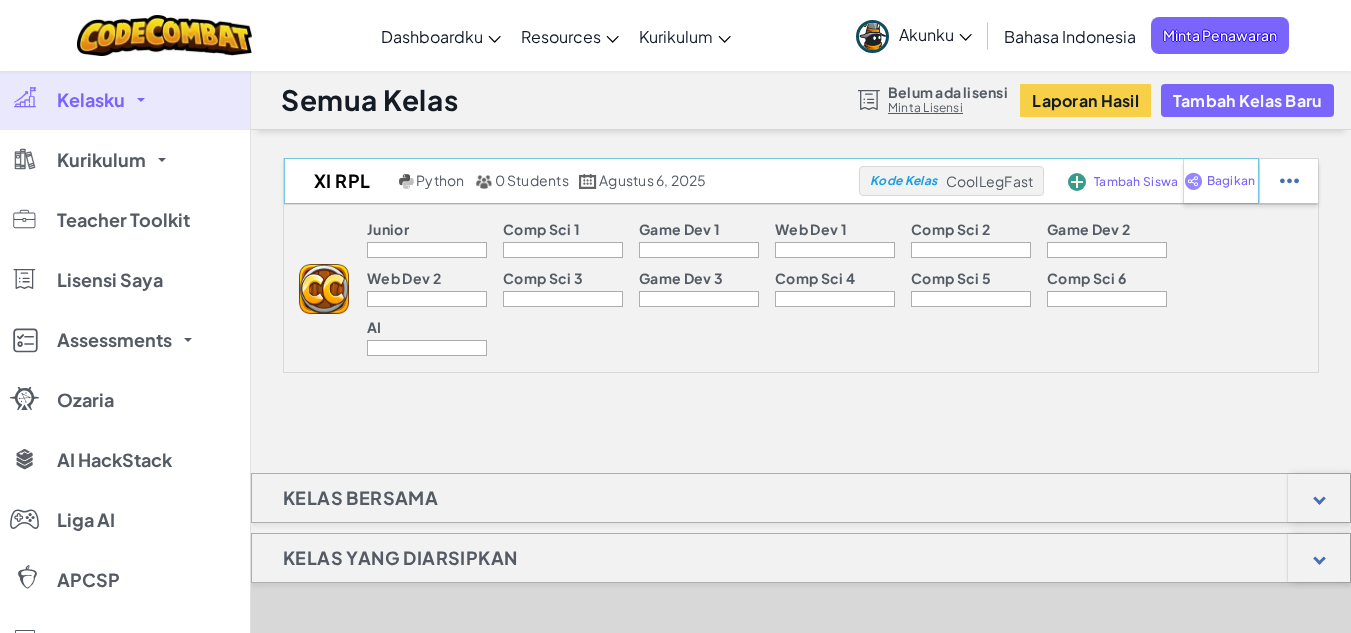 click at bounding box center (1077, 182) 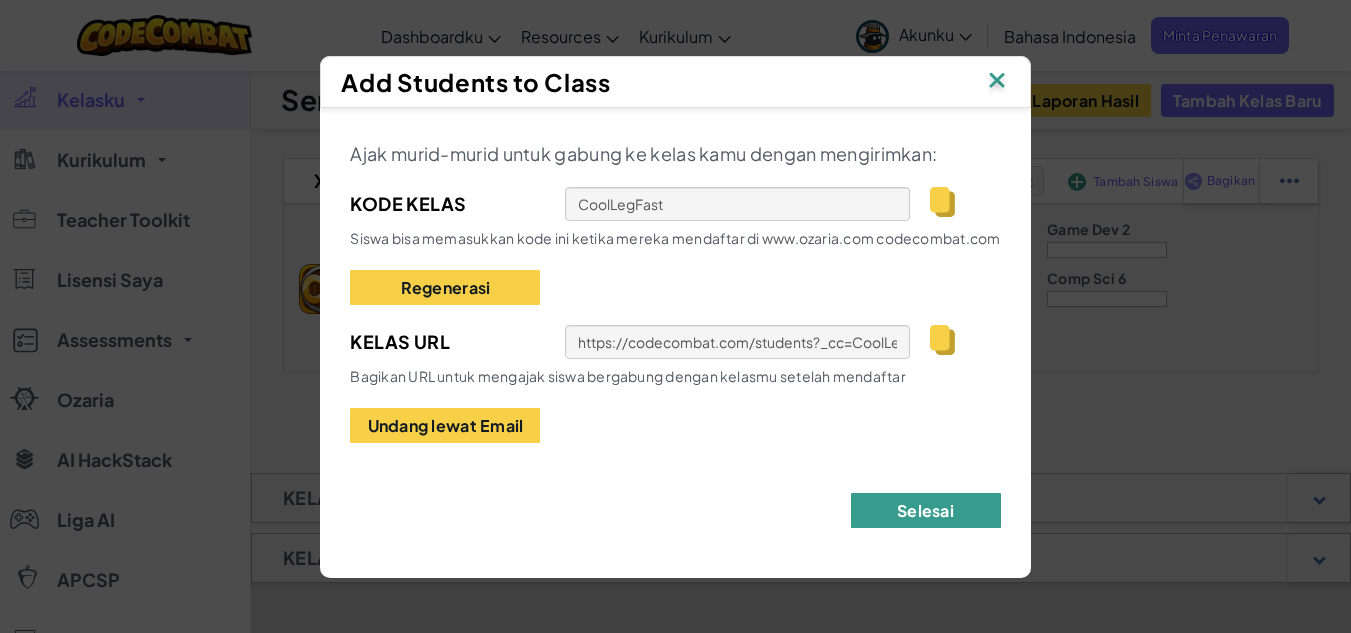 click on "Selesai" at bounding box center [926, 510] 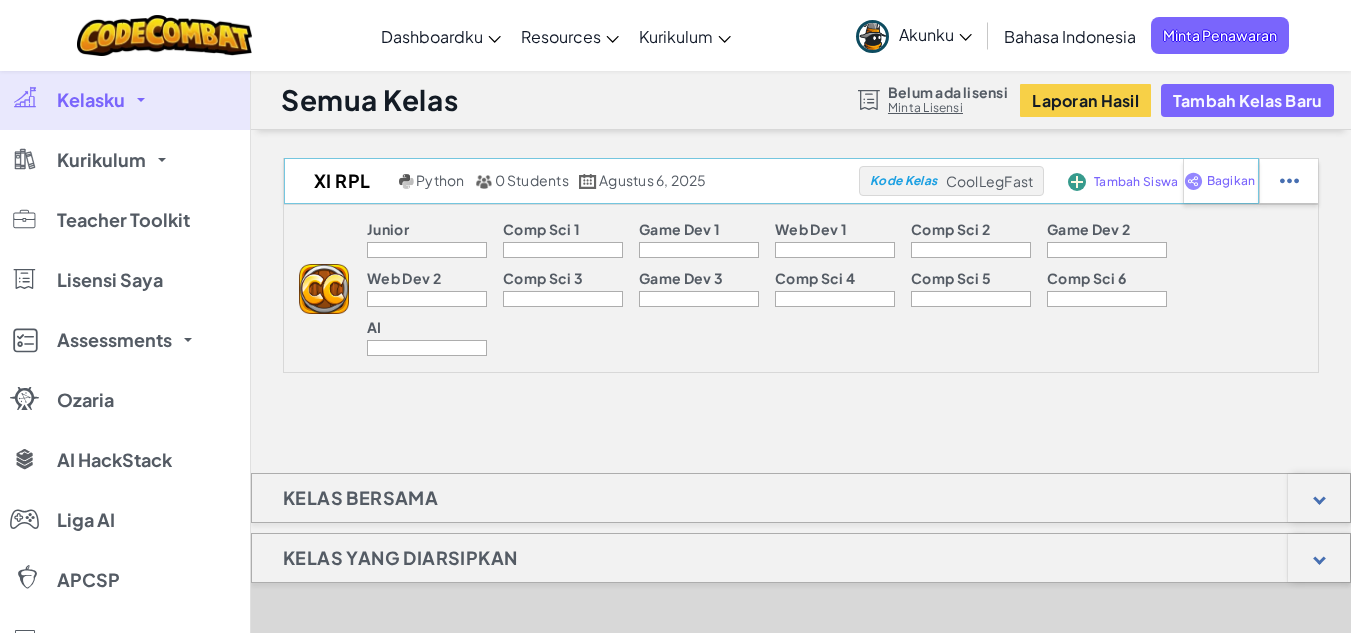 click at bounding box center (1077, 182) 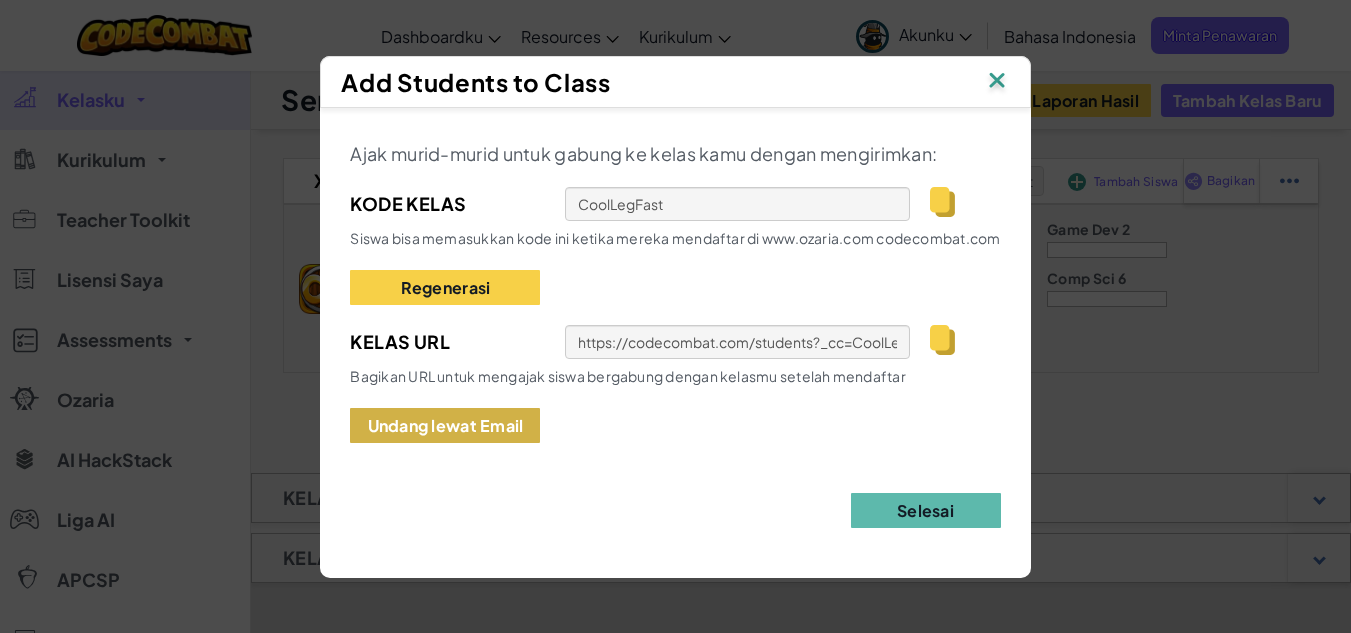 click on "Undang lewat Email" at bounding box center (445, 425) 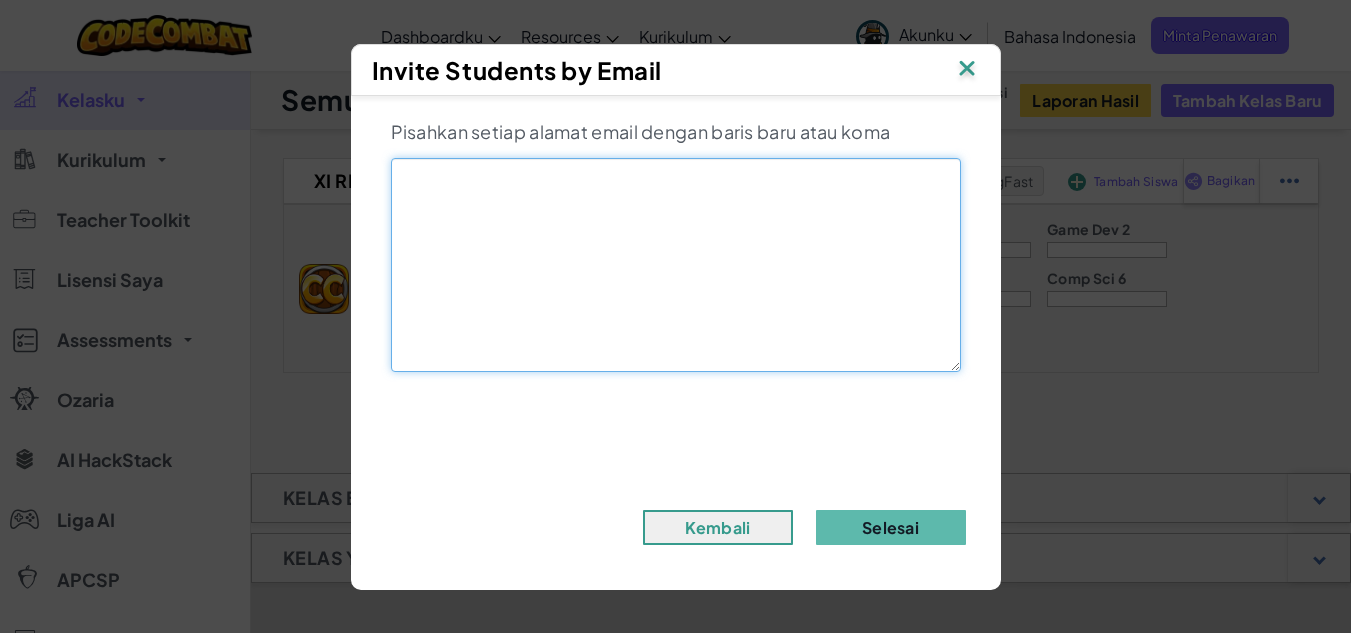 click at bounding box center [676, 265] 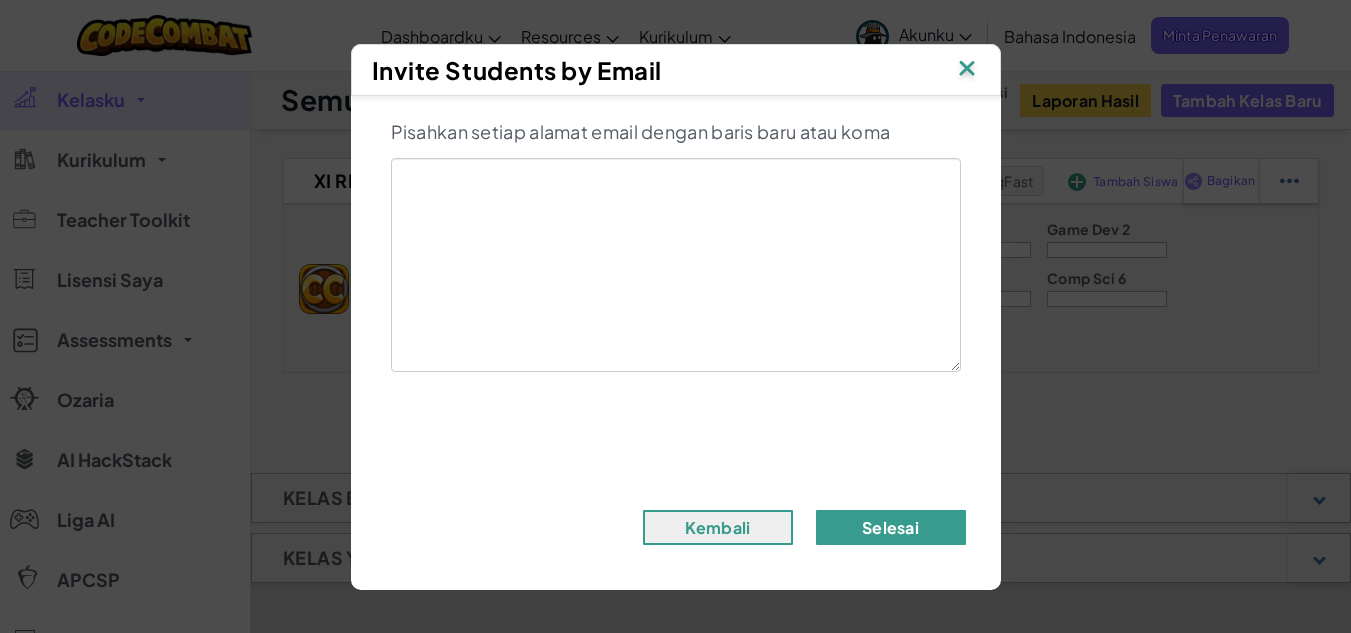 click on "Selesai" at bounding box center [891, 527] 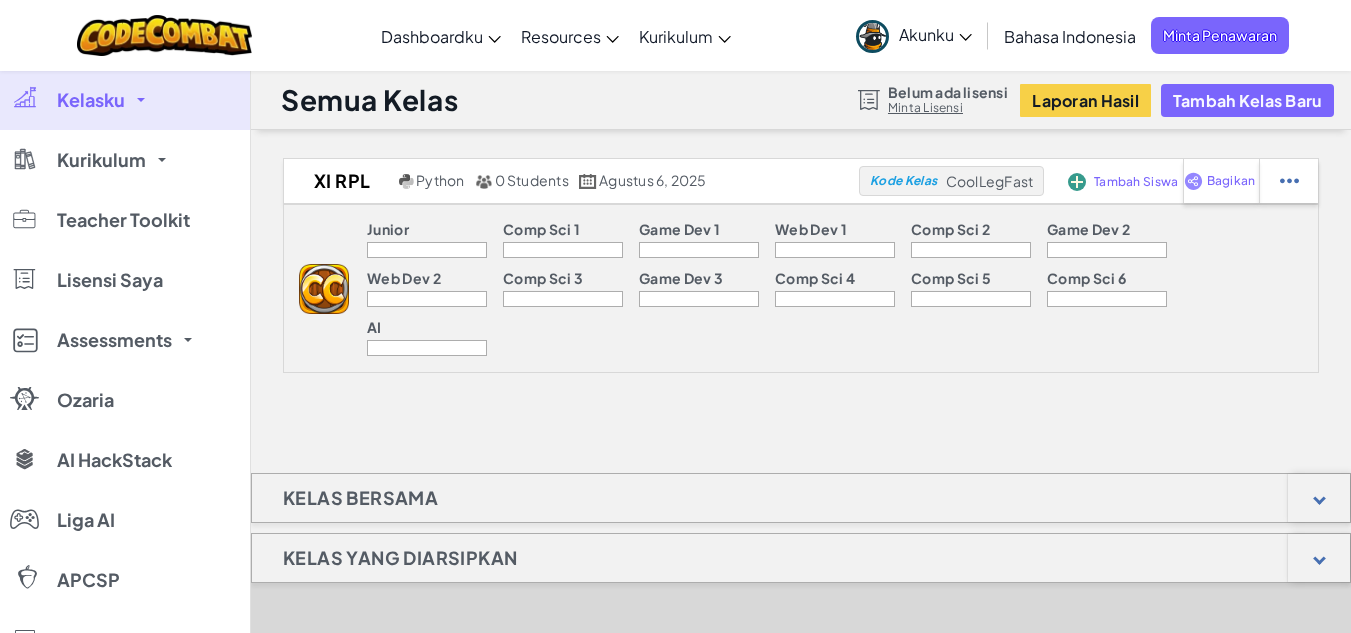 click at bounding box center (1107, 250) 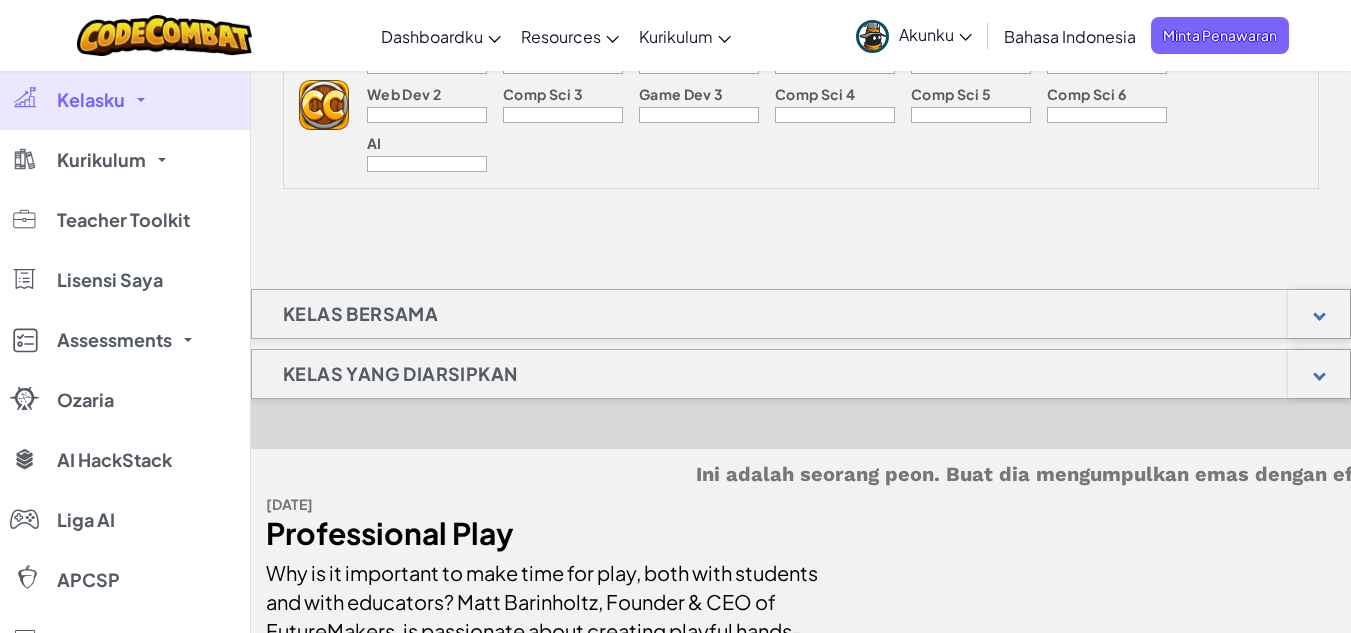 scroll, scrollTop: 192, scrollLeft: 0, axis: vertical 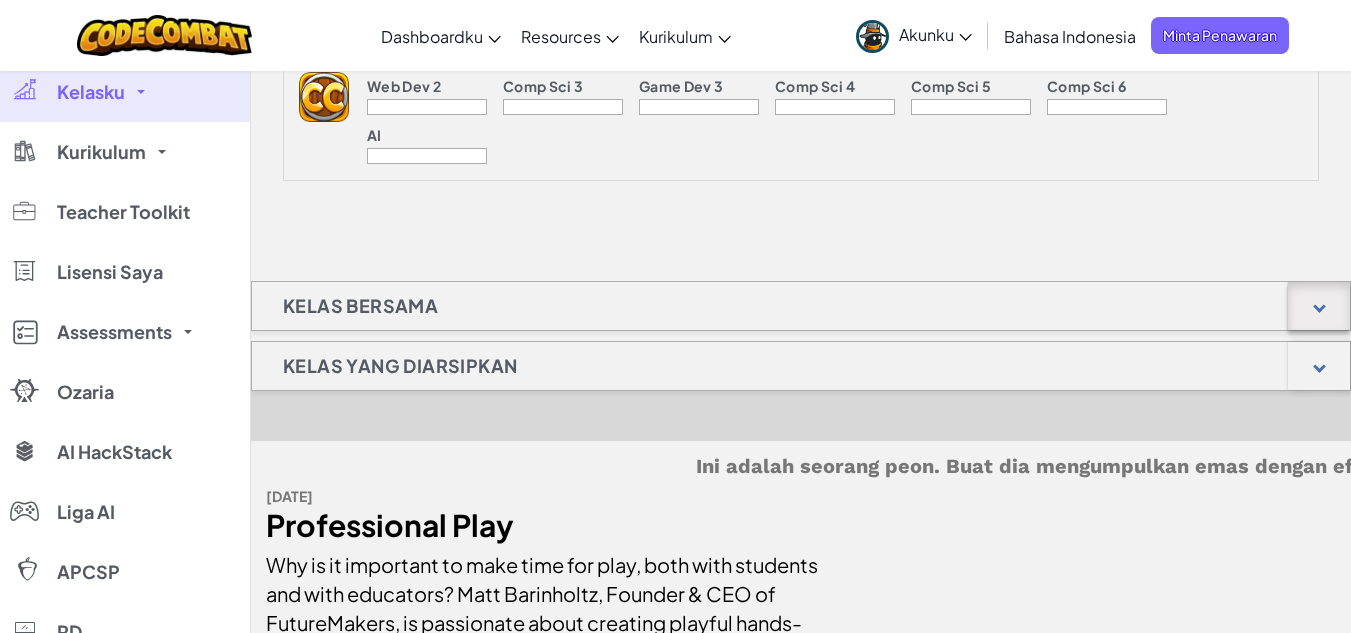 click at bounding box center (1319, 306) 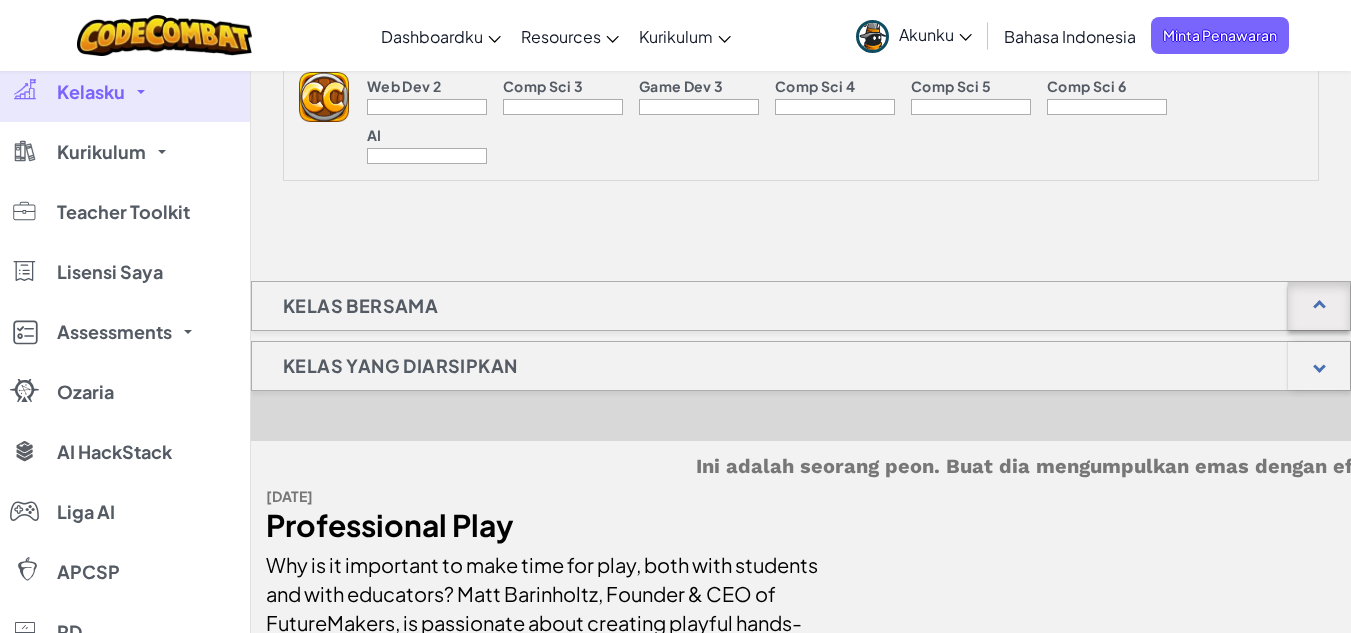 click at bounding box center (1319, 306) 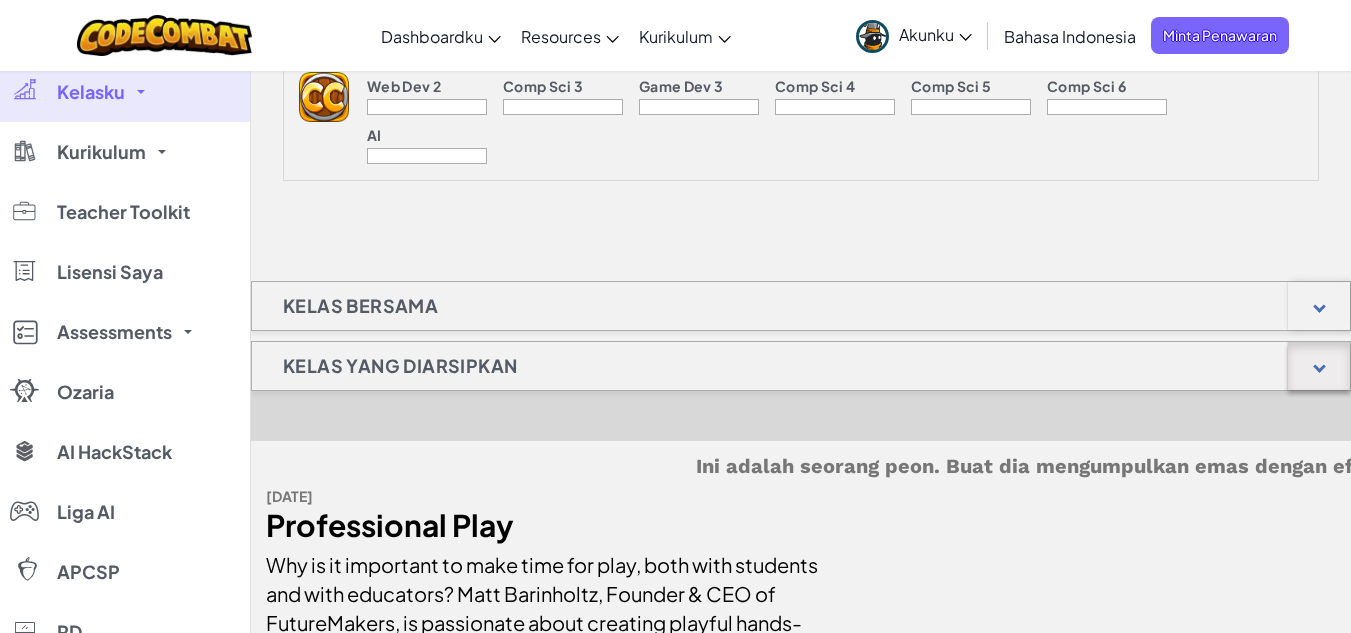 click at bounding box center (1319, 366) 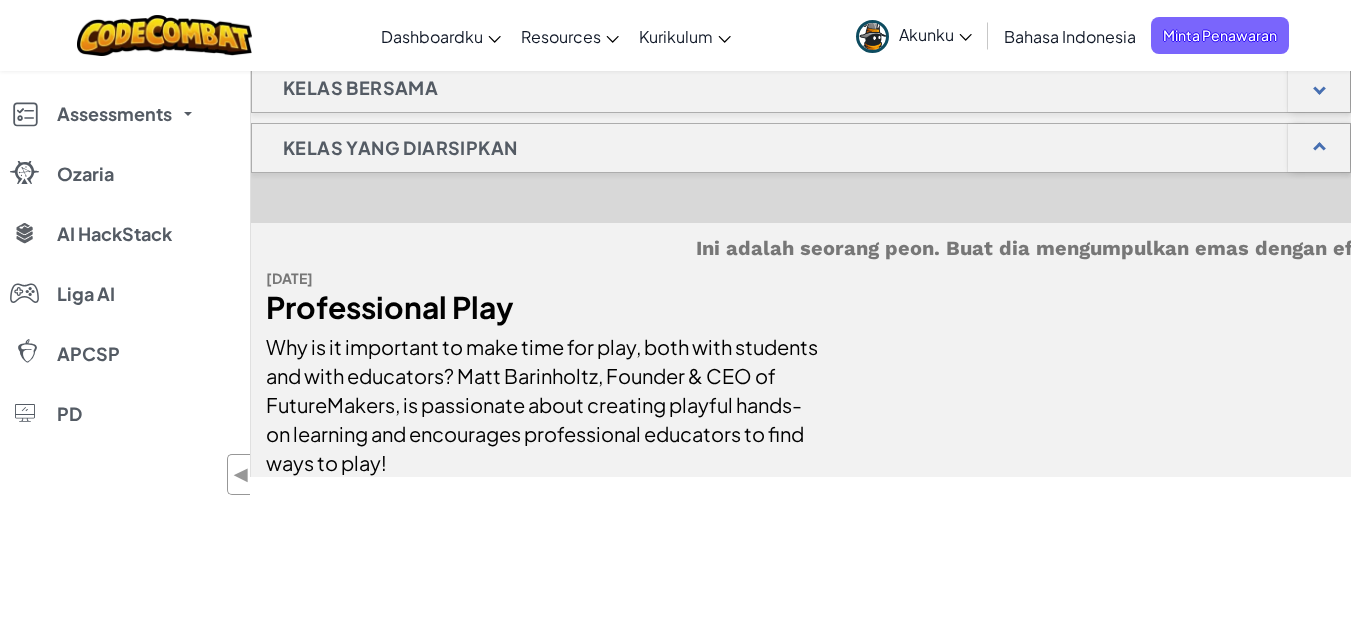 scroll, scrollTop: 0, scrollLeft: 0, axis: both 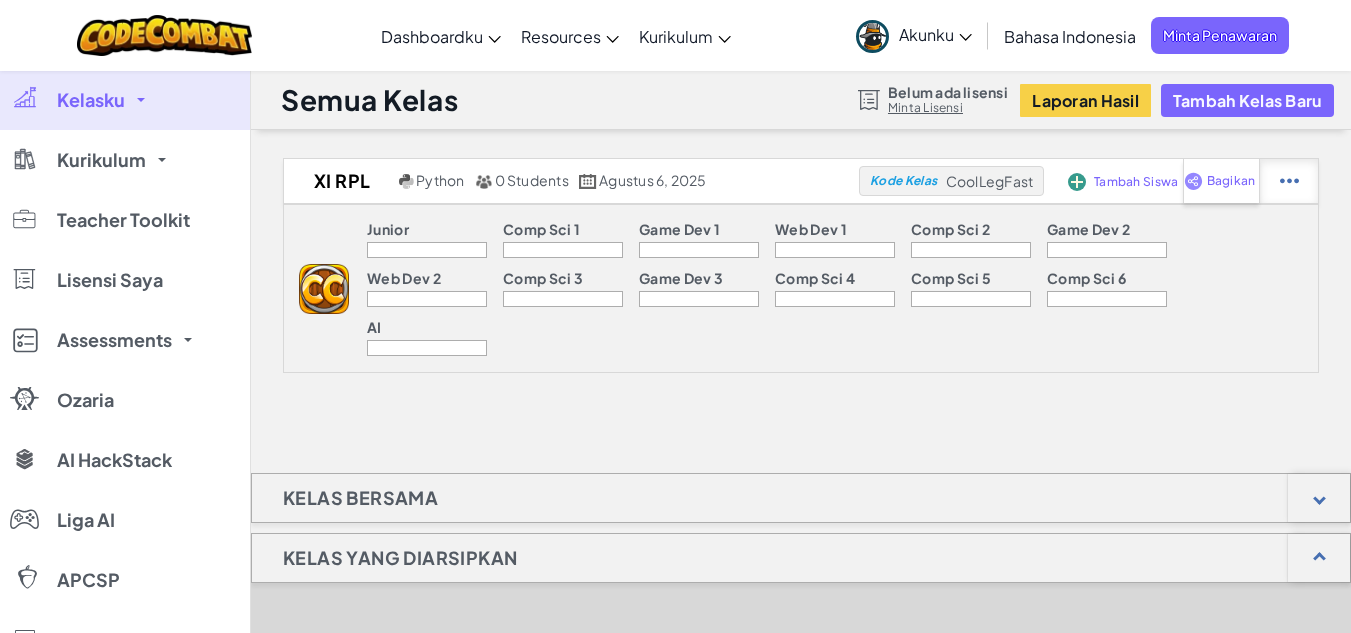 click at bounding box center (1289, 181) 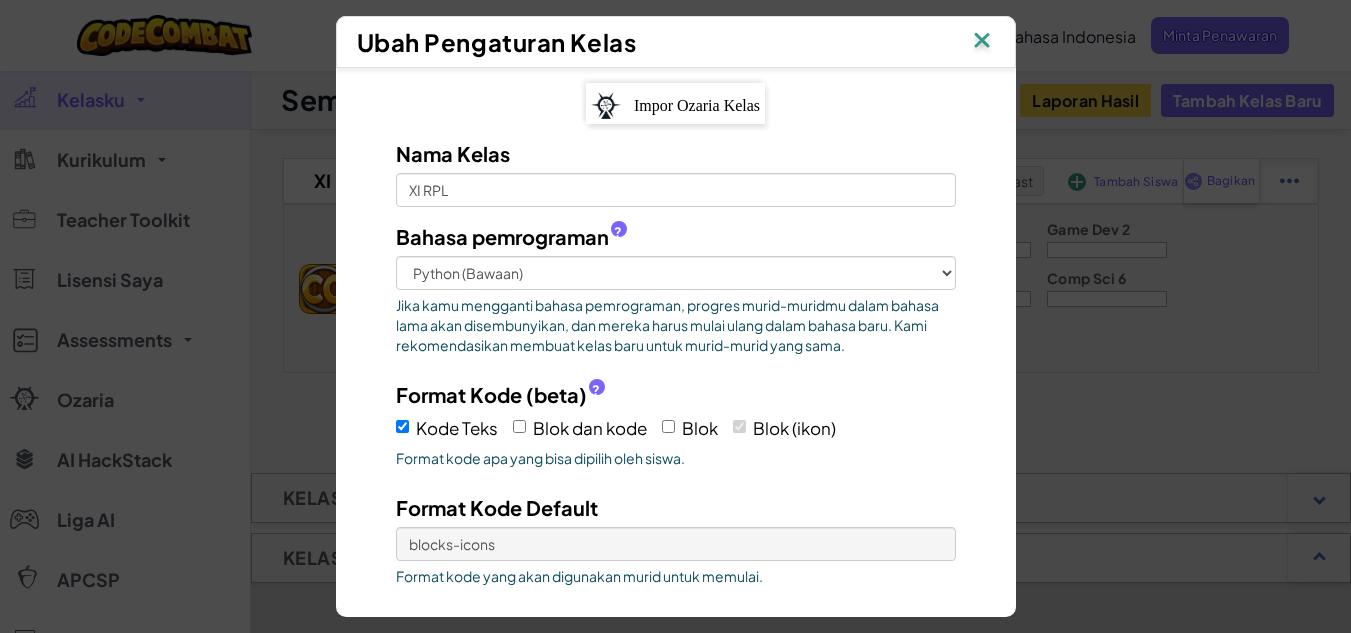select on "blocks-icons" 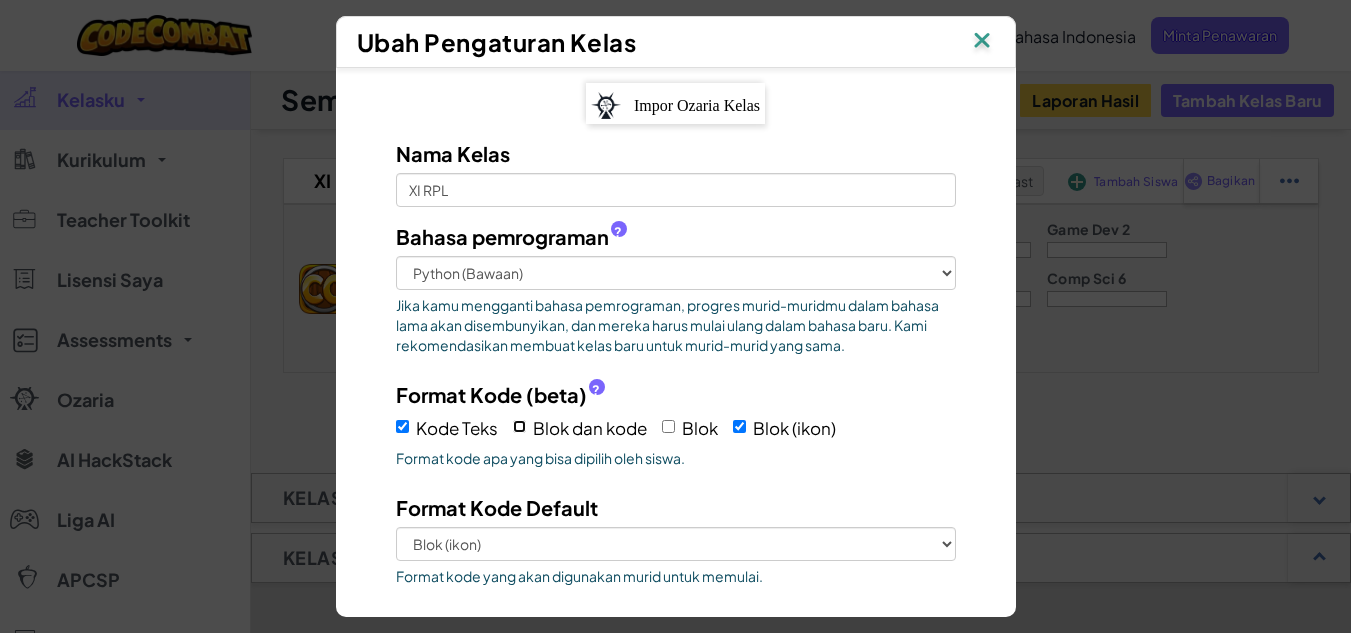 click on "Blok dan kode" at bounding box center [519, 426] 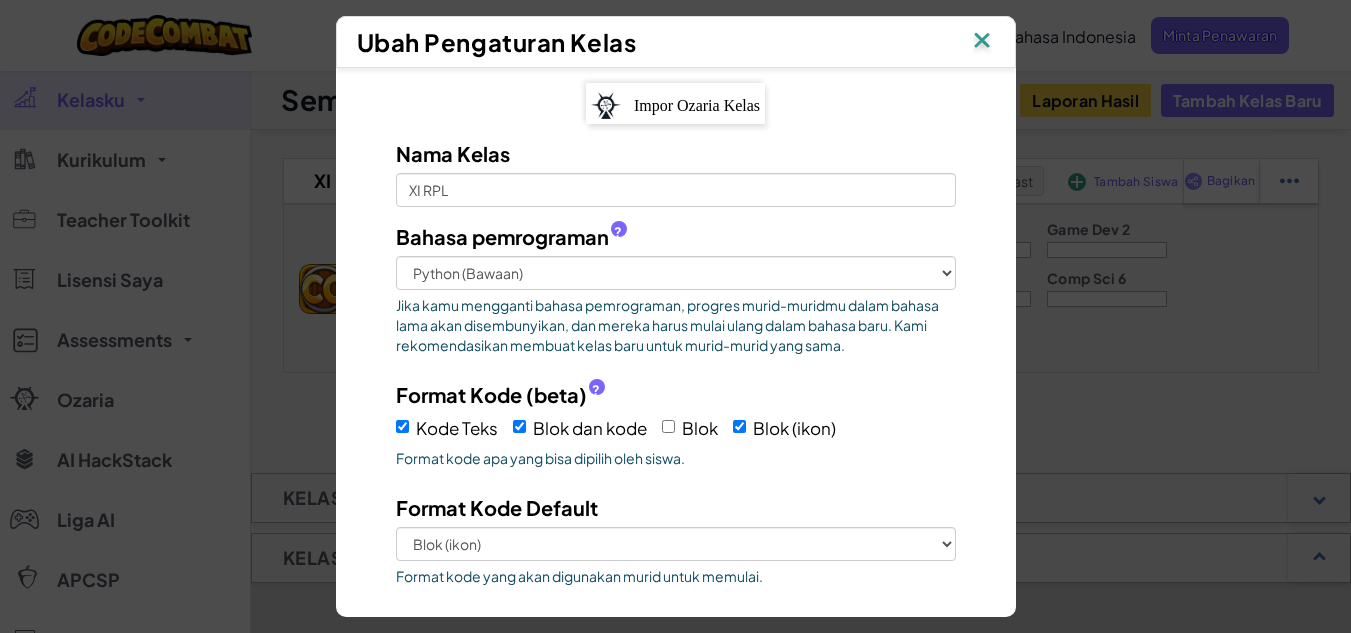 click on "Blok" at bounding box center [690, 427] 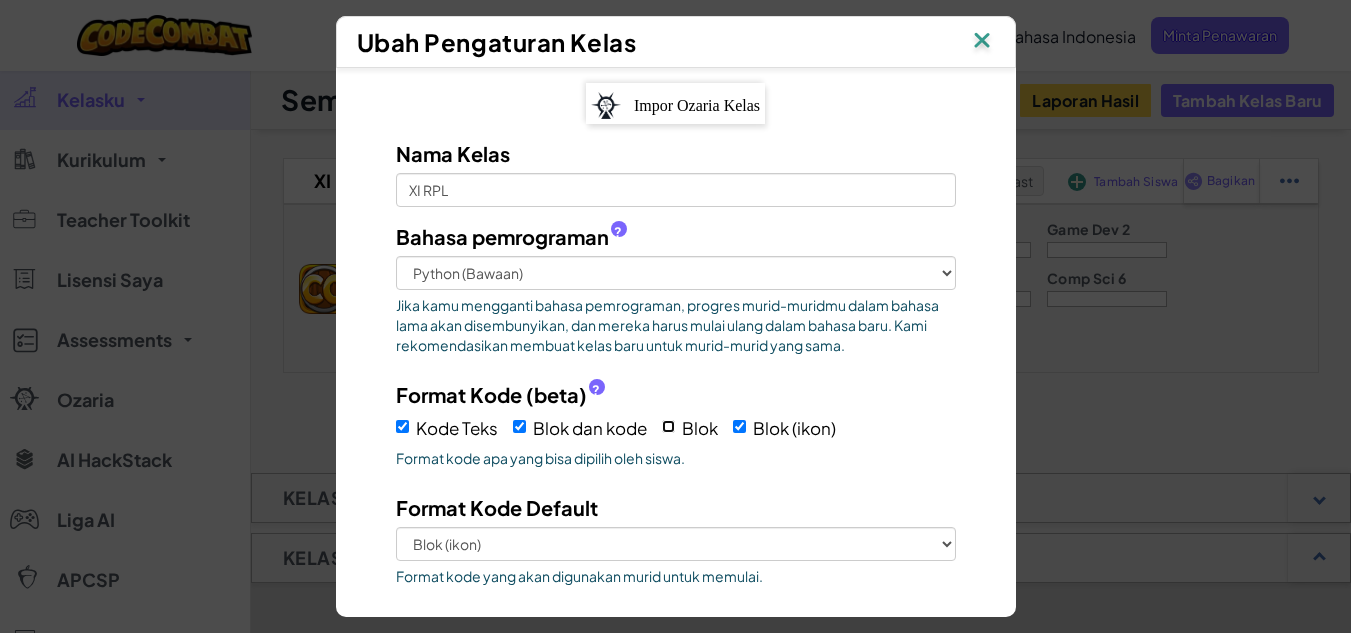 click on "Blok" at bounding box center [668, 426] 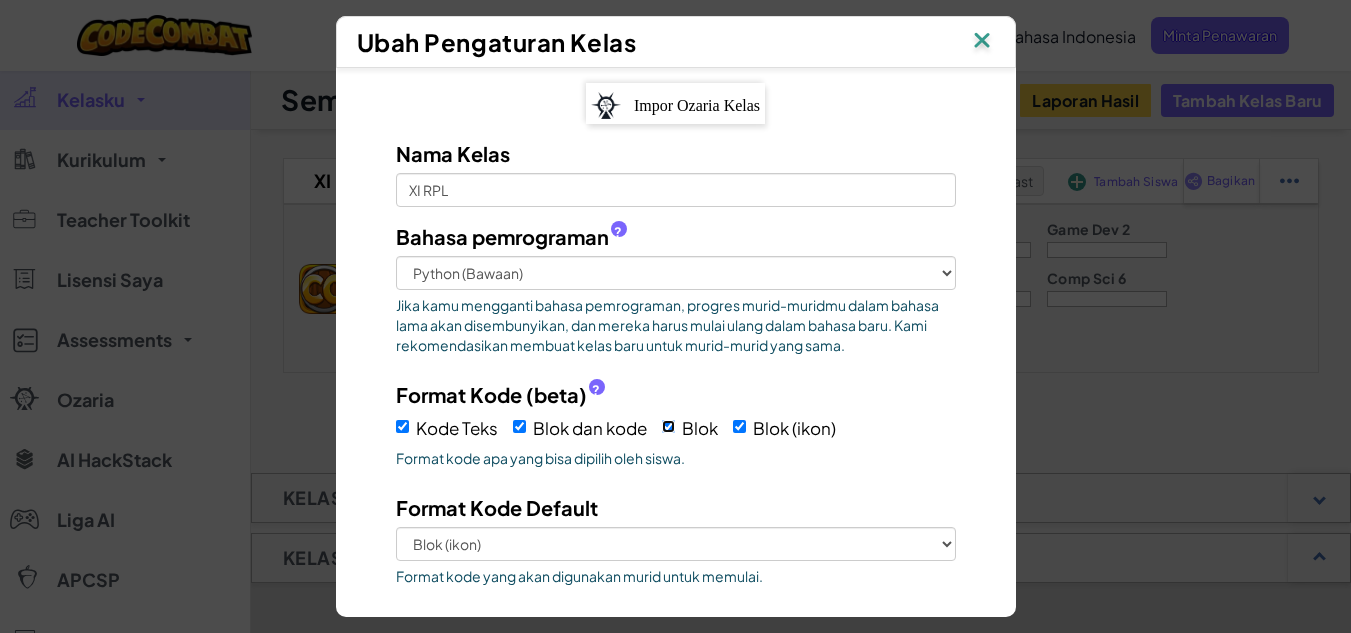 scroll, scrollTop: 110, scrollLeft: 0, axis: vertical 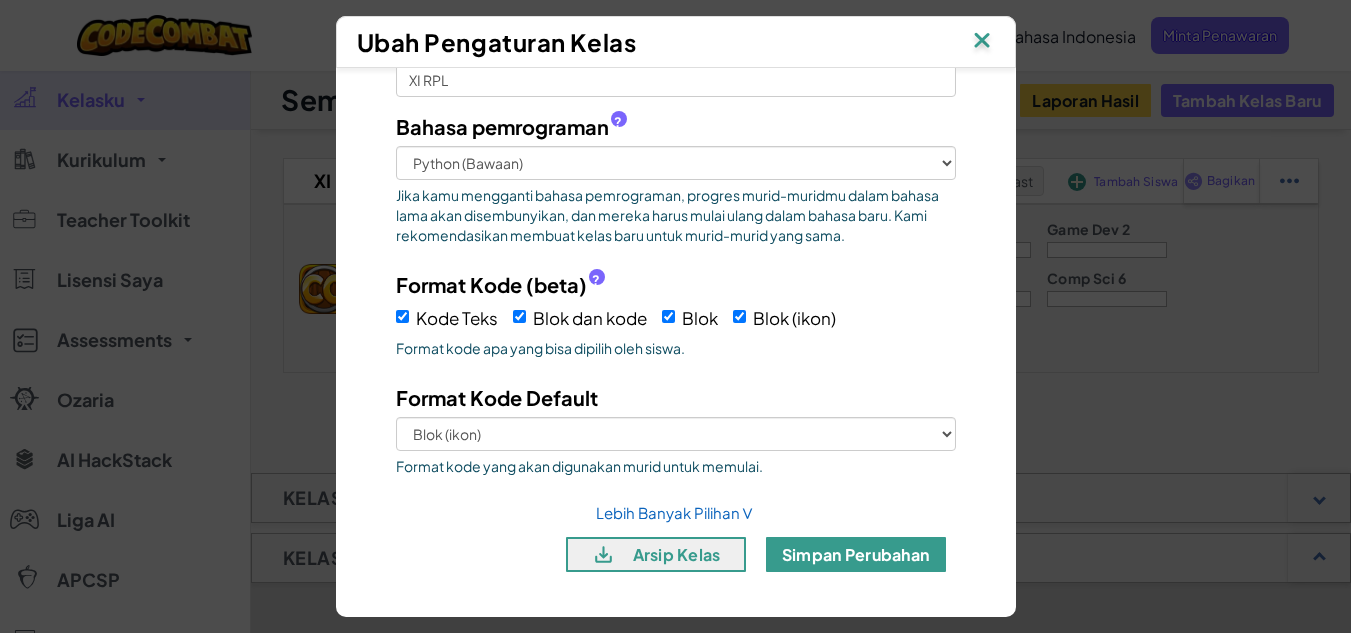 click on "Simpan Perubahan" at bounding box center (856, 554) 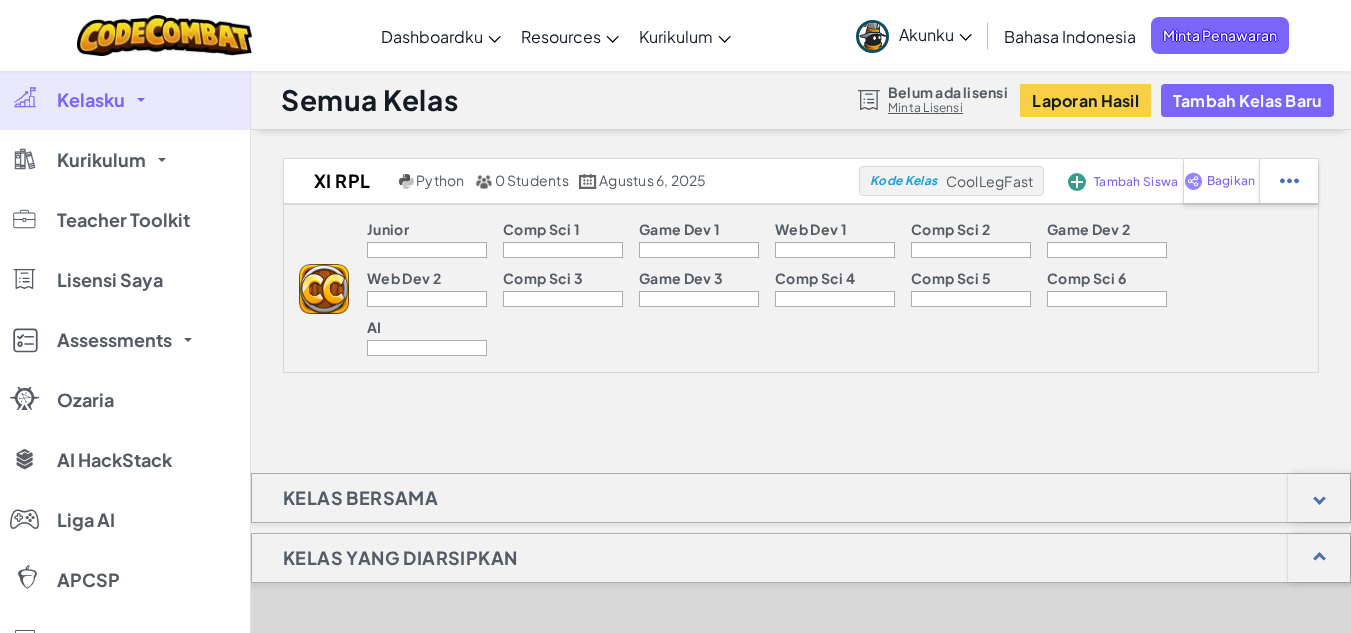 click at bounding box center [971, 250] 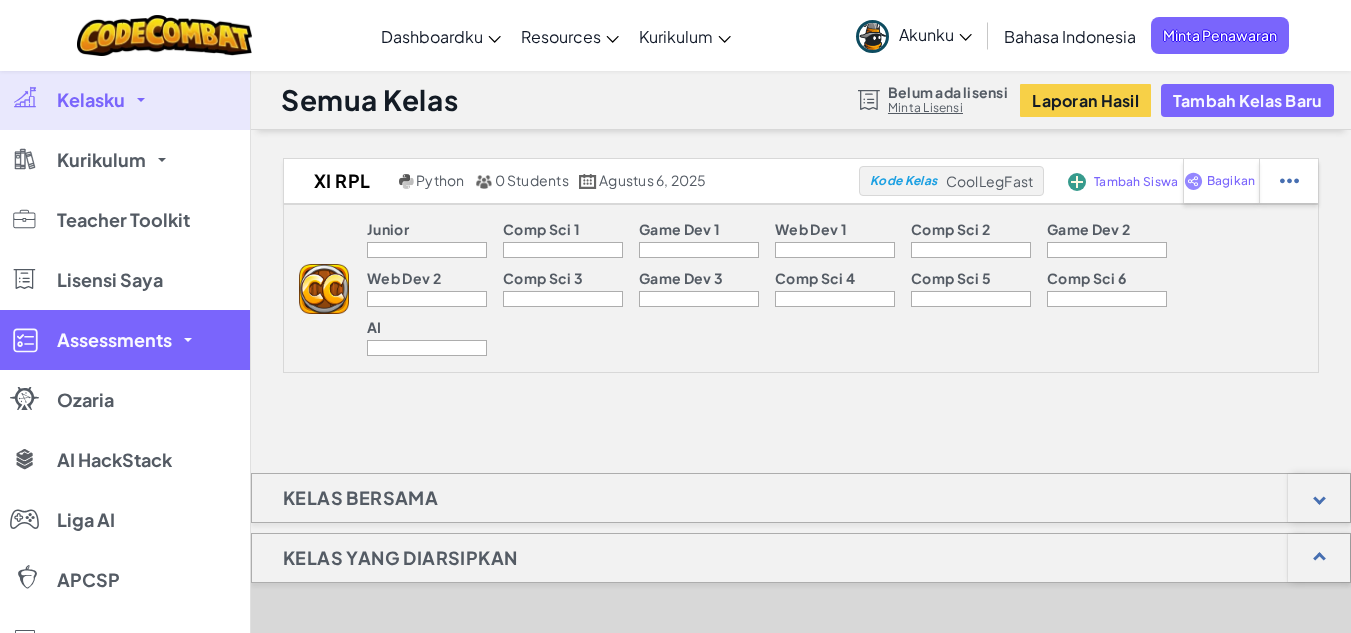 click on "Assessments" at bounding box center (125, 340) 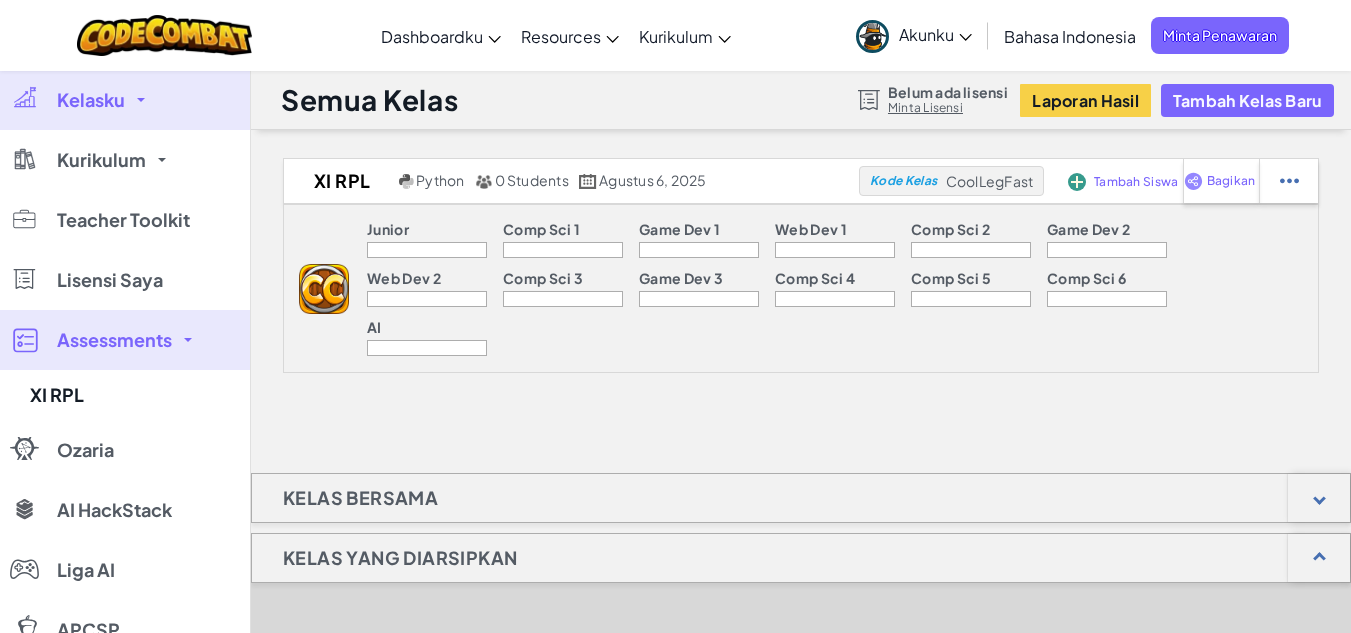 click on "Assessments" at bounding box center [125, 340] 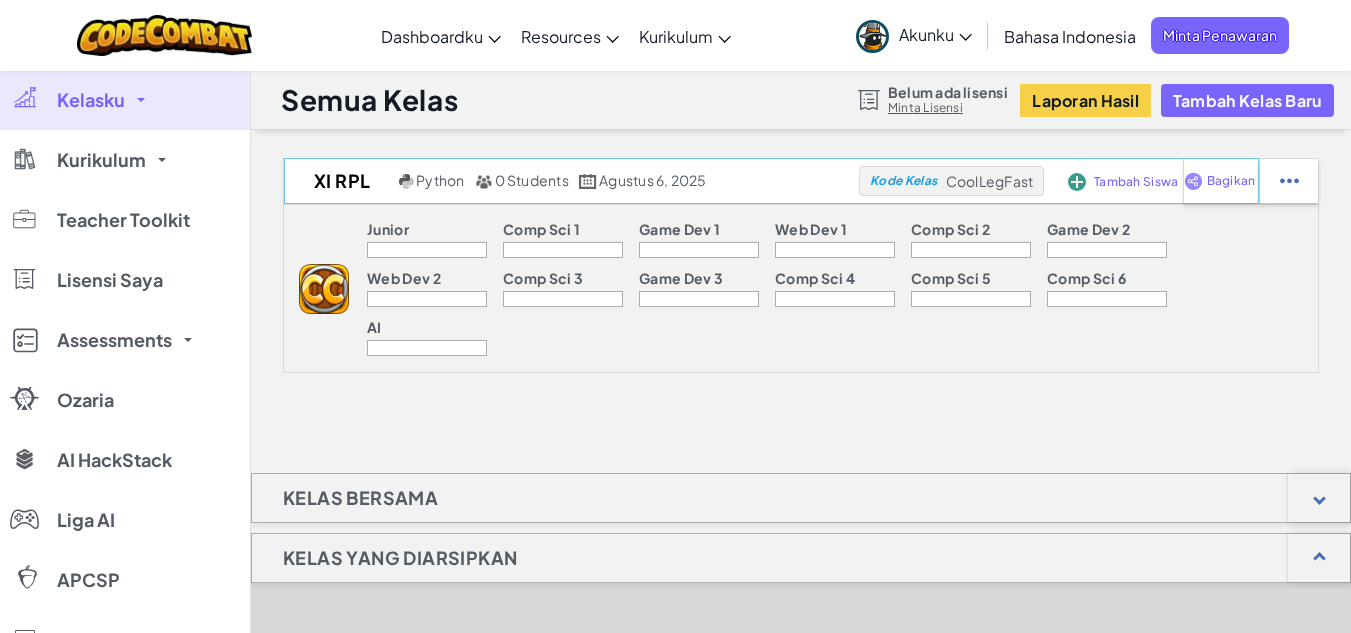click at bounding box center [1077, 182] 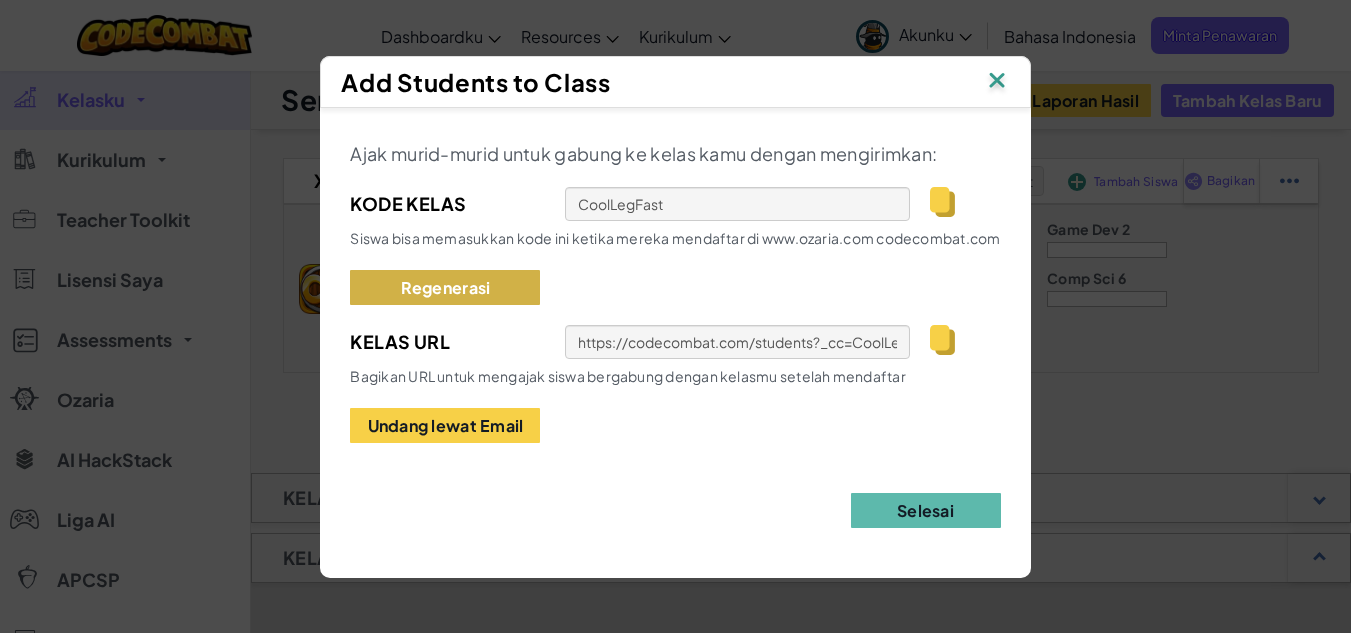 click on "Regenerasi" at bounding box center [445, 287] 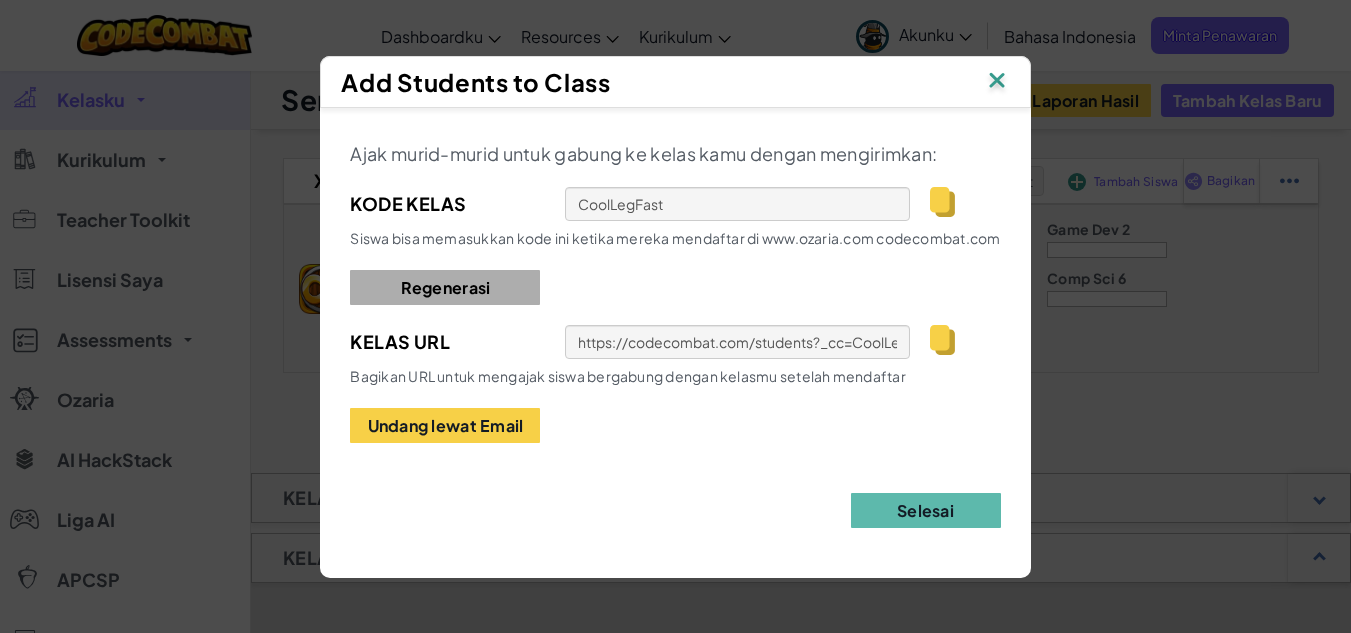type on "MostBoxBite" 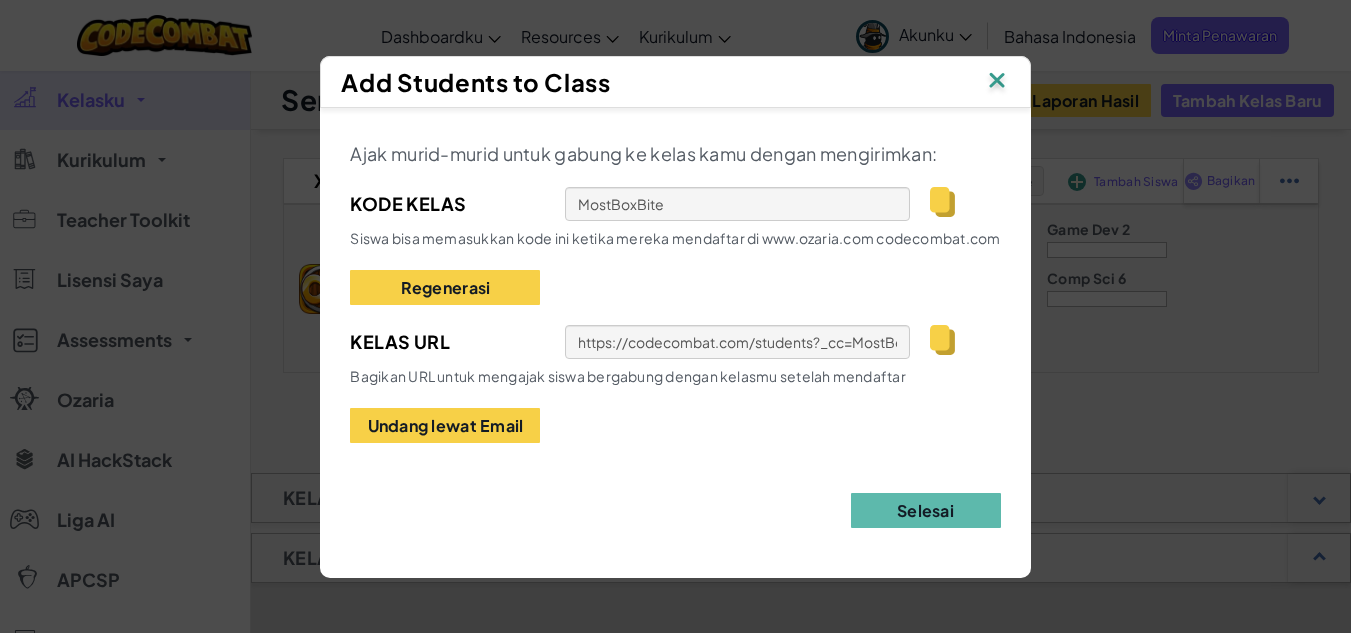 click at bounding box center (997, 82) 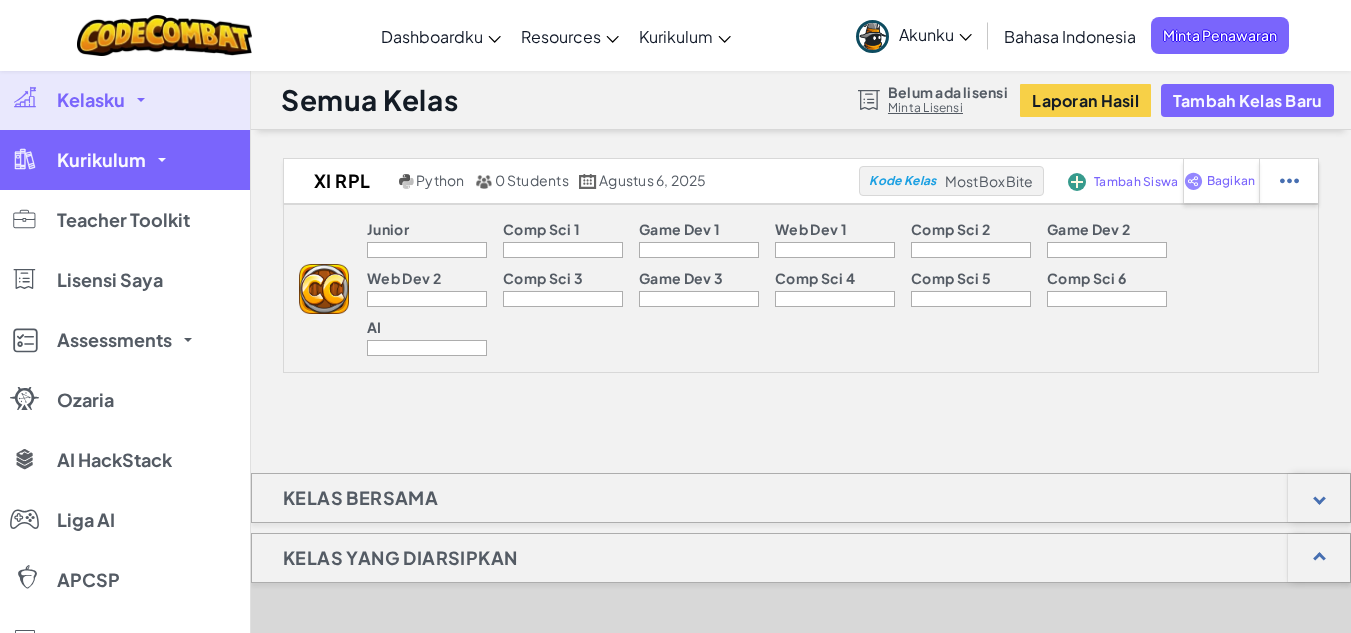 click on "Kurikulum" at bounding box center (125, 160) 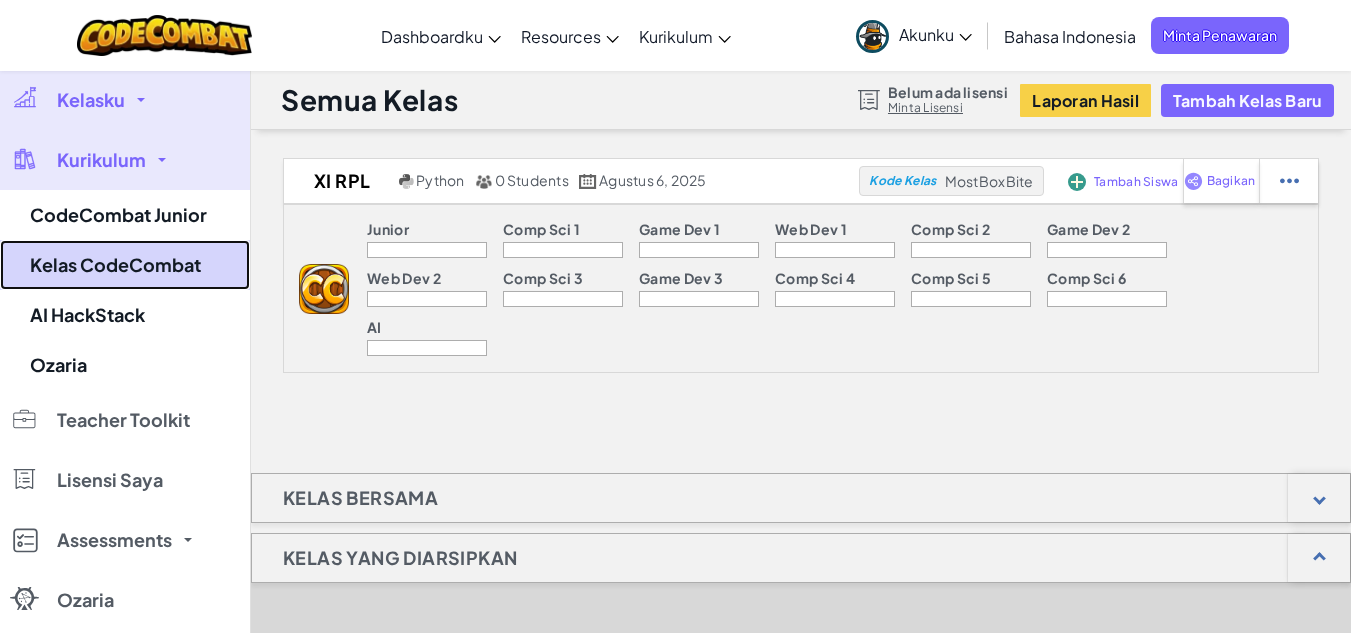 click on "Kelas CodeCombat" at bounding box center [125, 265] 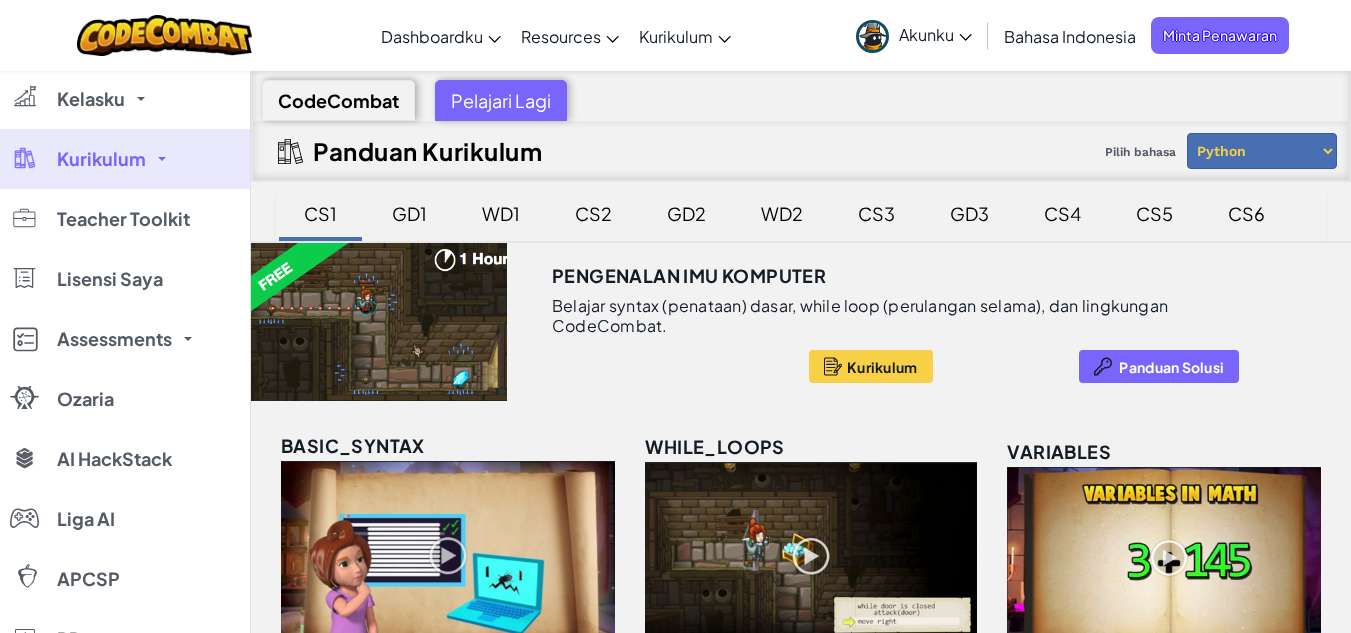 scroll, scrollTop: 2, scrollLeft: 0, axis: vertical 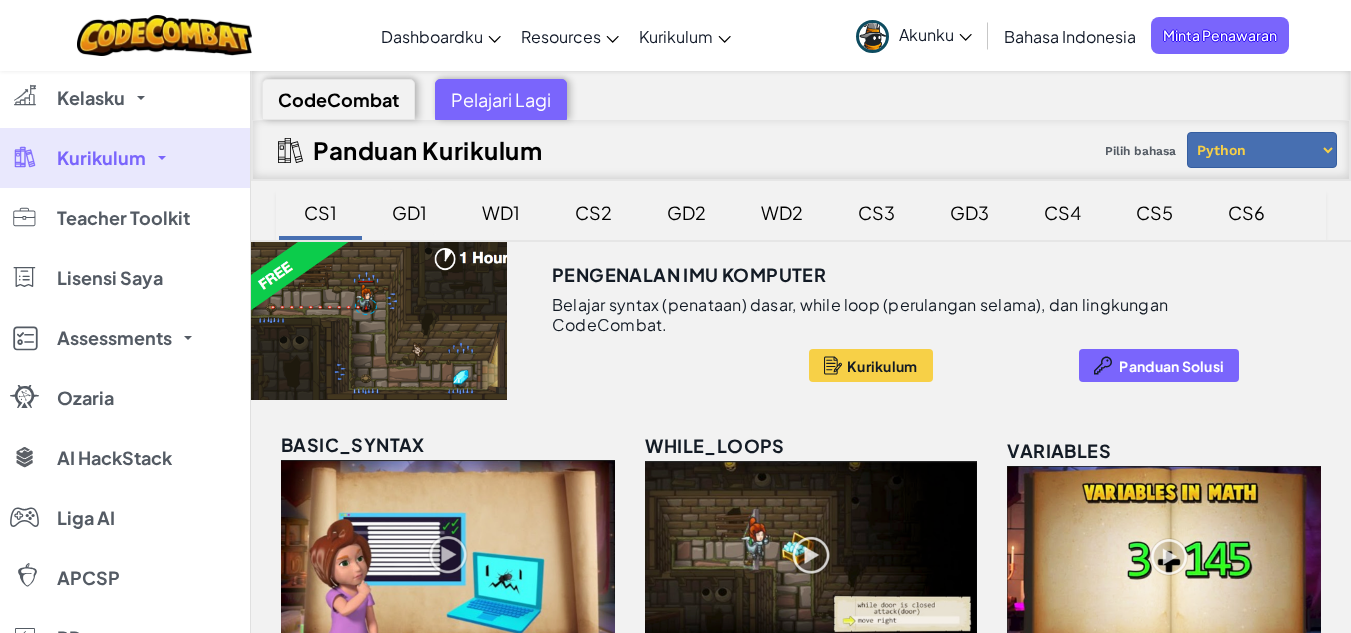 click on "GD1" at bounding box center [409, 212] 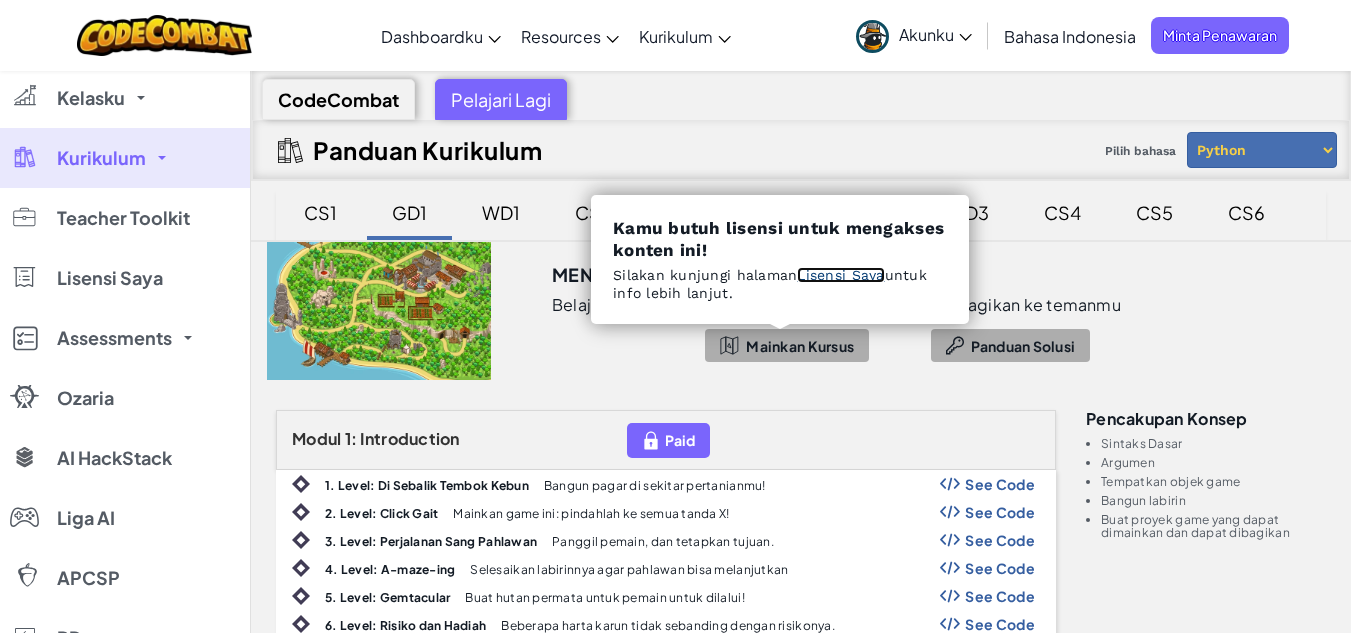 click on "Lisensi Saya" at bounding box center (840, 275) 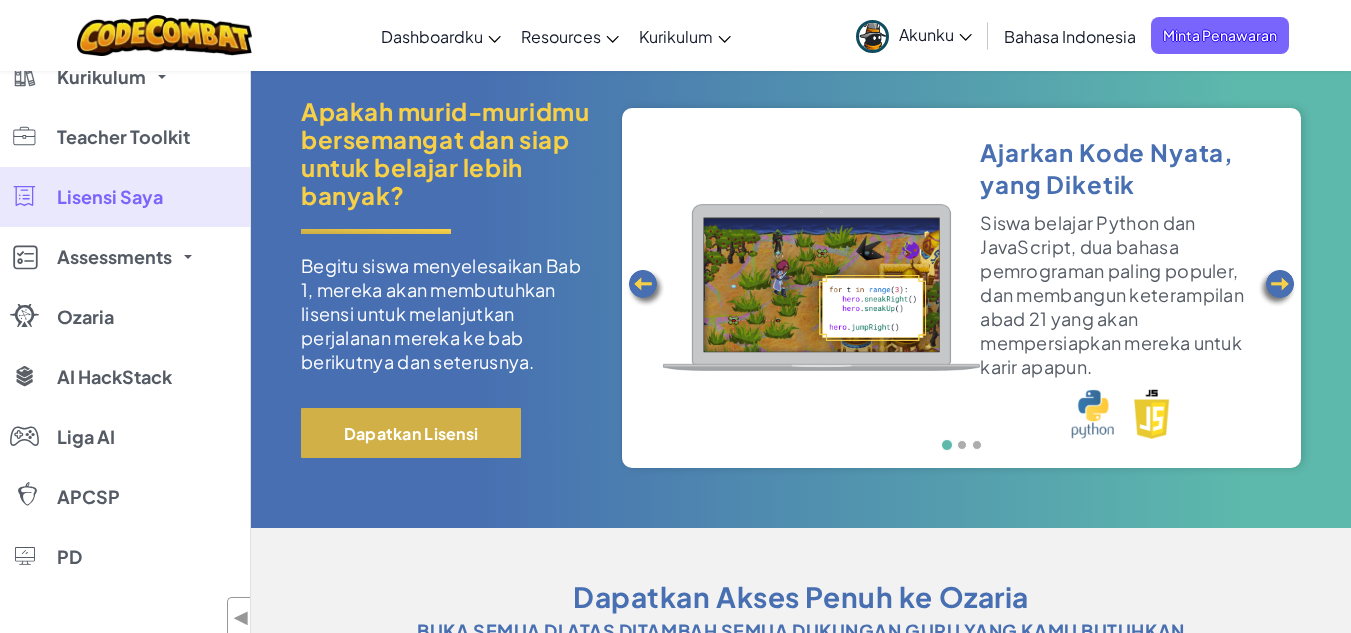 scroll, scrollTop: 84, scrollLeft: 0, axis: vertical 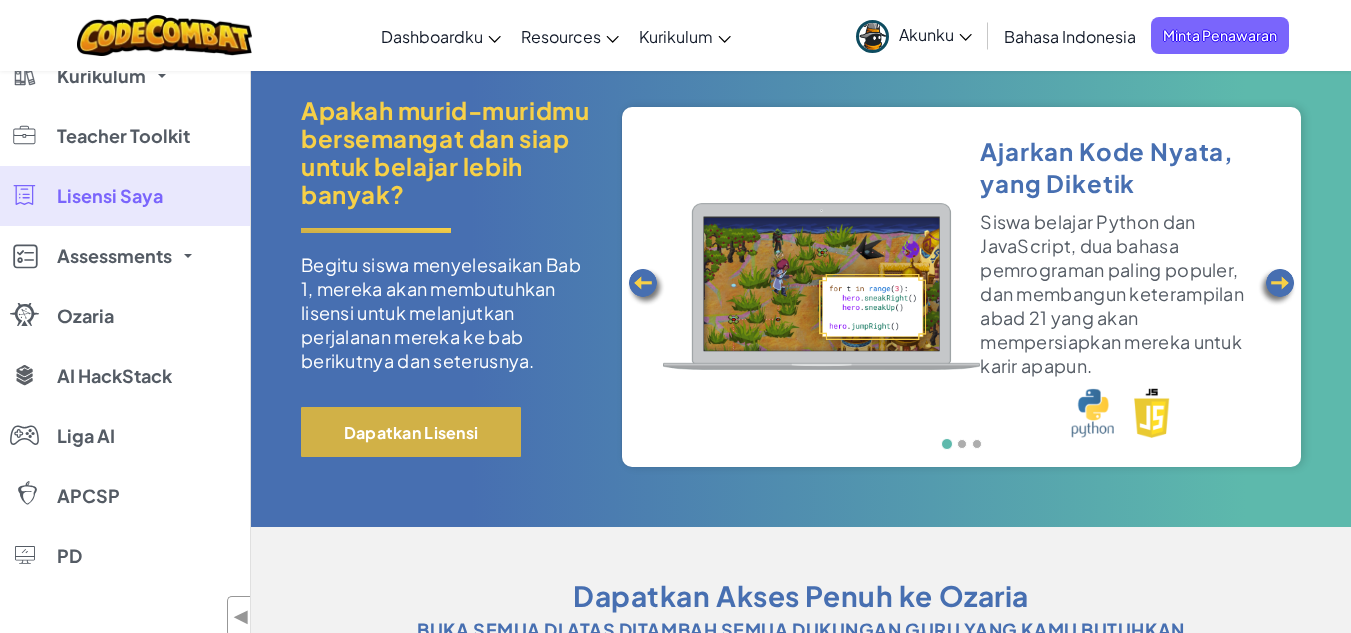 click on "Dapatkan Lisensi" at bounding box center (411, 432) 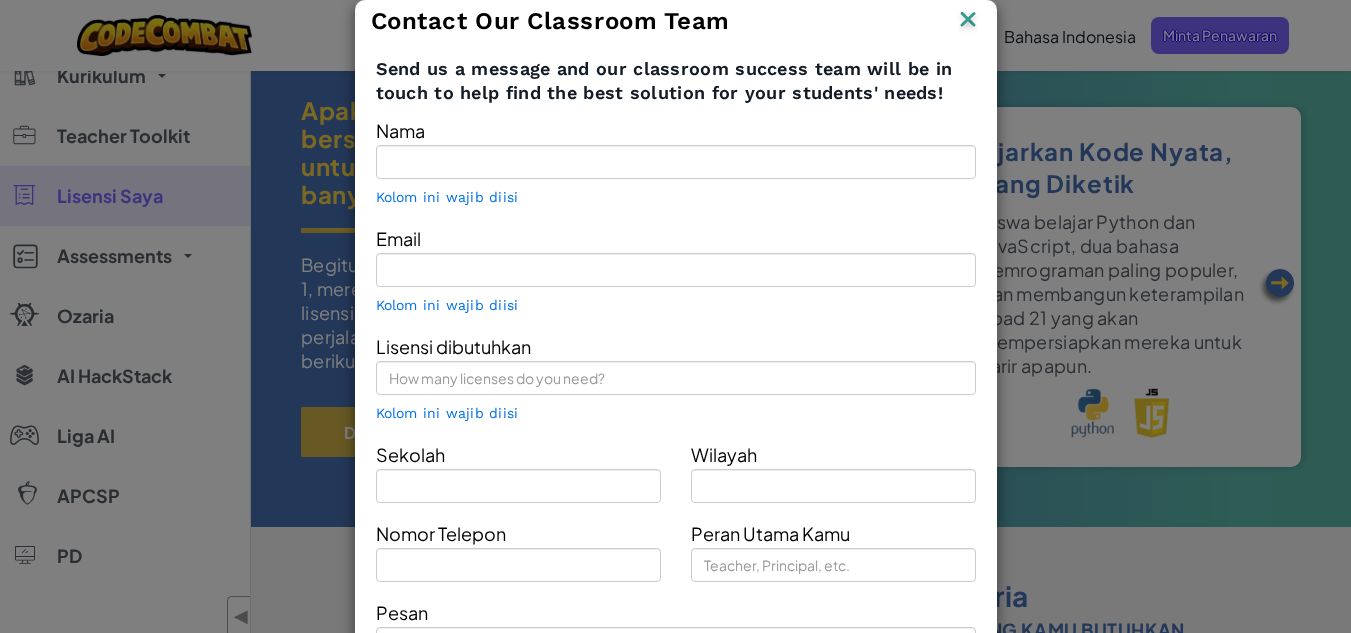 type on "na da" 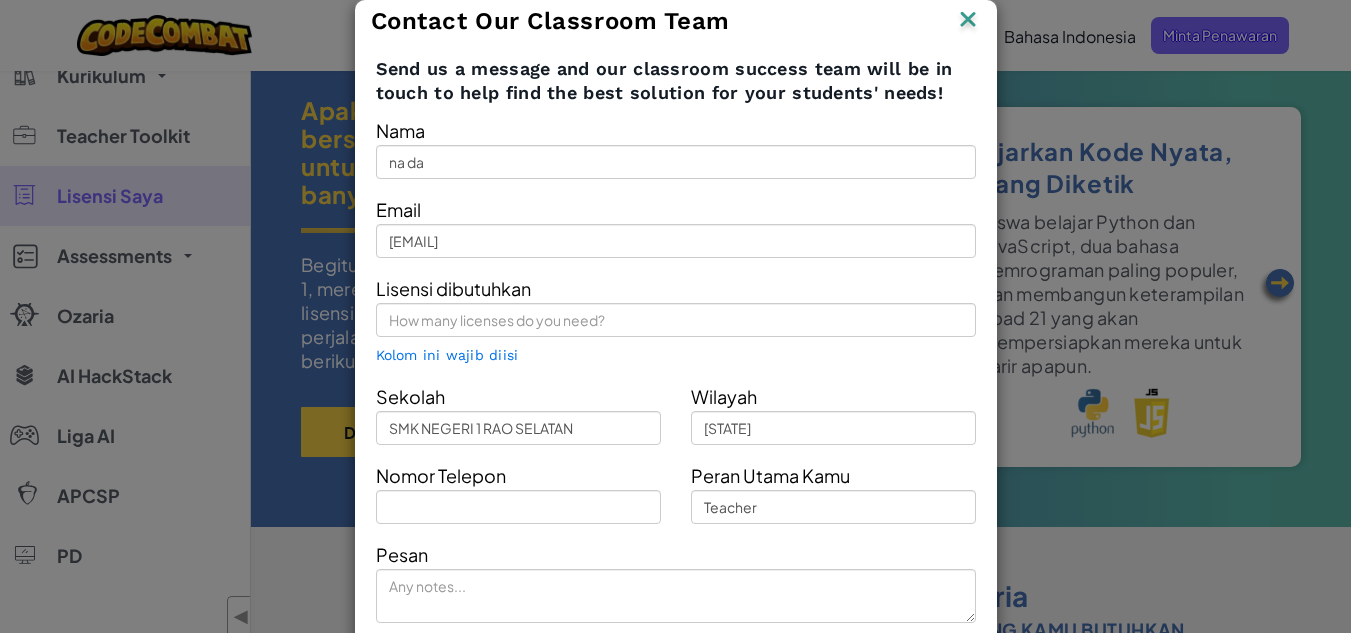 scroll, scrollTop: 74, scrollLeft: 0, axis: vertical 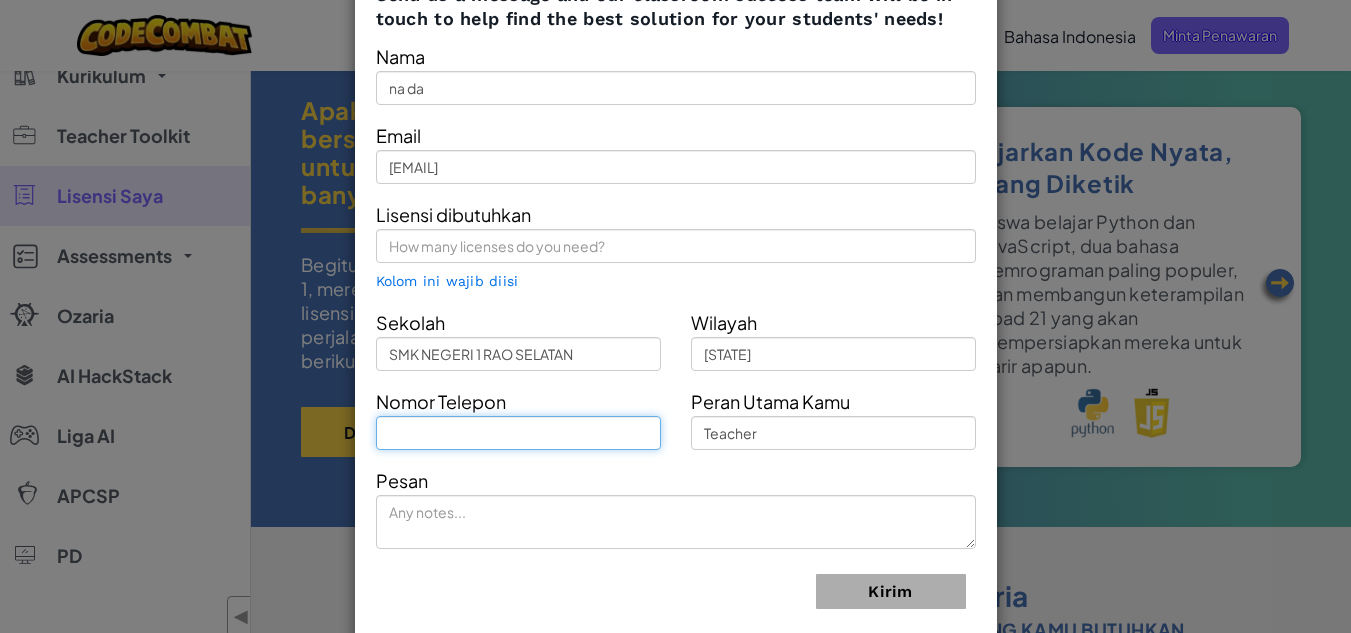 click at bounding box center [518, 433] 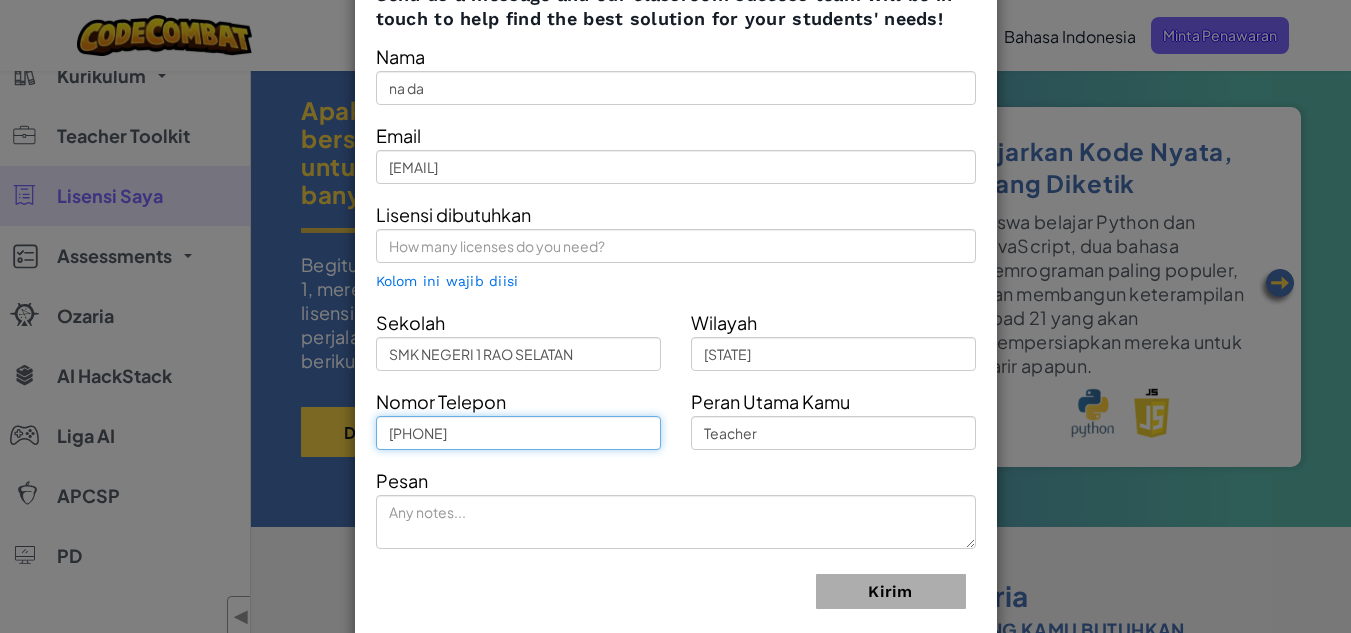 type on "[PHONE]" 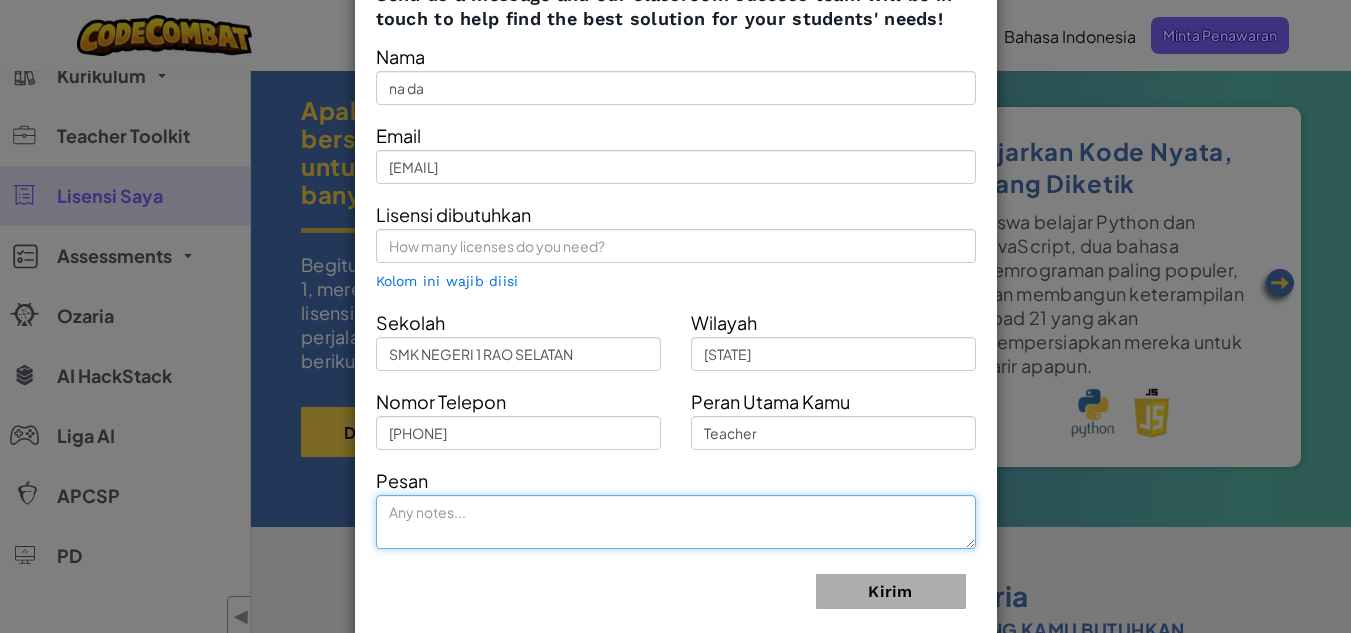click at bounding box center (676, 522) 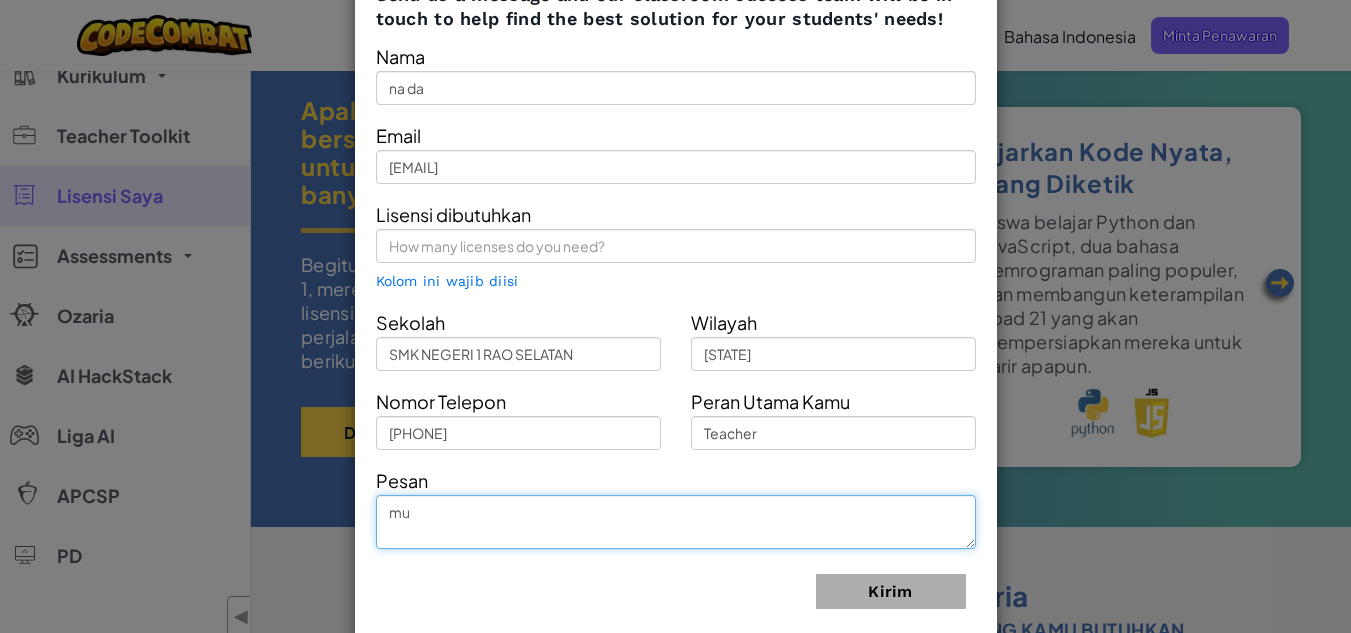 type on "m" 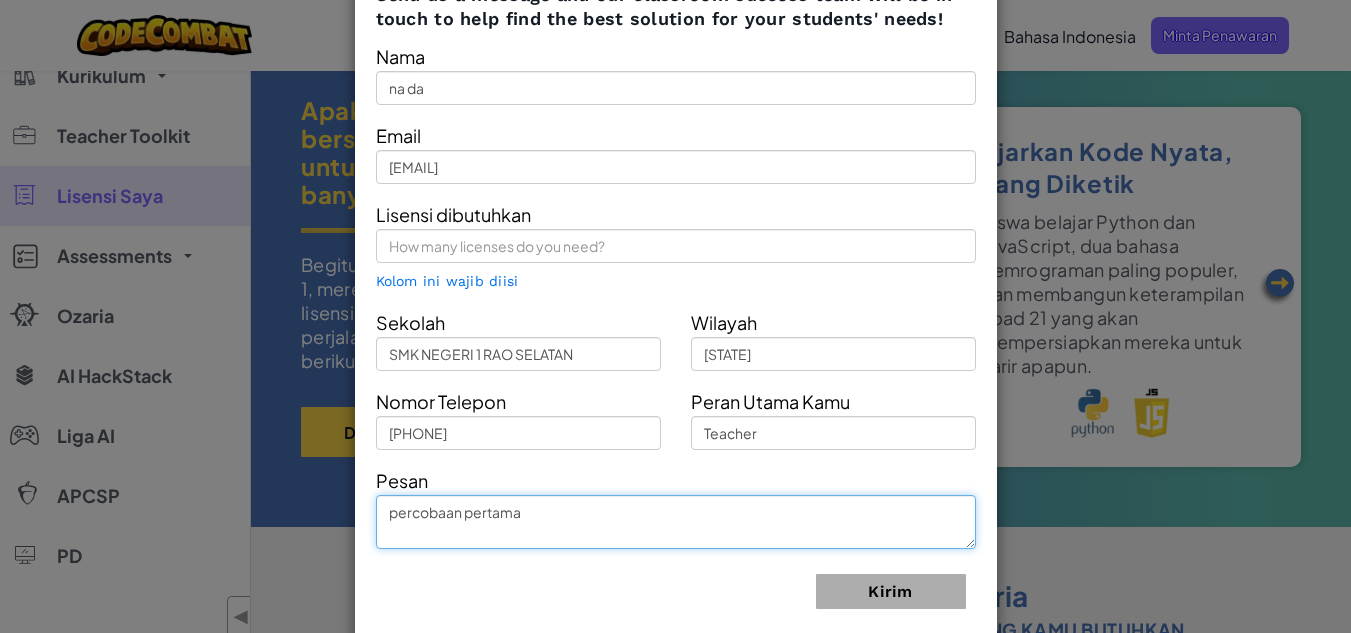 type on "percobaan pertama" 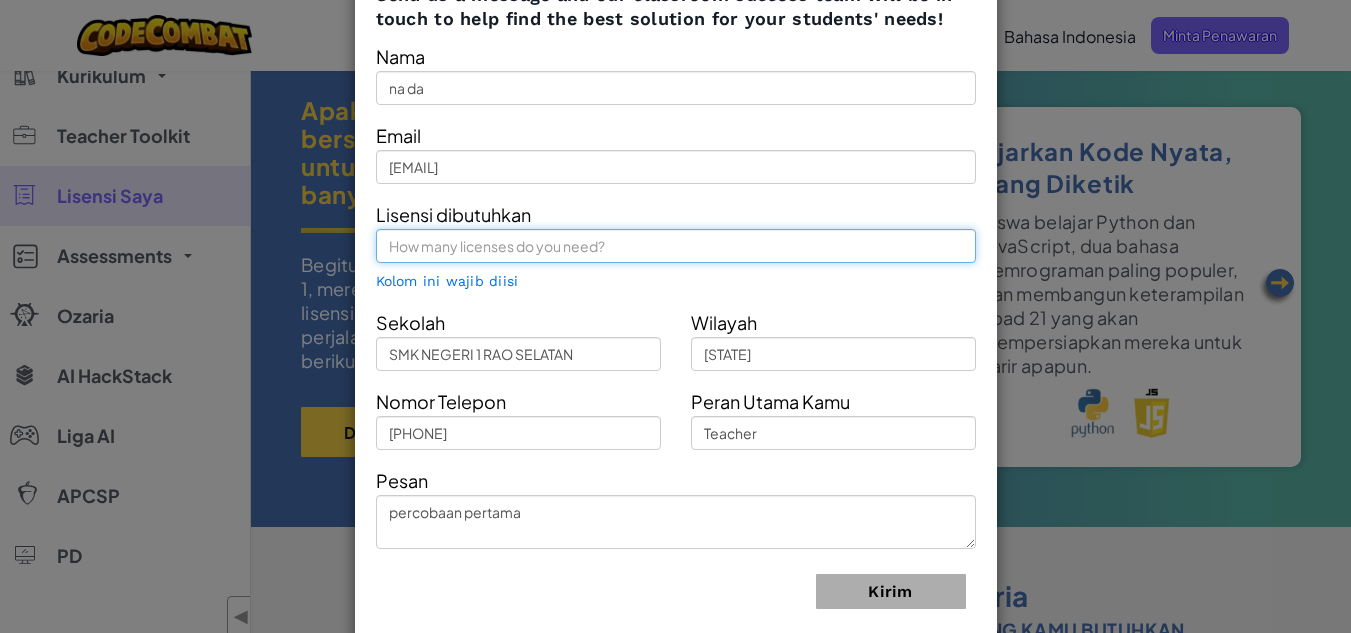 click at bounding box center [676, 246] 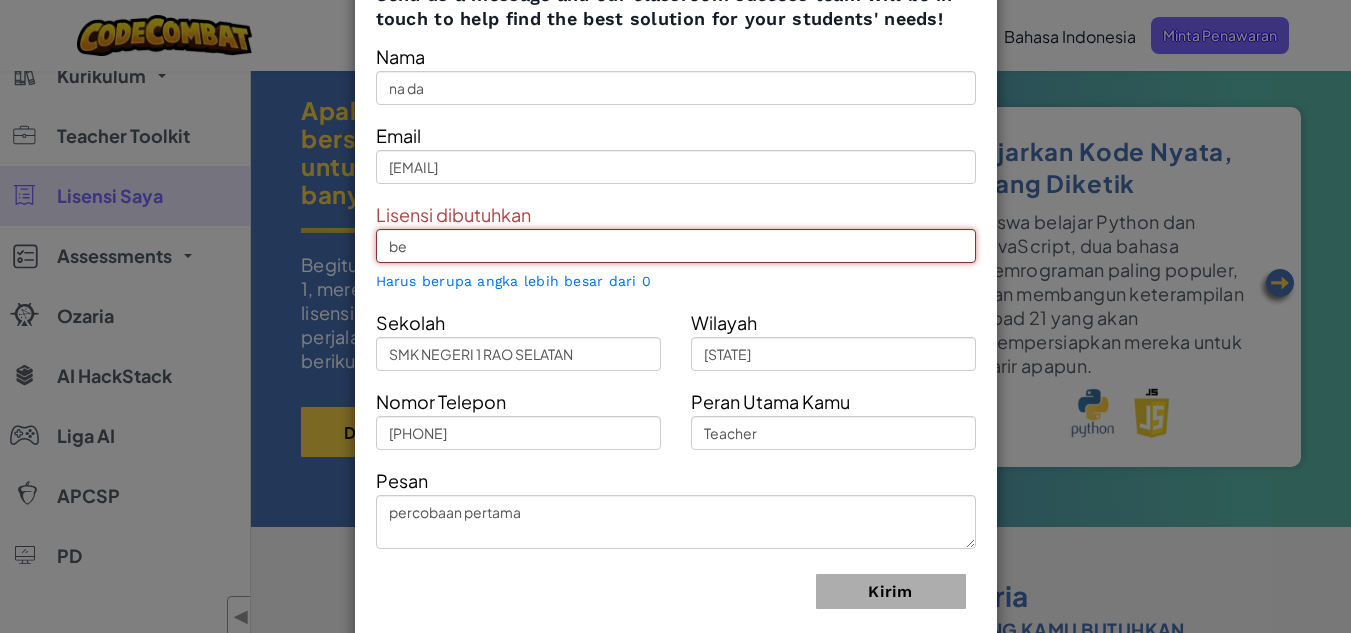 type on "b" 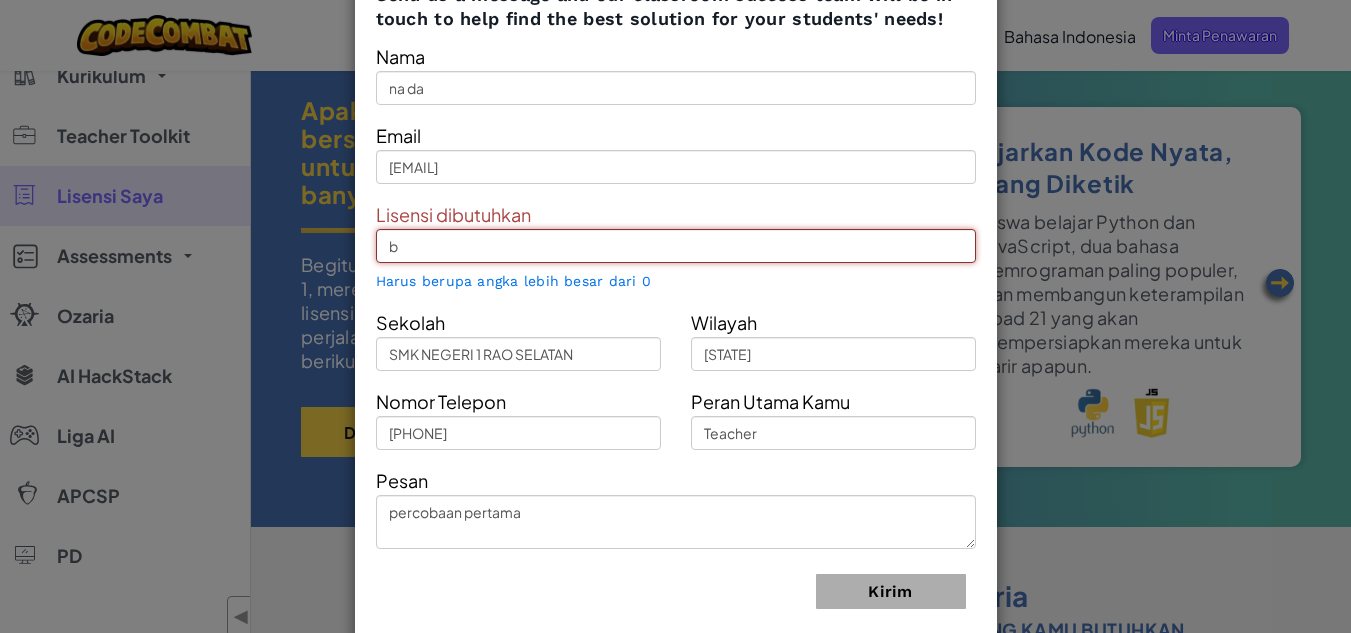type 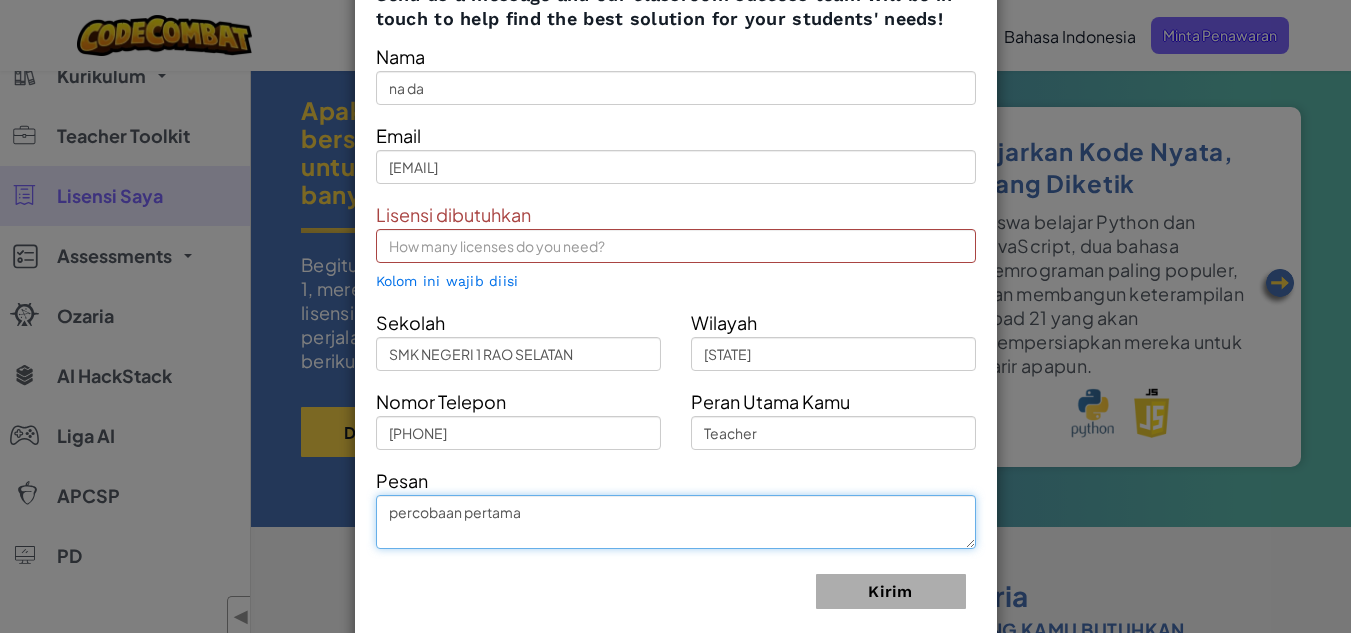 click on "percobaan pertama" at bounding box center (676, 522) 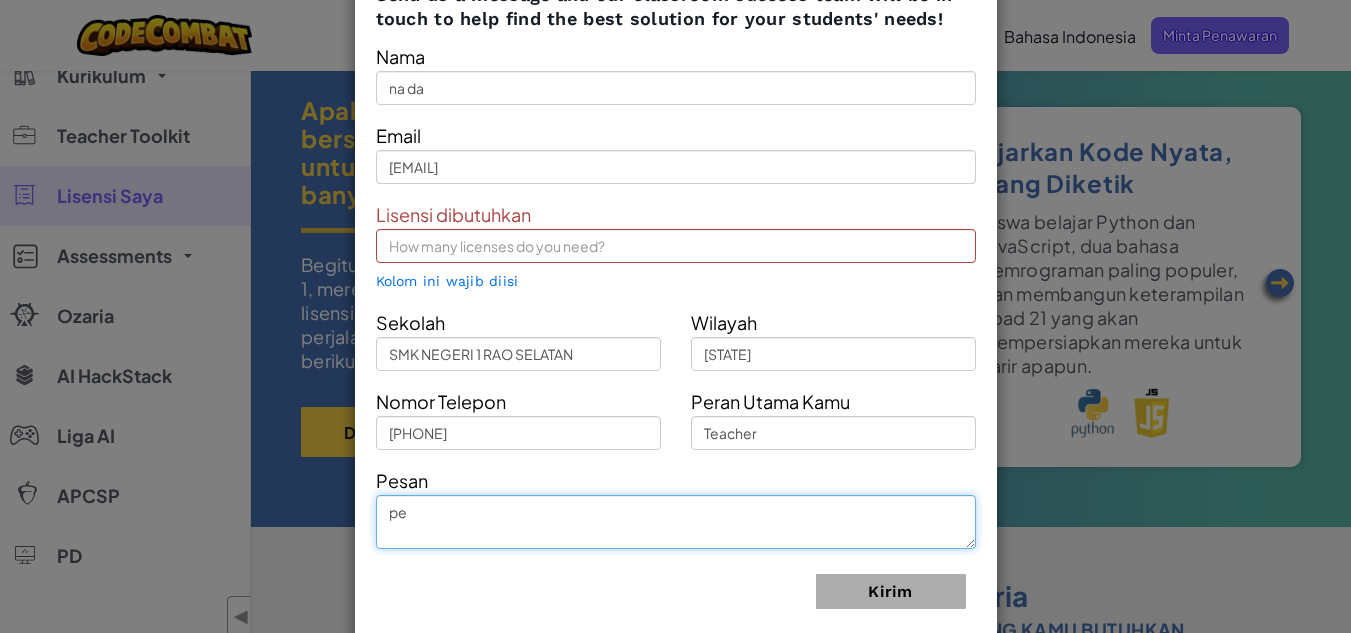 type on "p" 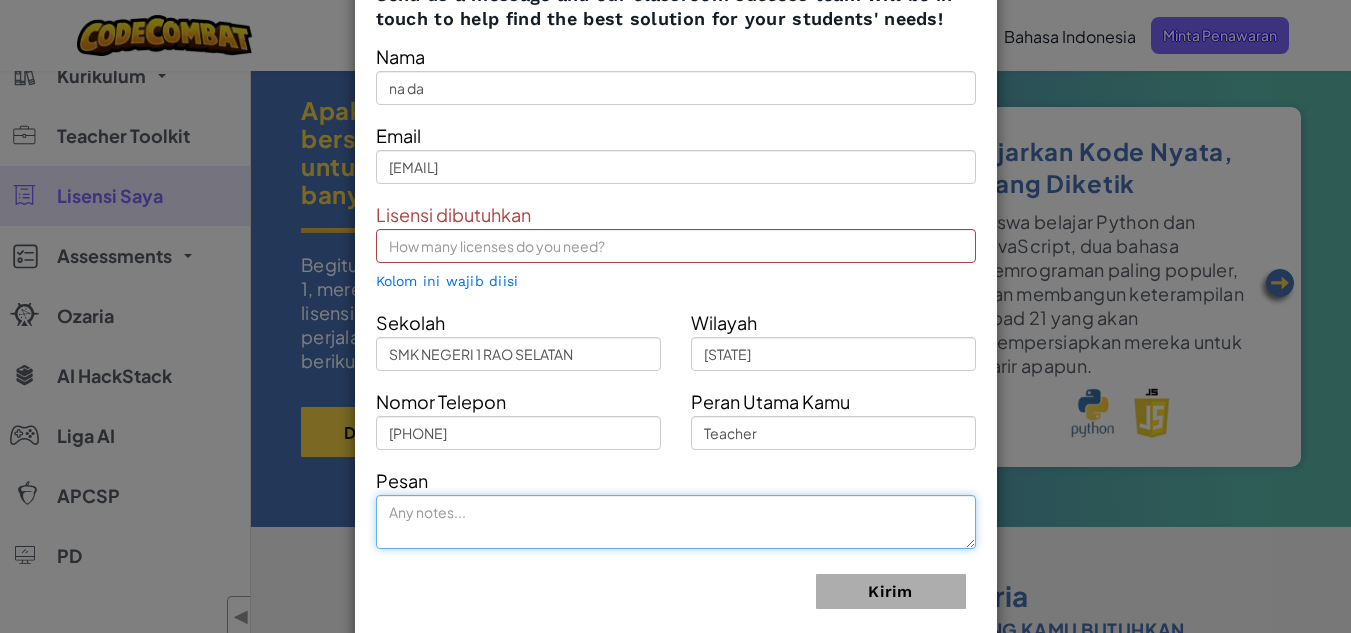type 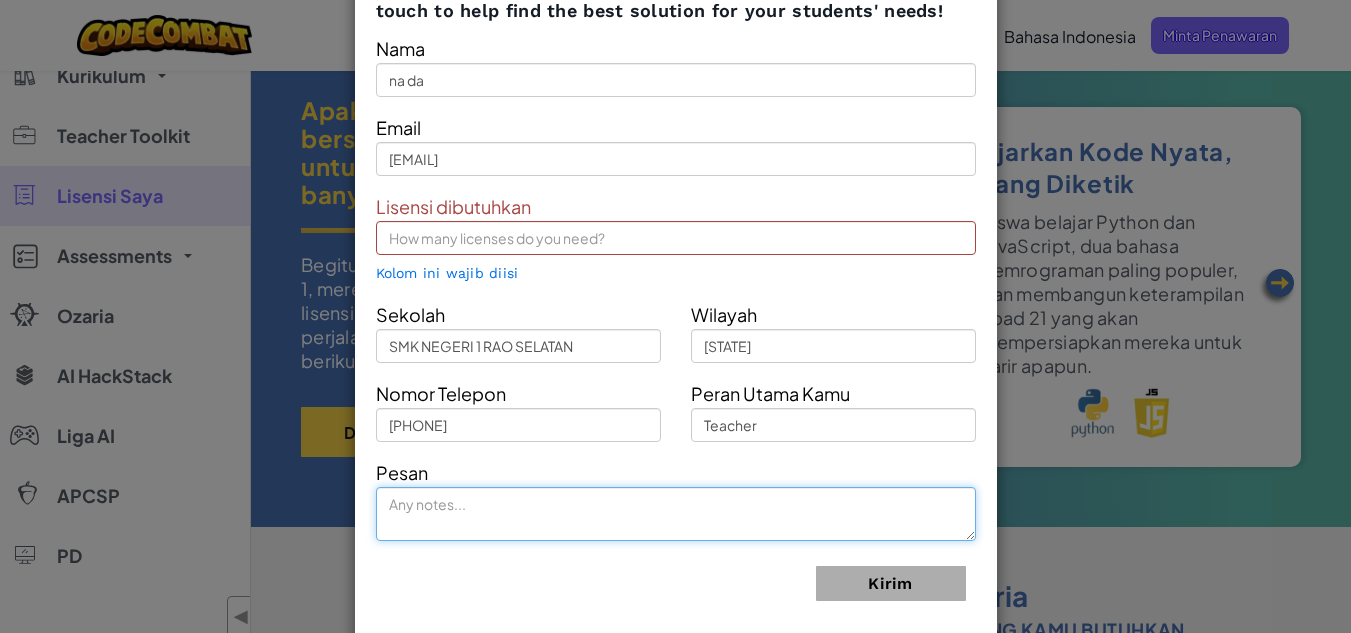 scroll, scrollTop: 0, scrollLeft: 0, axis: both 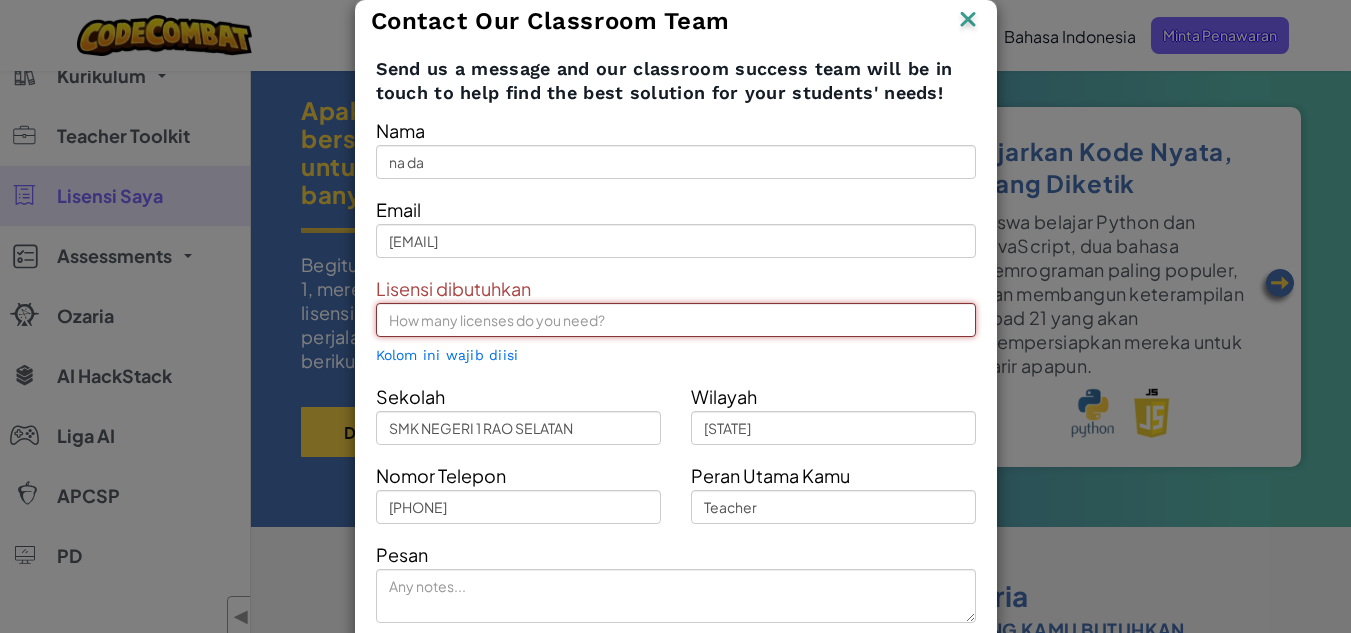 click at bounding box center [676, 320] 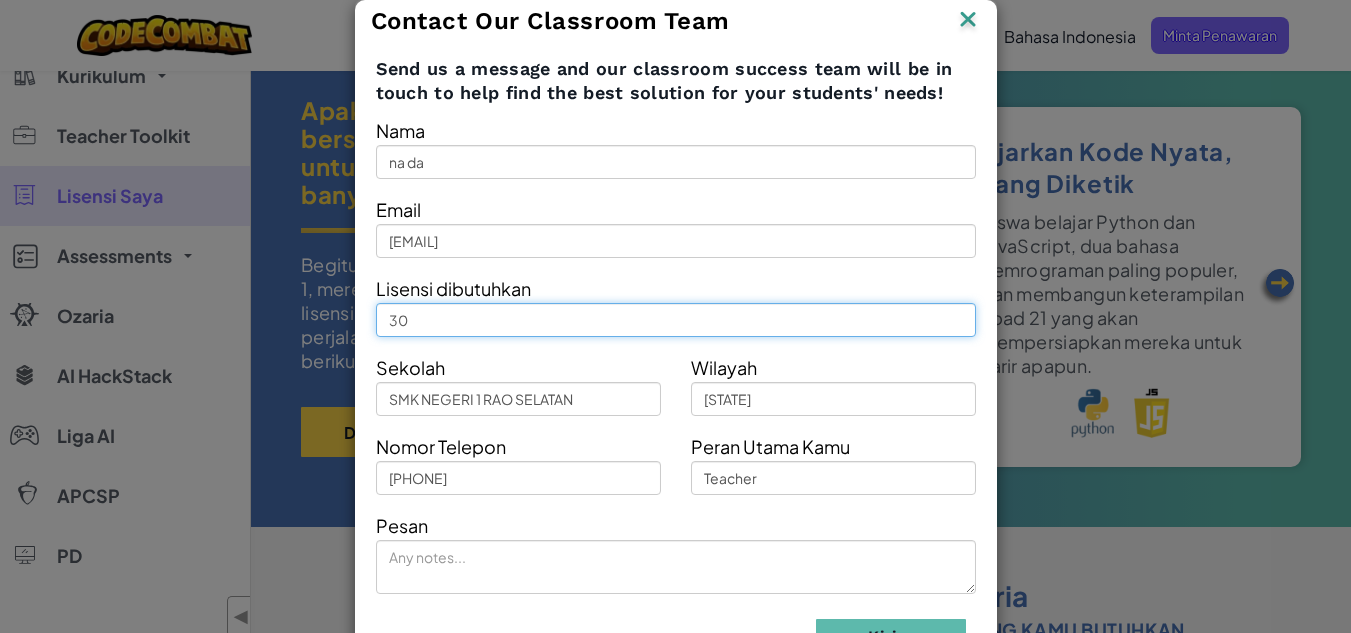 type on "30" 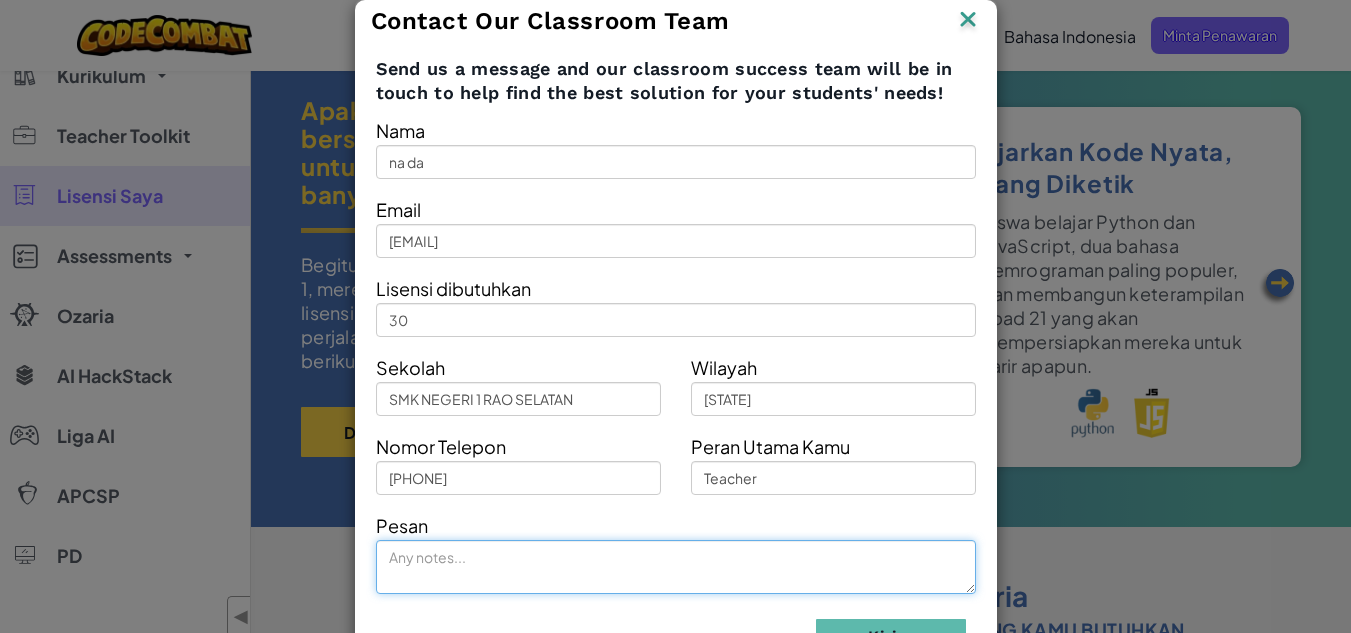 click at bounding box center (676, 567) 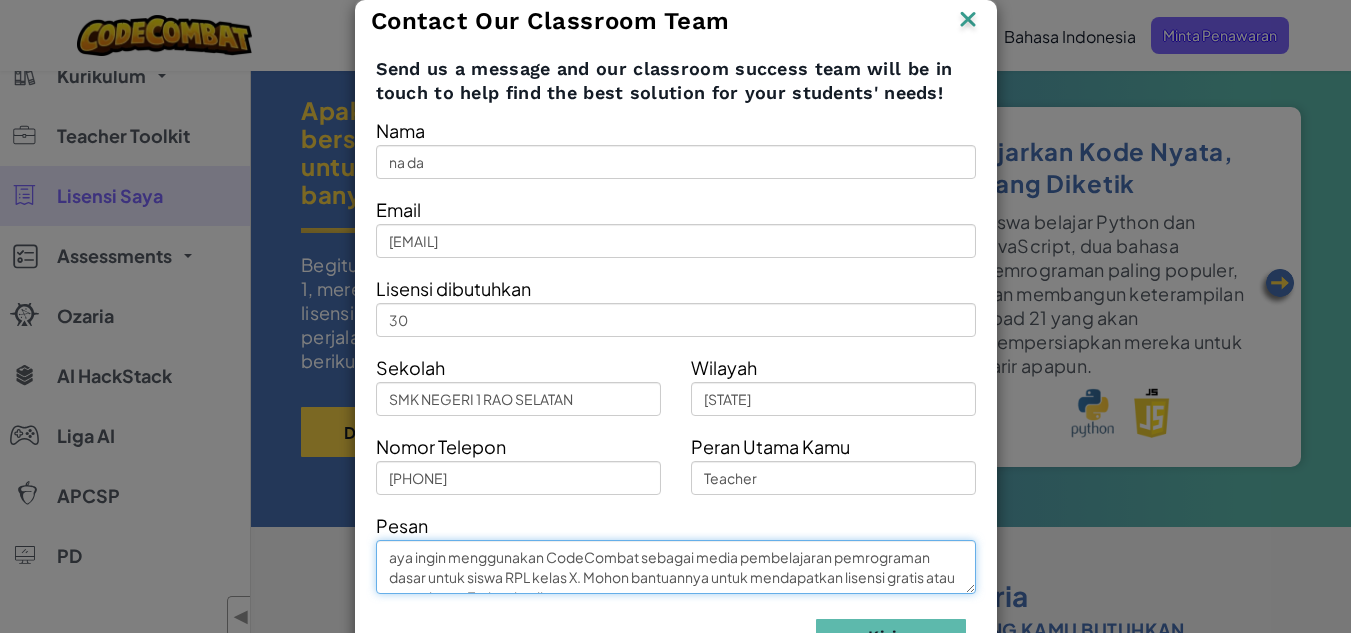 scroll, scrollTop: 13, scrollLeft: 0, axis: vertical 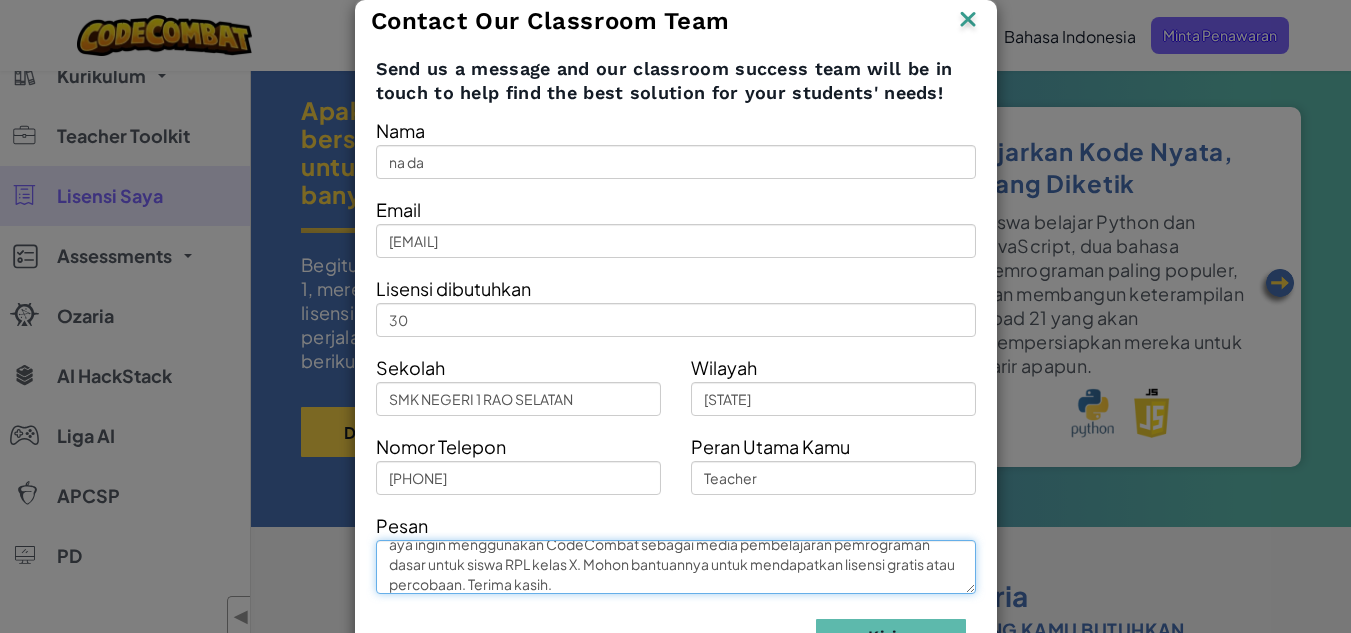 click on "aya ingin menggunakan CodeCombat sebagai media pembelajaran pemrograman dasar untuk siswa RPL kelas X. Mohon bantuannya untuk mendapatkan lisensi gratis atau percobaan. Terima kasih." at bounding box center (676, 567) 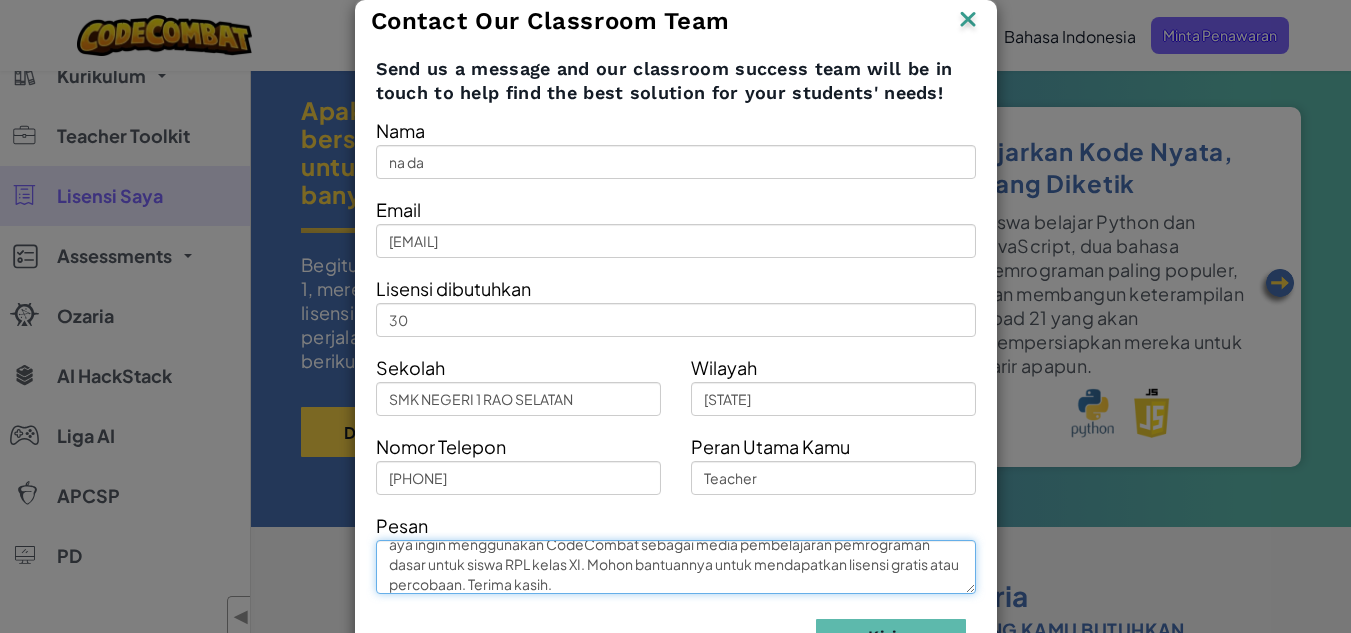 type on "aya ingin menggunakan CodeCombat sebagai media pembelajaran pemrograman dasar untuk siswa RPL kelas XI. Mohon bantuannya untuk mendapatkan lisensi gratis atau percobaan. Terima kasih." 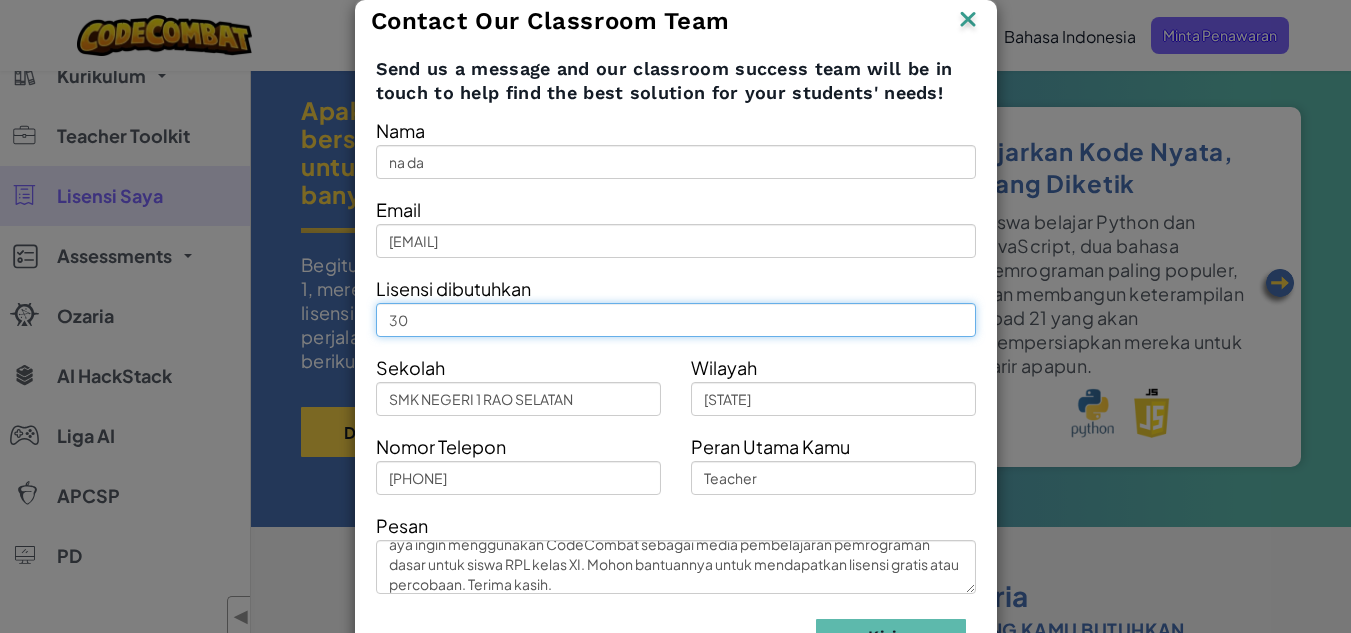 click on "30" at bounding box center (676, 320) 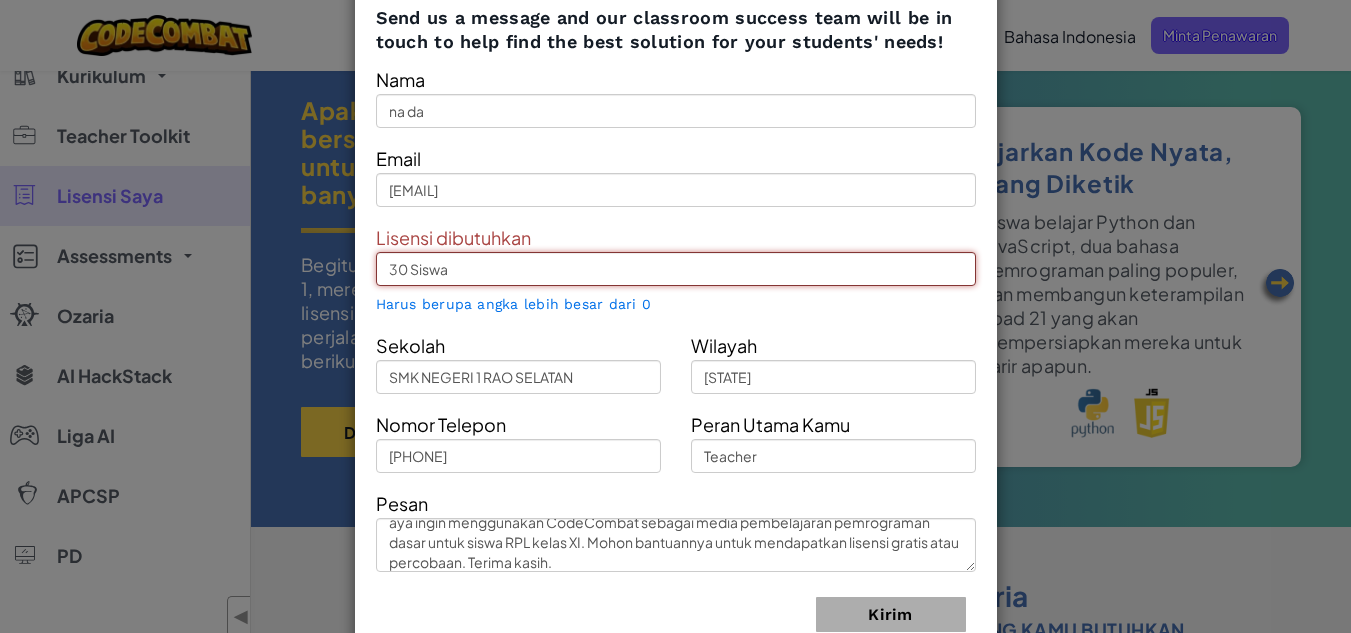scroll, scrollTop: 51, scrollLeft: 0, axis: vertical 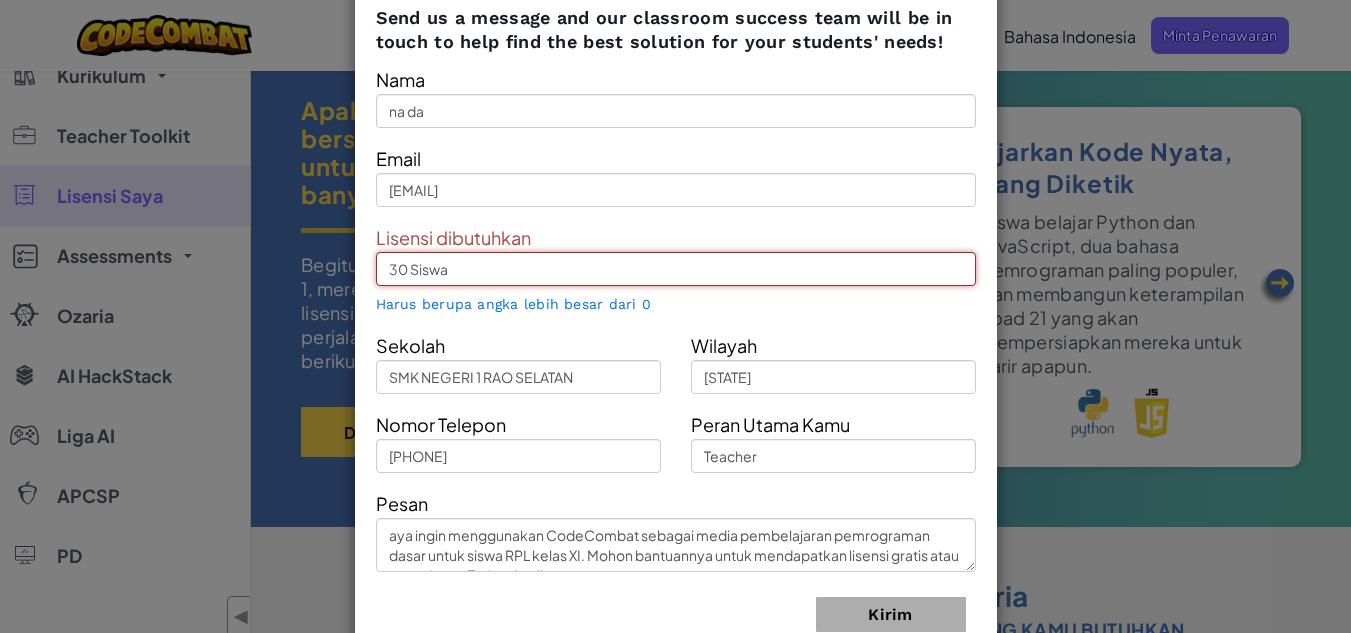 type on "30 Siswa" 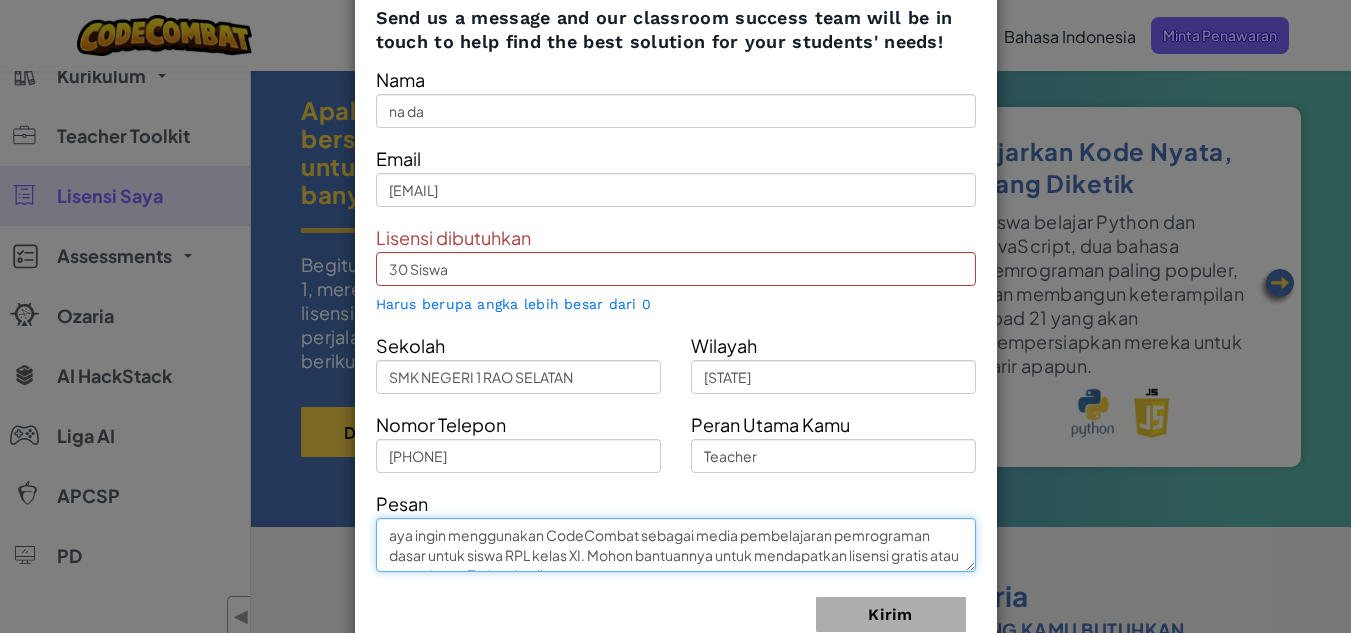 click on "aya ingin menggunakan CodeCombat sebagai media pembelajaran pemrograman dasar untuk siswa RPL kelas XI. Mohon bantuannya untuk mendapatkan lisensi gratis atau percobaan. Terima kasih." at bounding box center (676, 545) 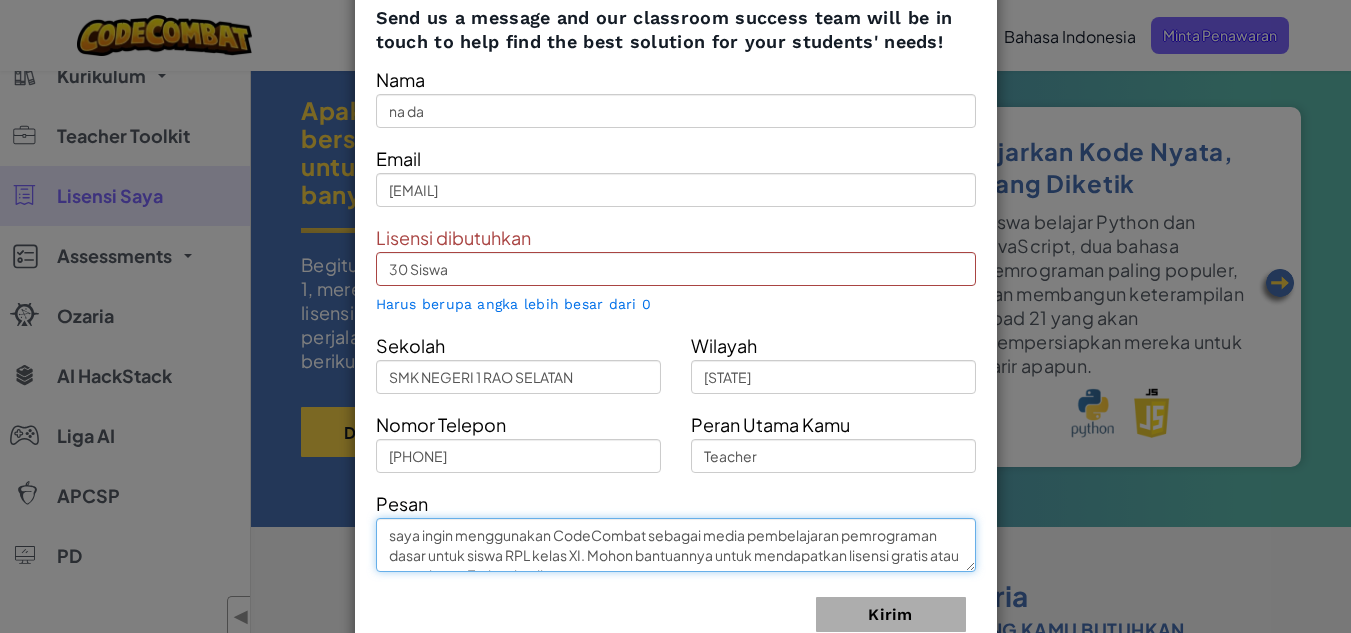 type on "saya ingin menggunakan CodeCombat sebagai media pembelajaran pemrograman dasar untuk siswa RPL kelas XI. Mohon bantuannya untuk mendapatkan lisensi gratis atau percobaan. Terima kasih." 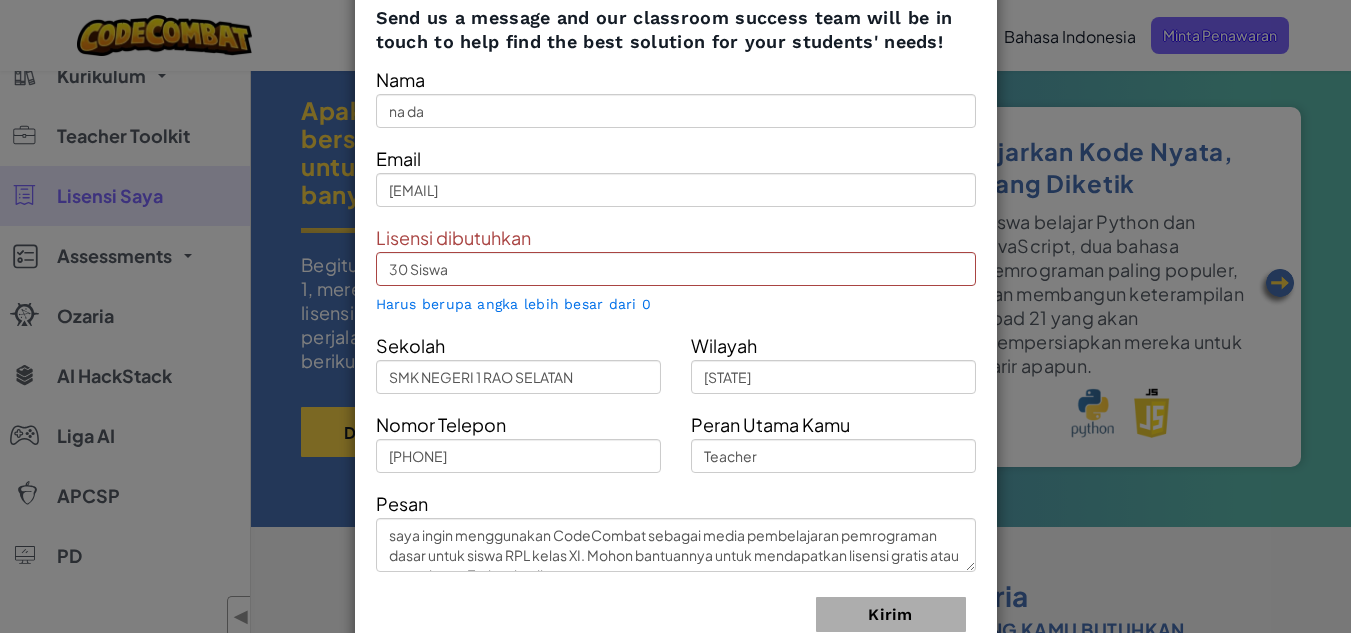 scroll, scrollTop: 97, scrollLeft: 0, axis: vertical 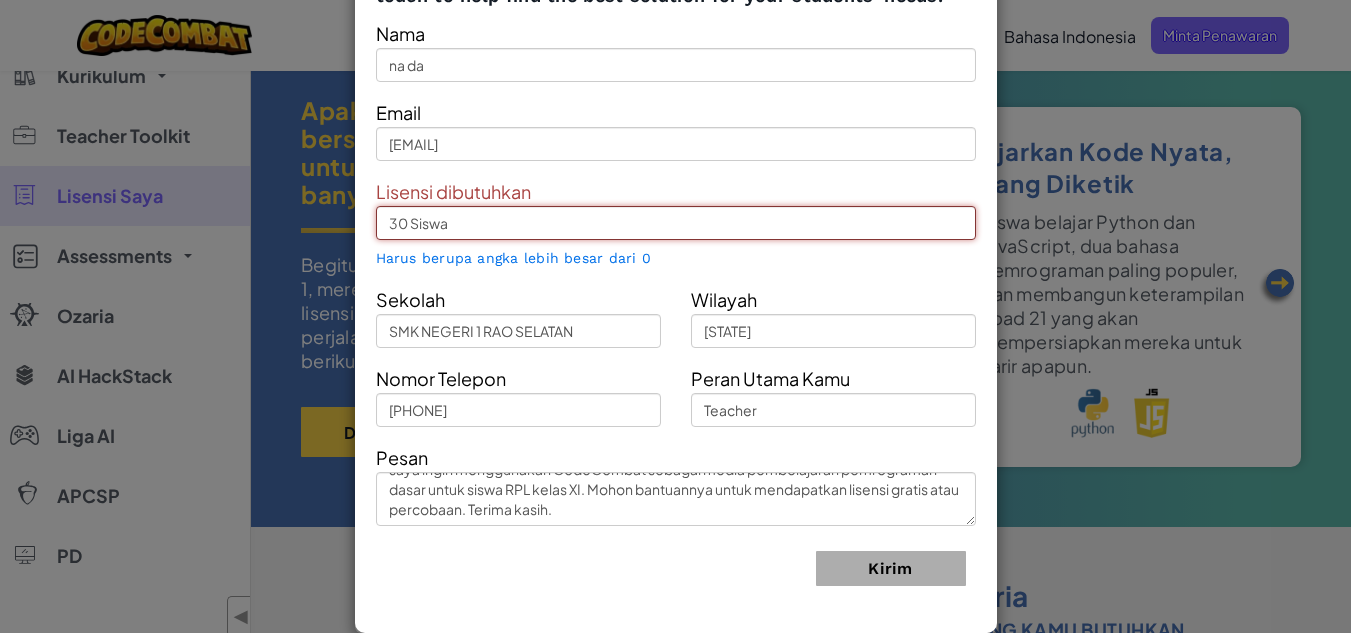 click on "30 Siswa" at bounding box center [676, 223] 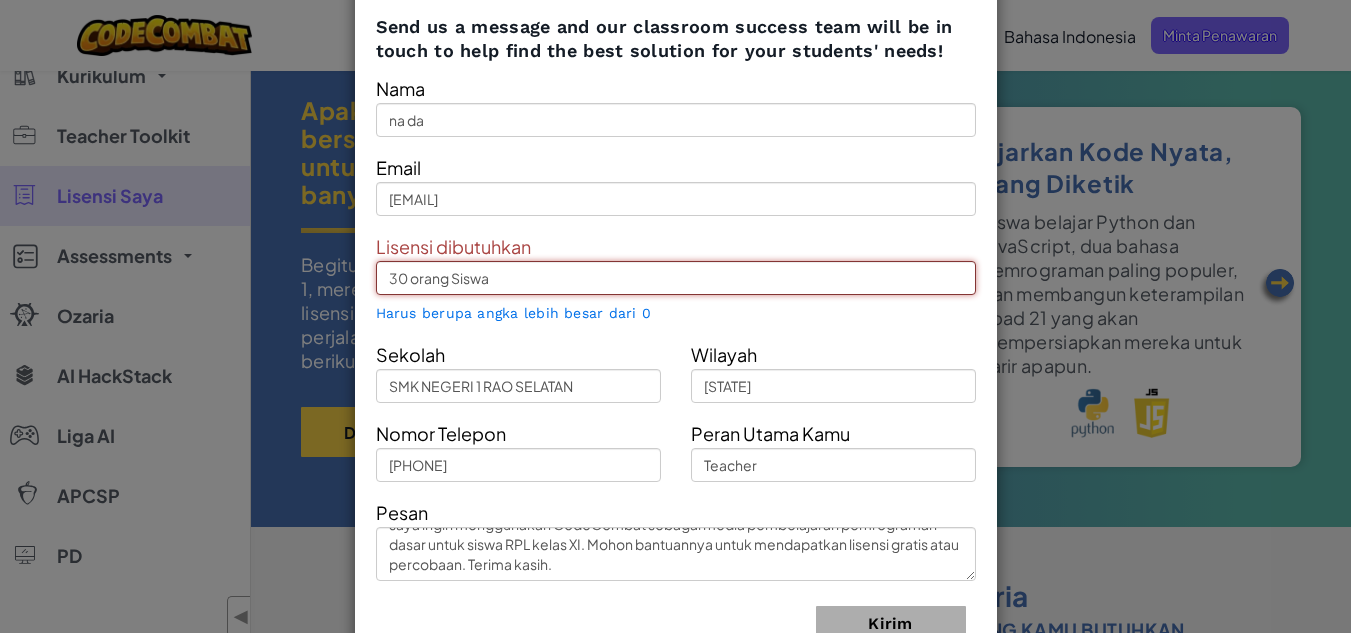 scroll, scrollTop: 43, scrollLeft: 0, axis: vertical 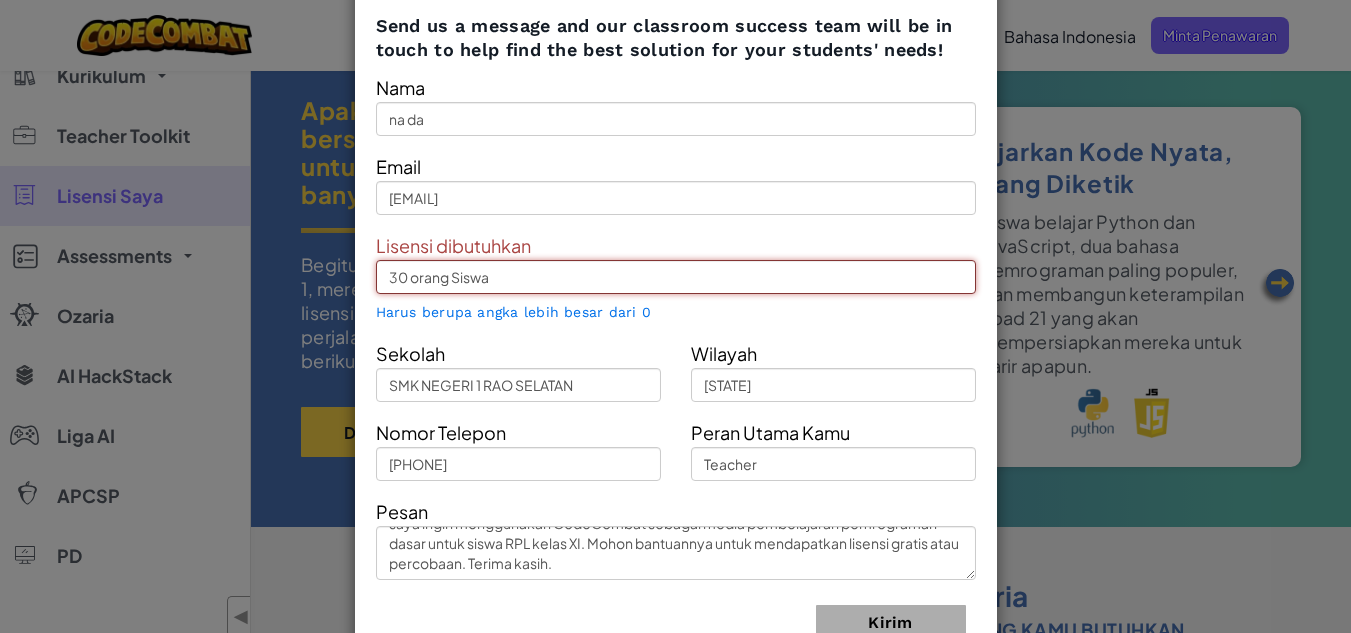 click on "30 orang Siswa" at bounding box center [676, 277] 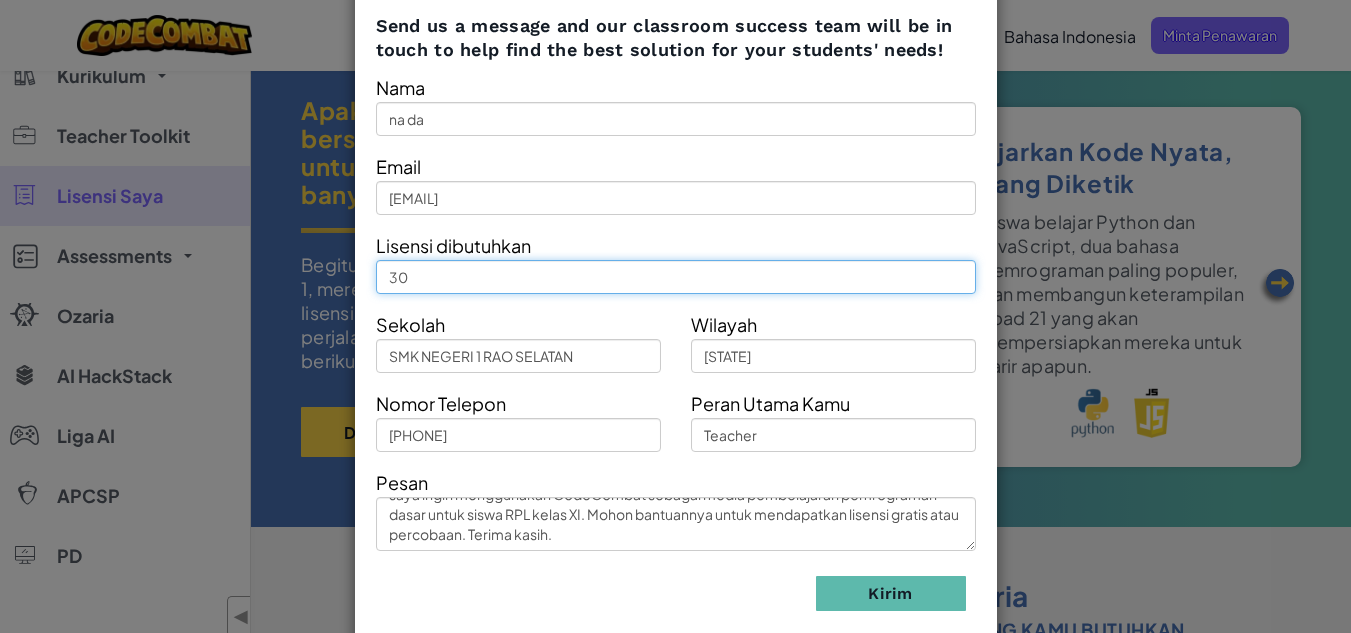 scroll, scrollTop: 68, scrollLeft: 0, axis: vertical 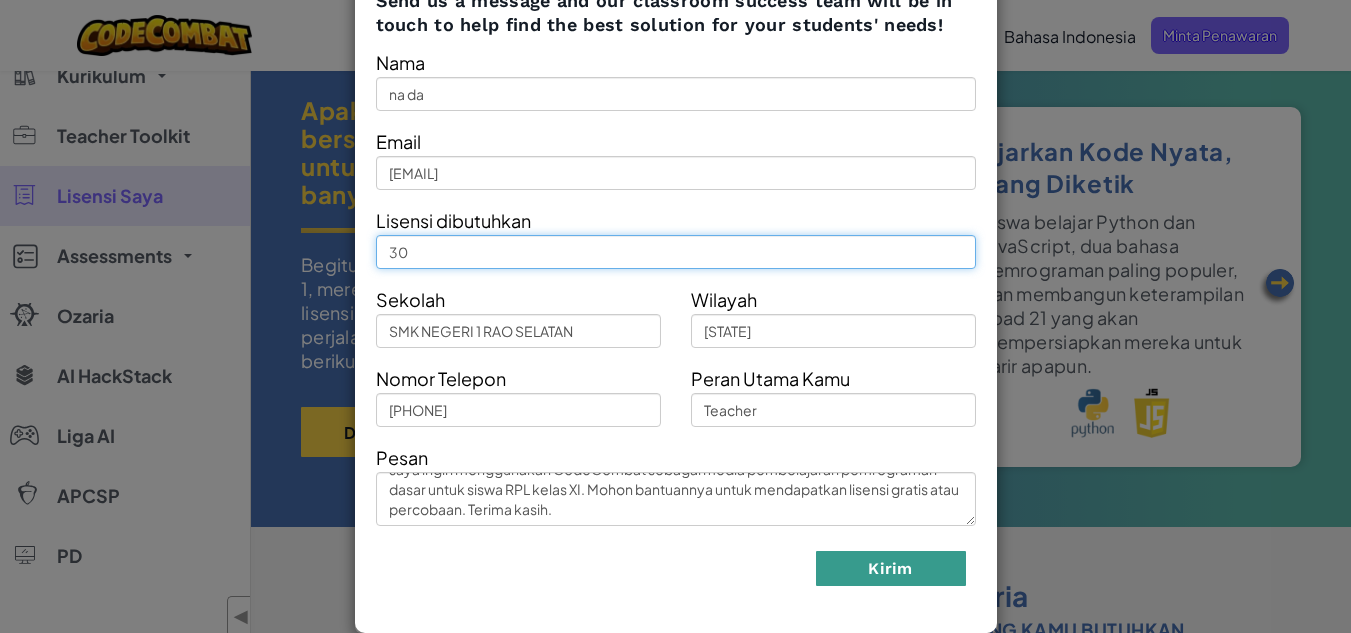 type on "30" 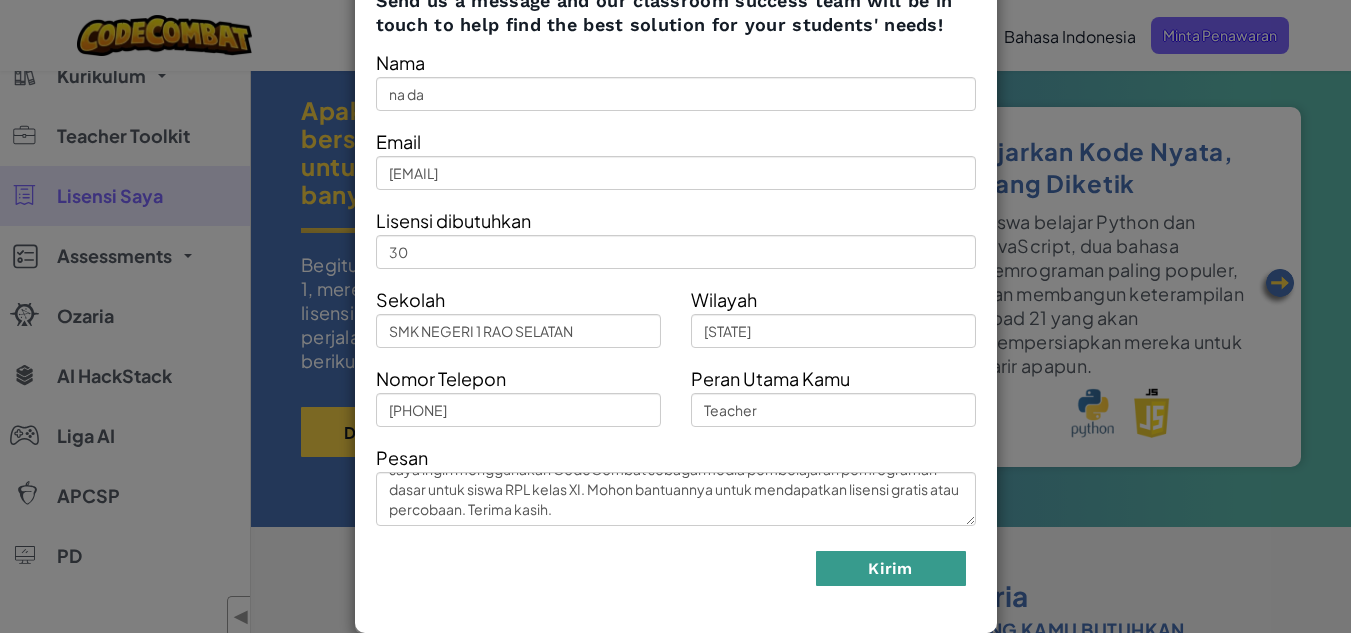 click on "Kirim" at bounding box center [891, 568] 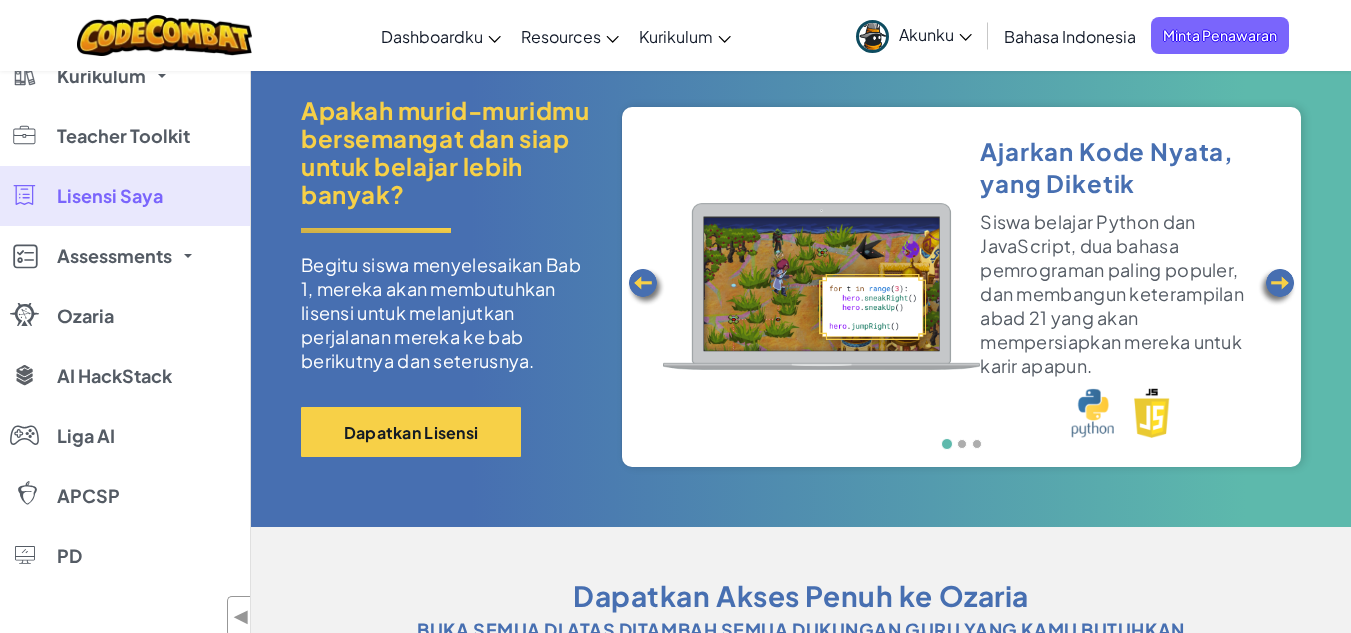 scroll, scrollTop: 0, scrollLeft: 0, axis: both 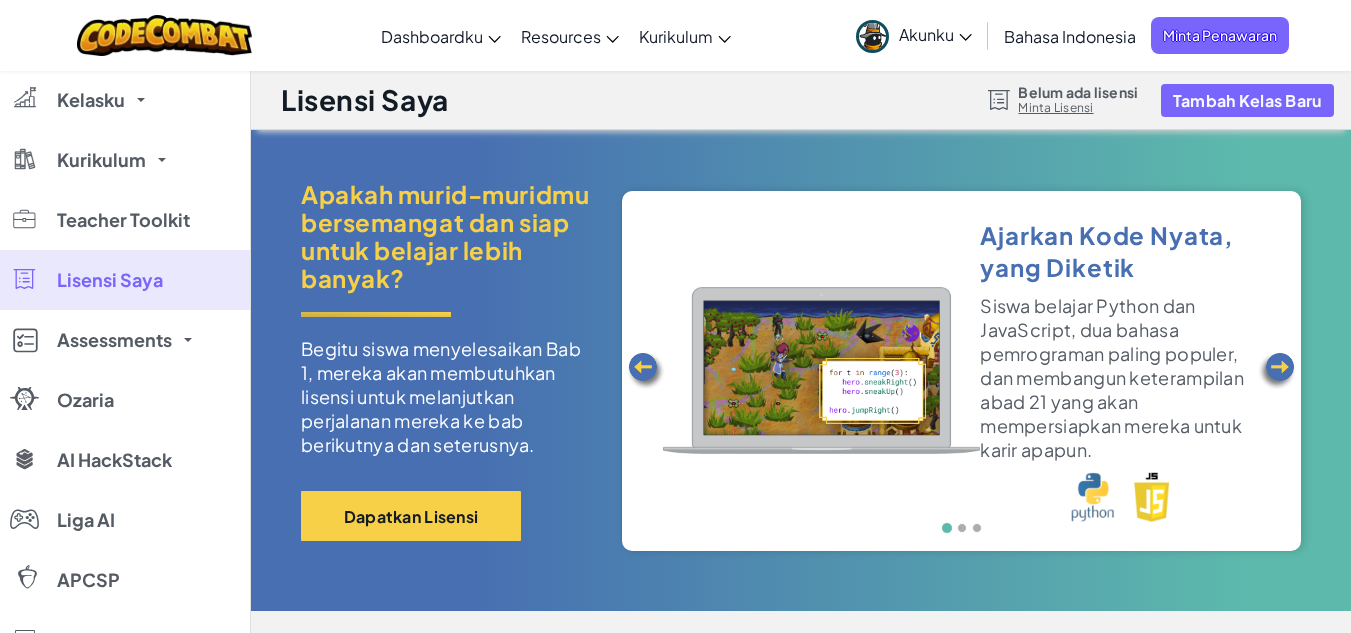 click at bounding box center (1277, 371) 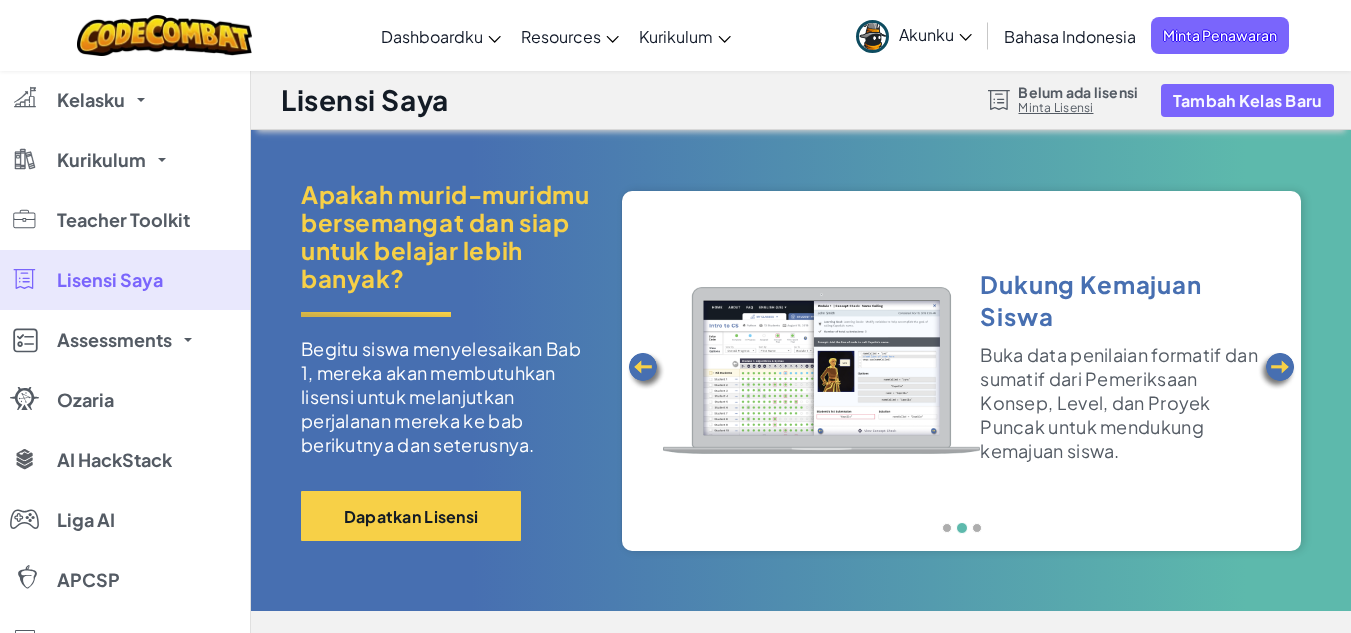 click at bounding box center [1277, 371] 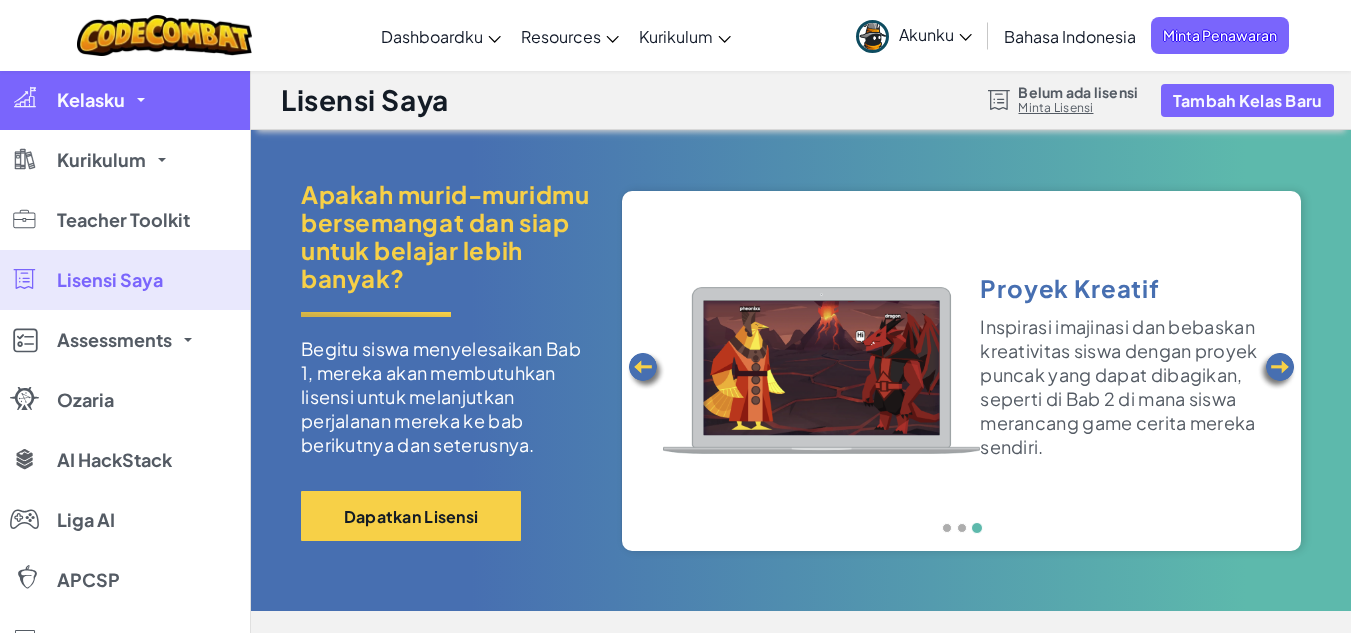 click on "Kelasku" at bounding box center (125, 100) 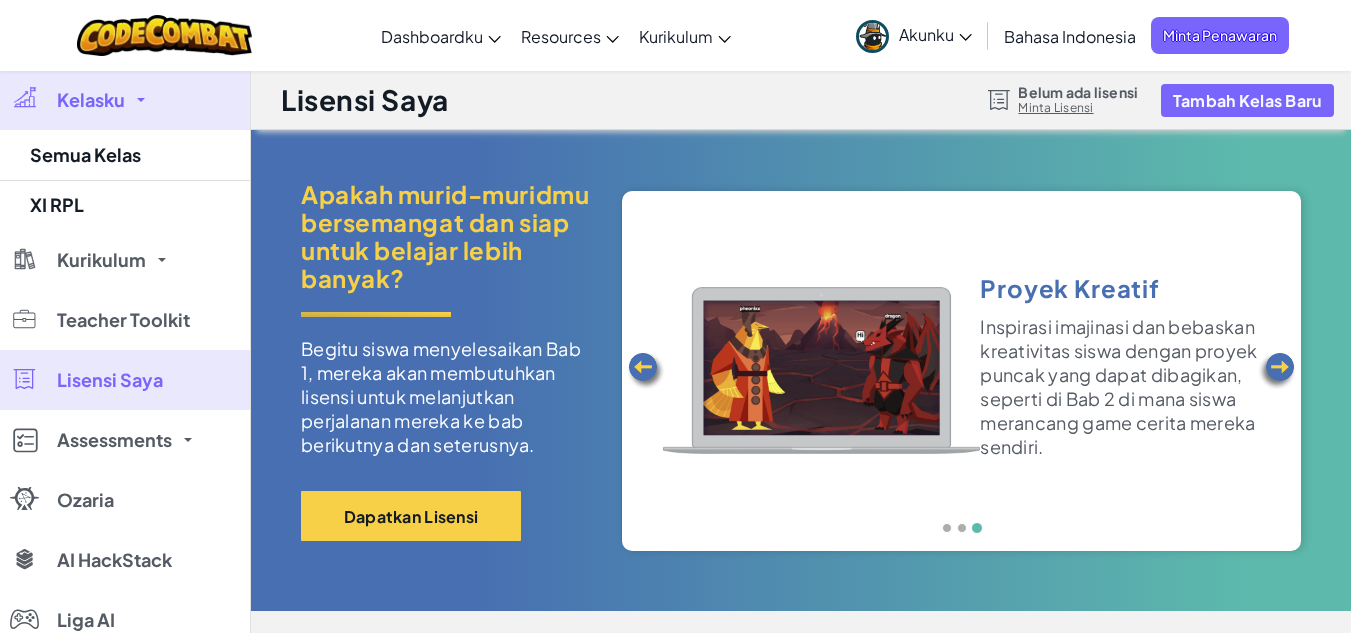 click on "Kelasku" at bounding box center [125, 100] 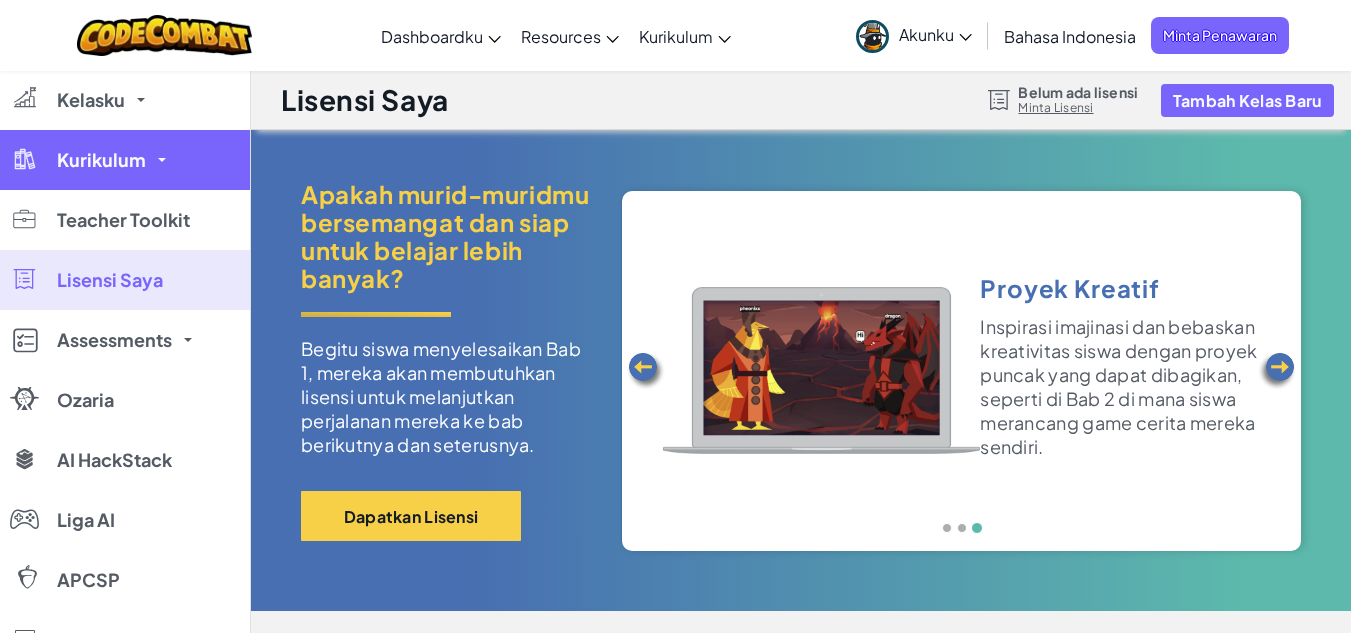 click on "Kurikulum" at bounding box center (125, 160) 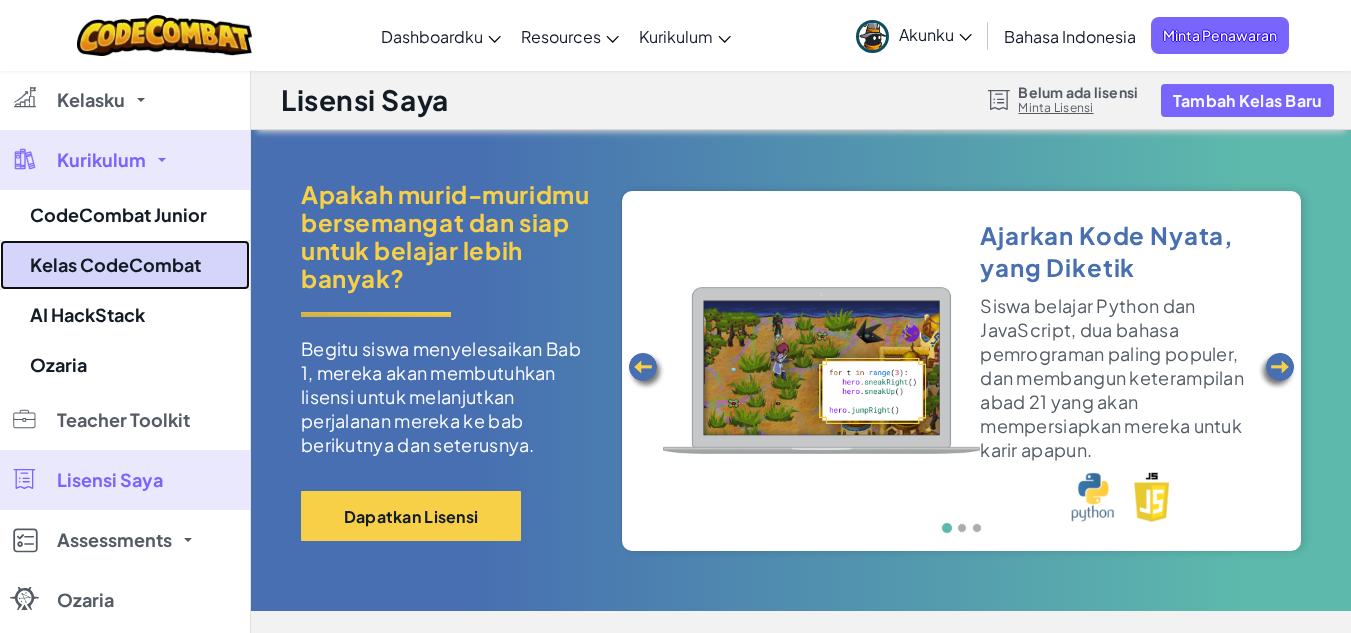 click on "Kelas CodeCombat" at bounding box center (125, 265) 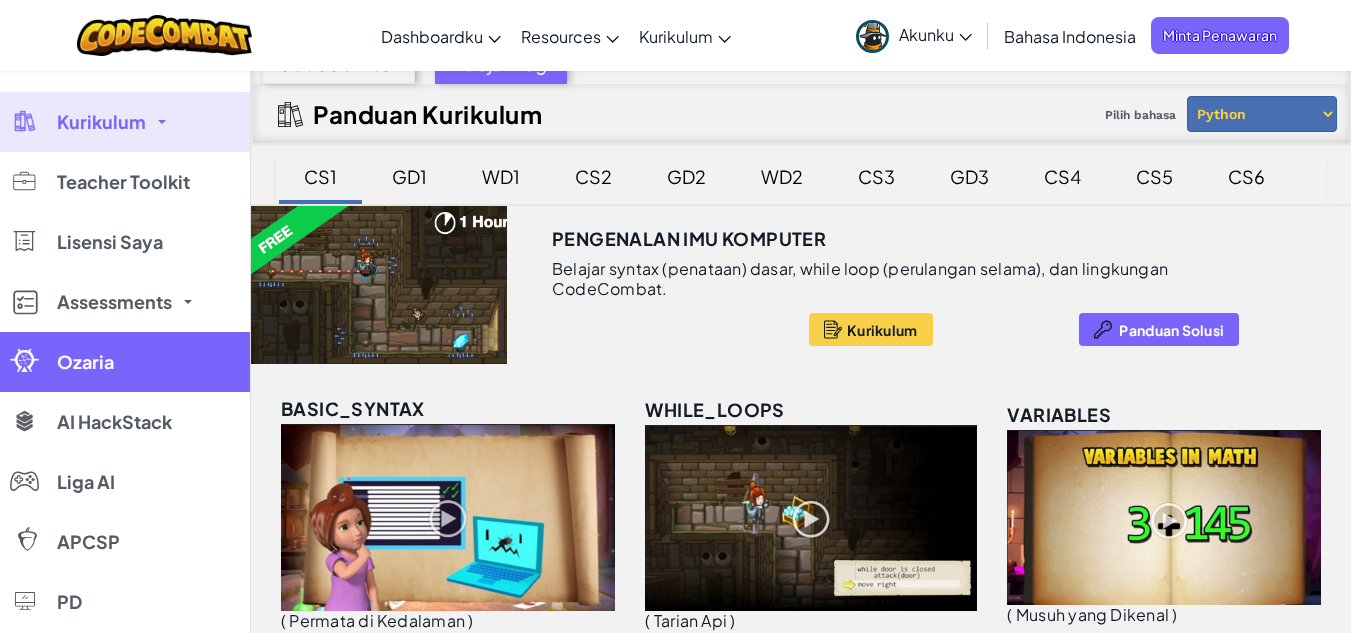 scroll, scrollTop: 0, scrollLeft: 0, axis: both 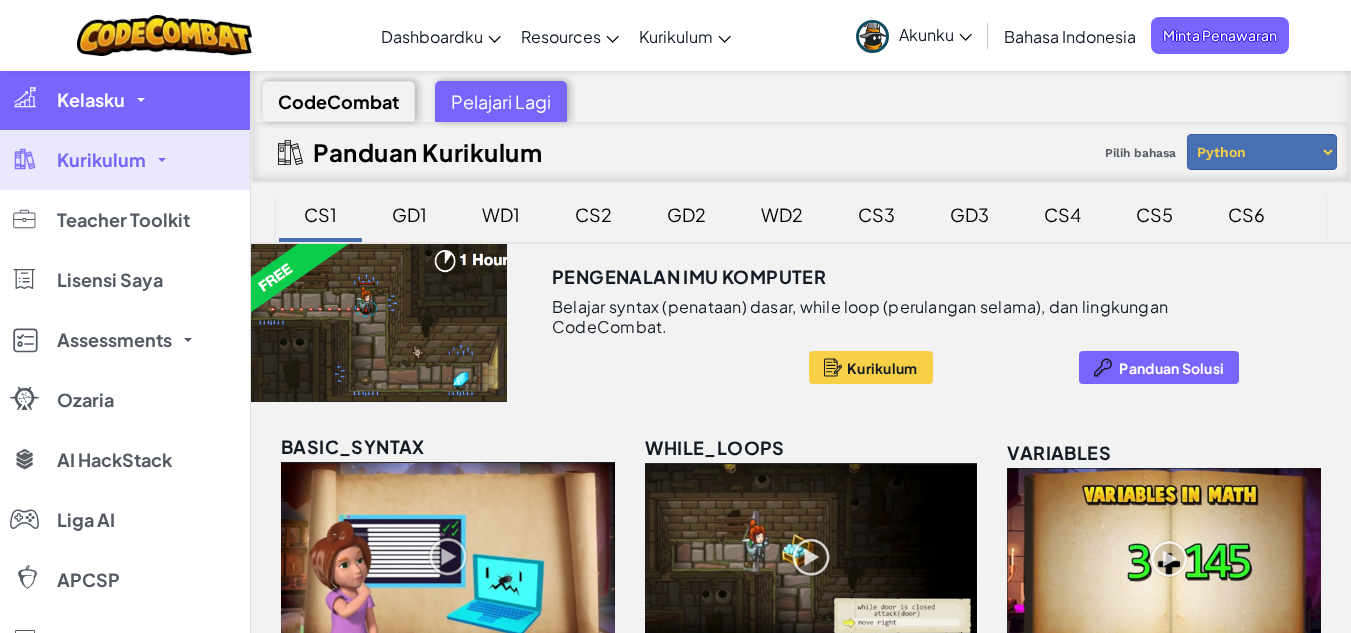 click on "Kelasku" at bounding box center (125, 100) 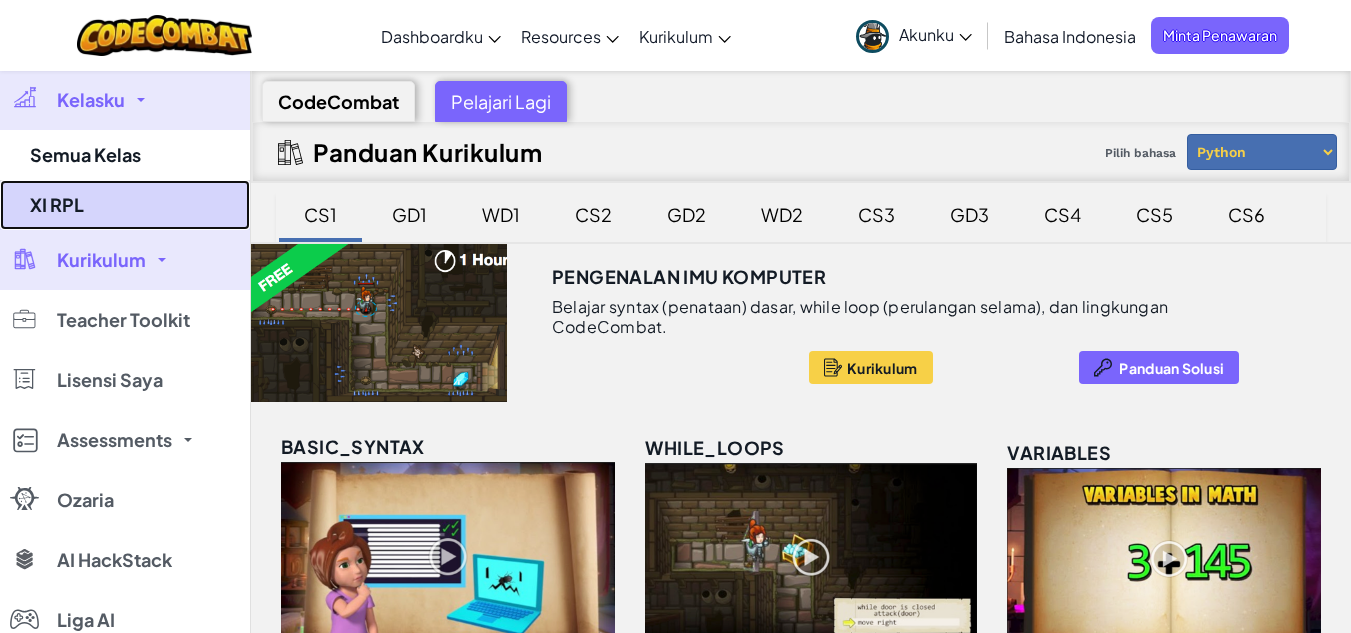 click on "XI RPL" at bounding box center [125, 205] 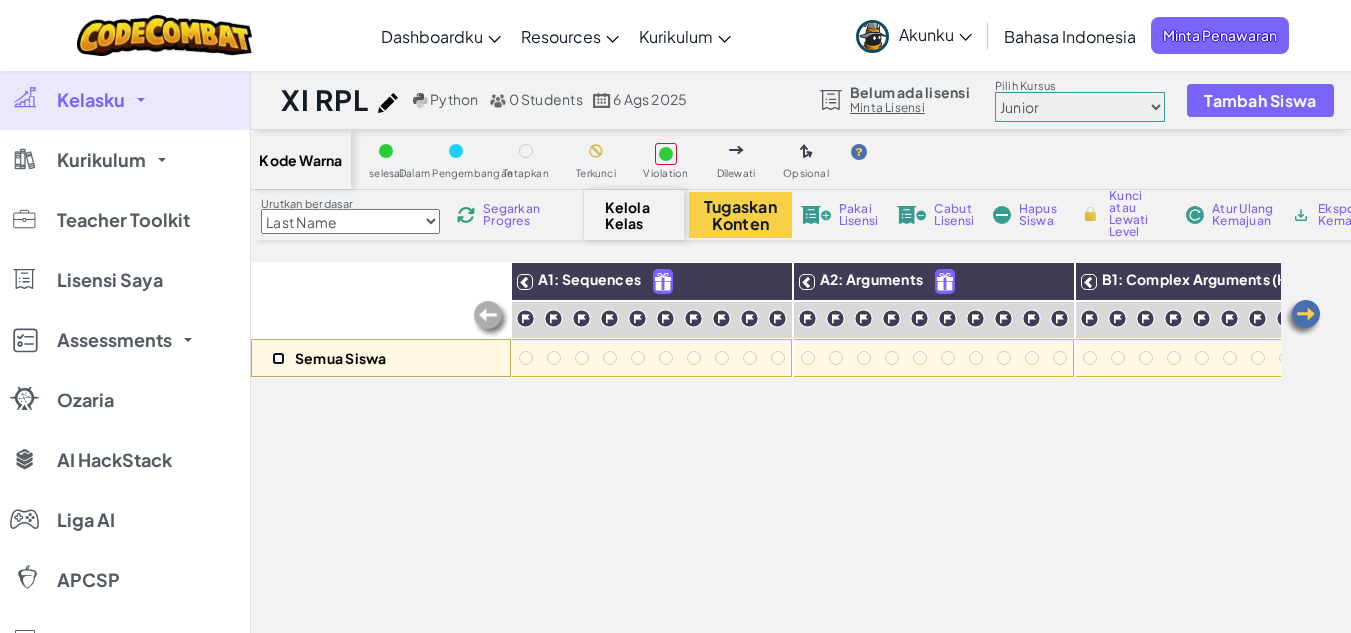 click at bounding box center (278, 358) 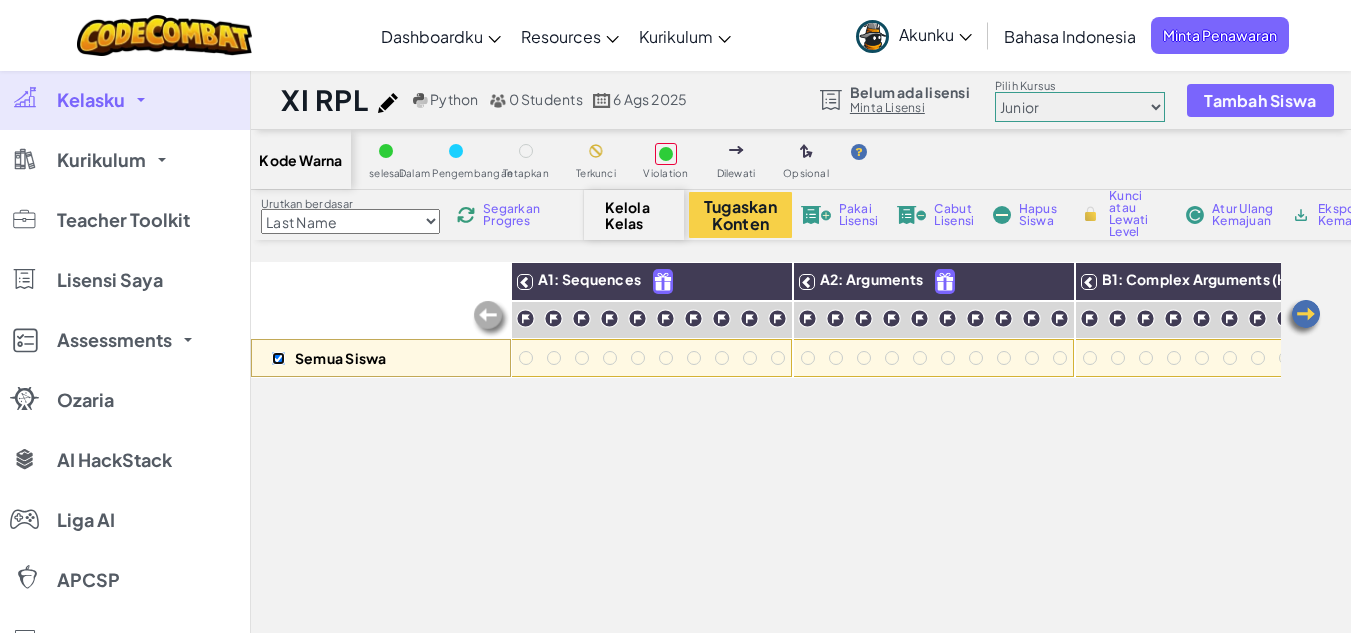 click at bounding box center [278, 358] 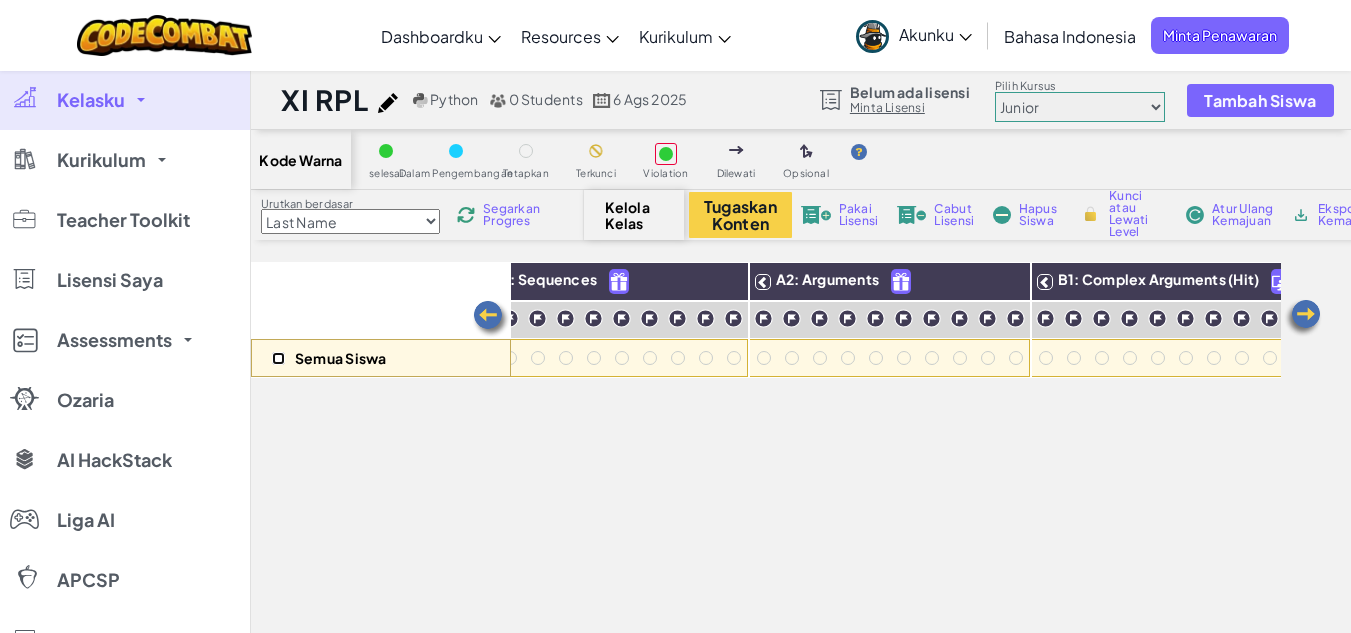 scroll, scrollTop: 0, scrollLeft: 42, axis: horizontal 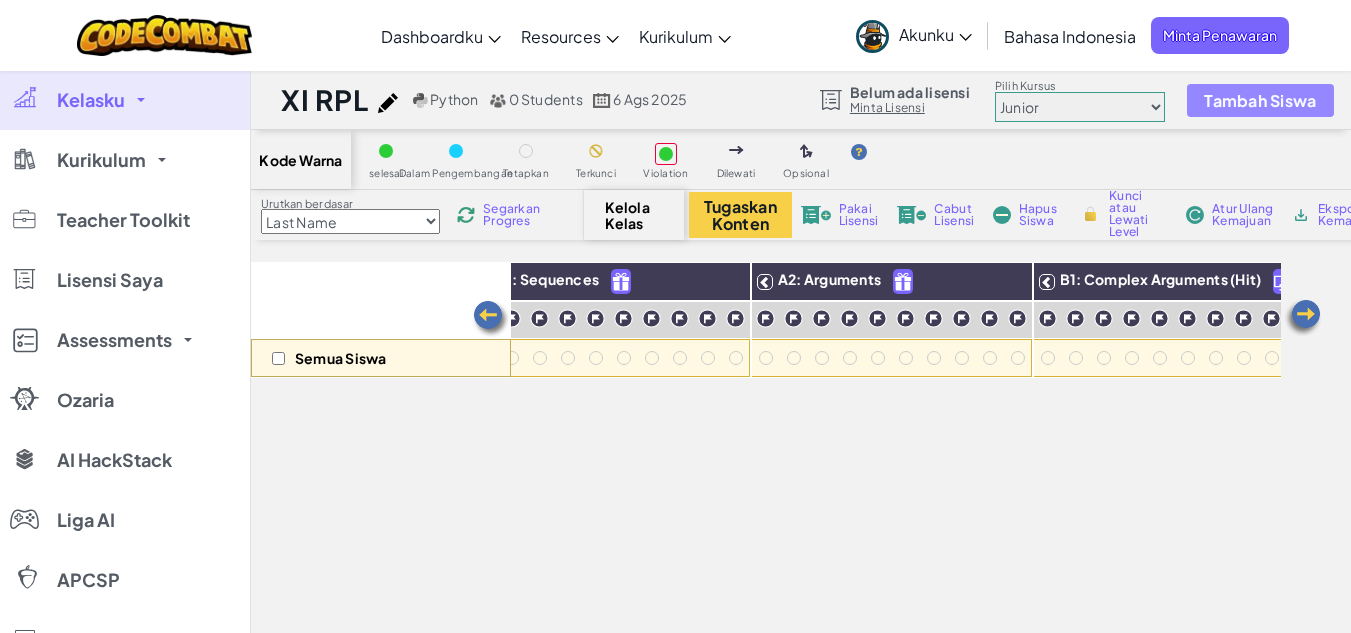 click on "Tambah Siswa" at bounding box center [1260, 100] 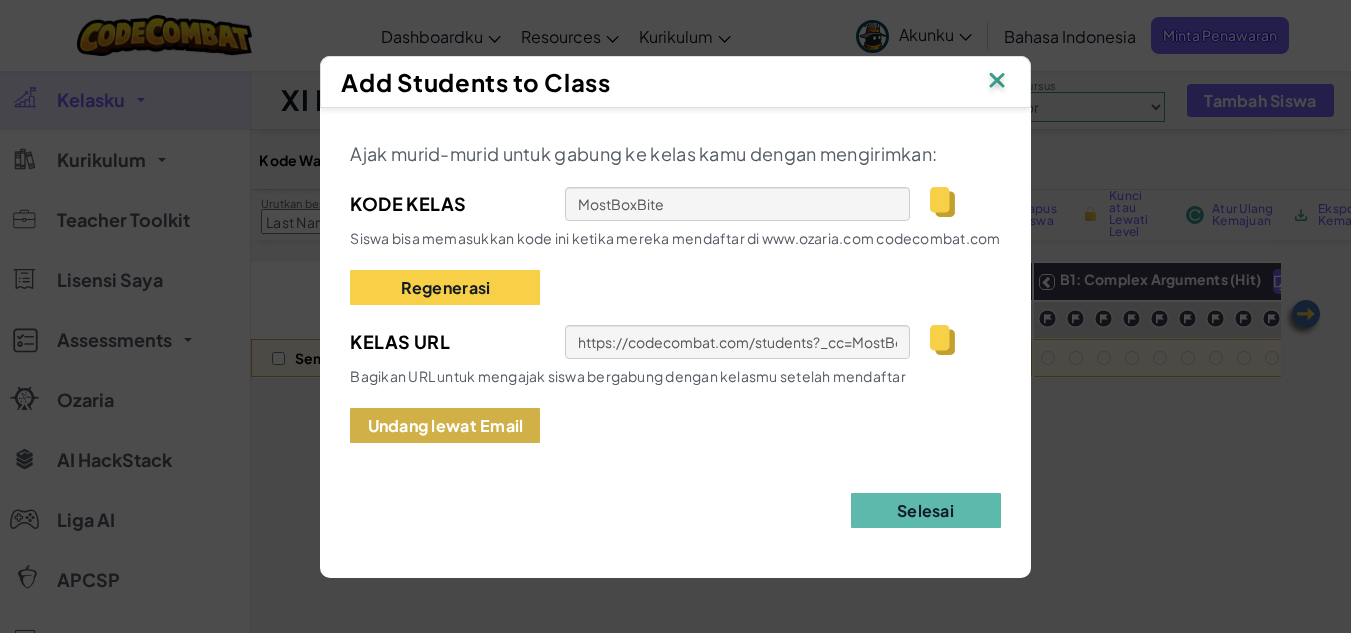 click on "Undang lewat Email" at bounding box center [445, 425] 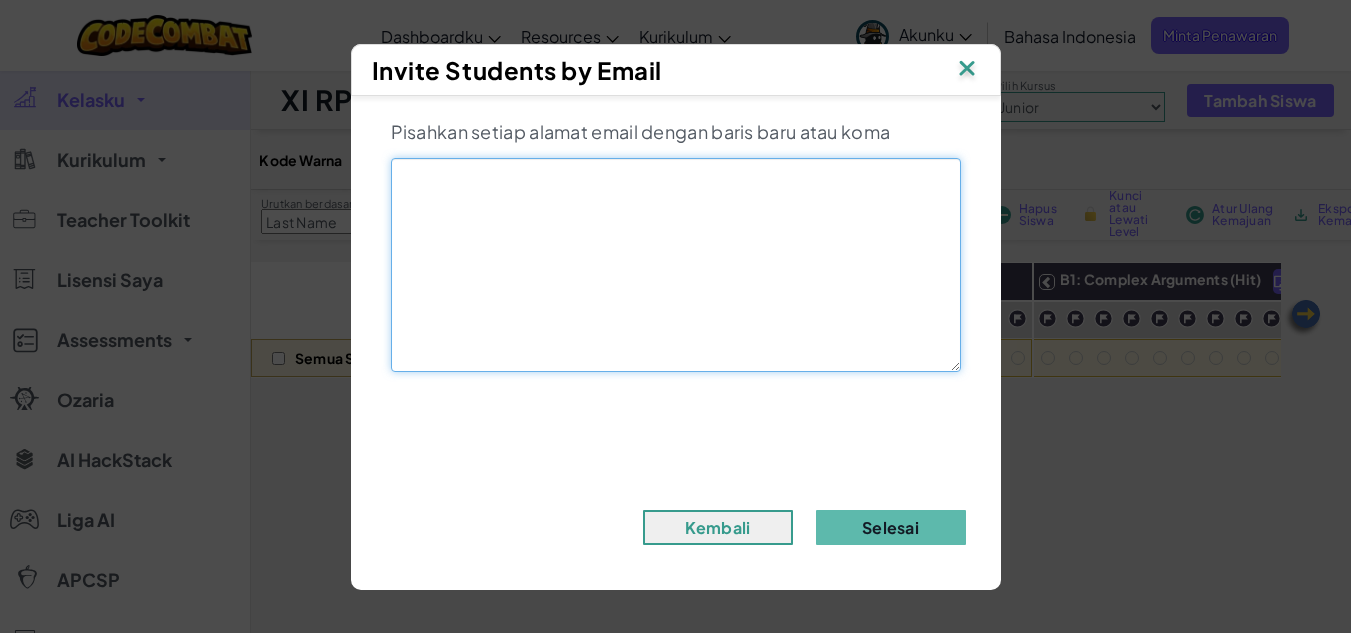 click at bounding box center (676, 265) 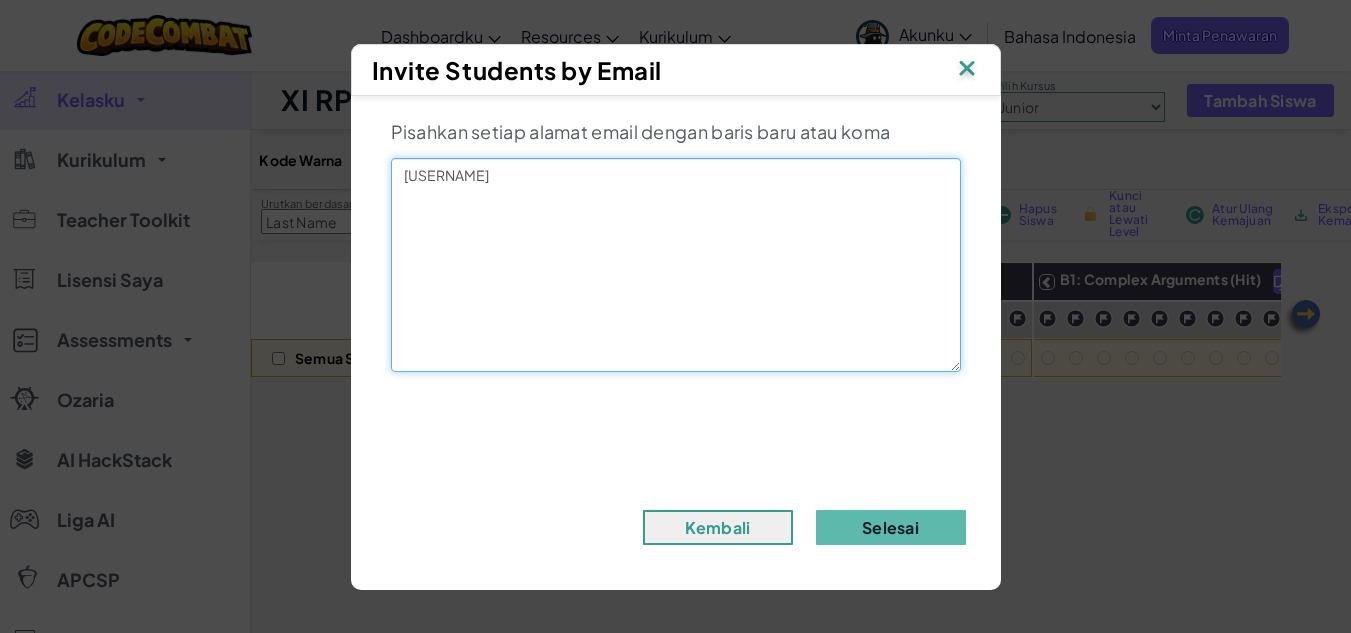 click on "[USERNAME]" at bounding box center [676, 265] 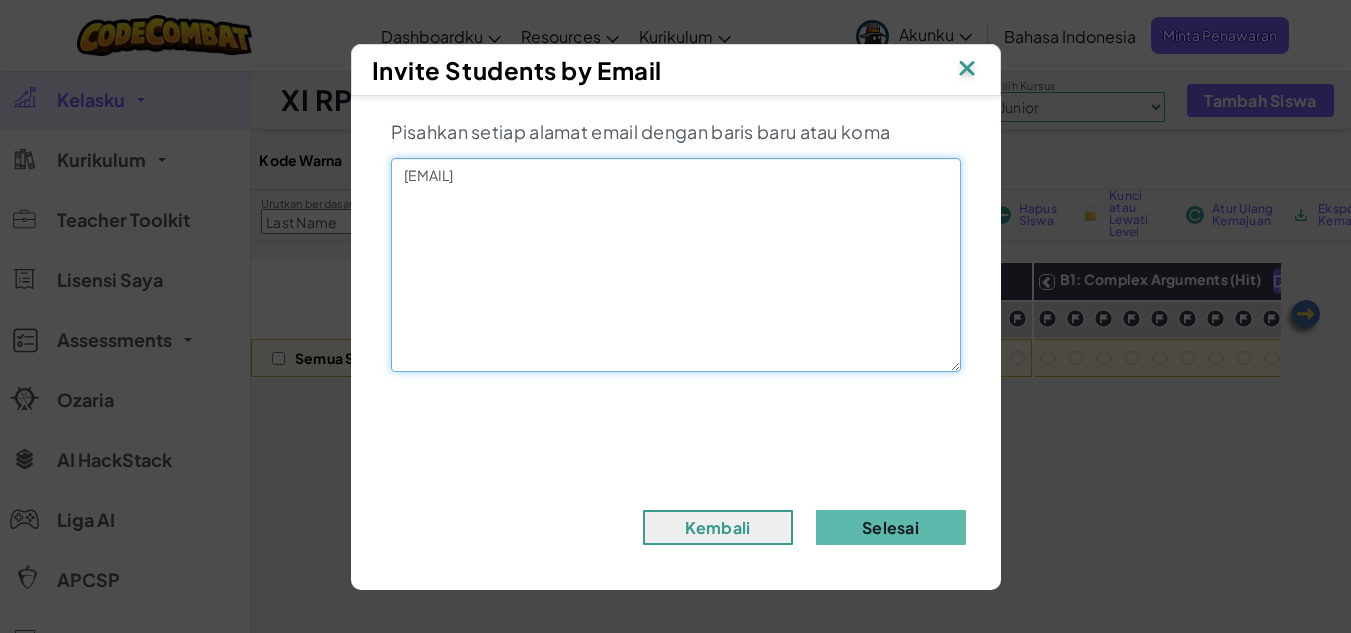 type on "[EMAIL]" 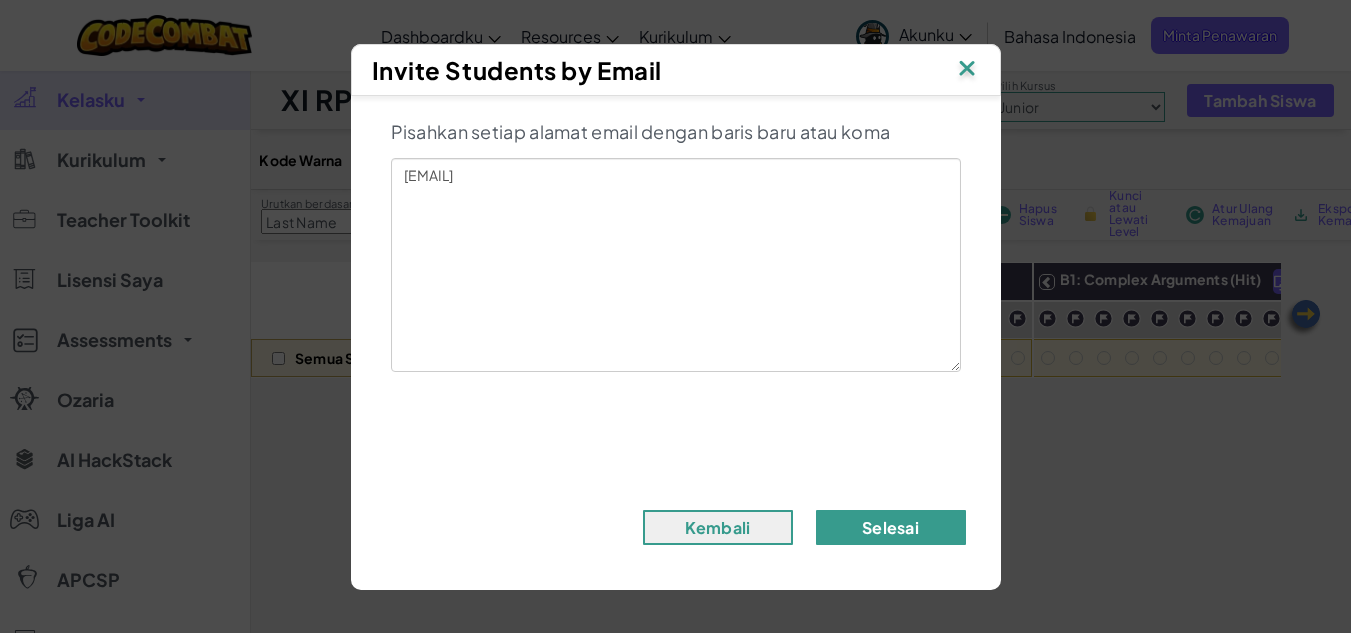 click on "Selesai" at bounding box center [891, 527] 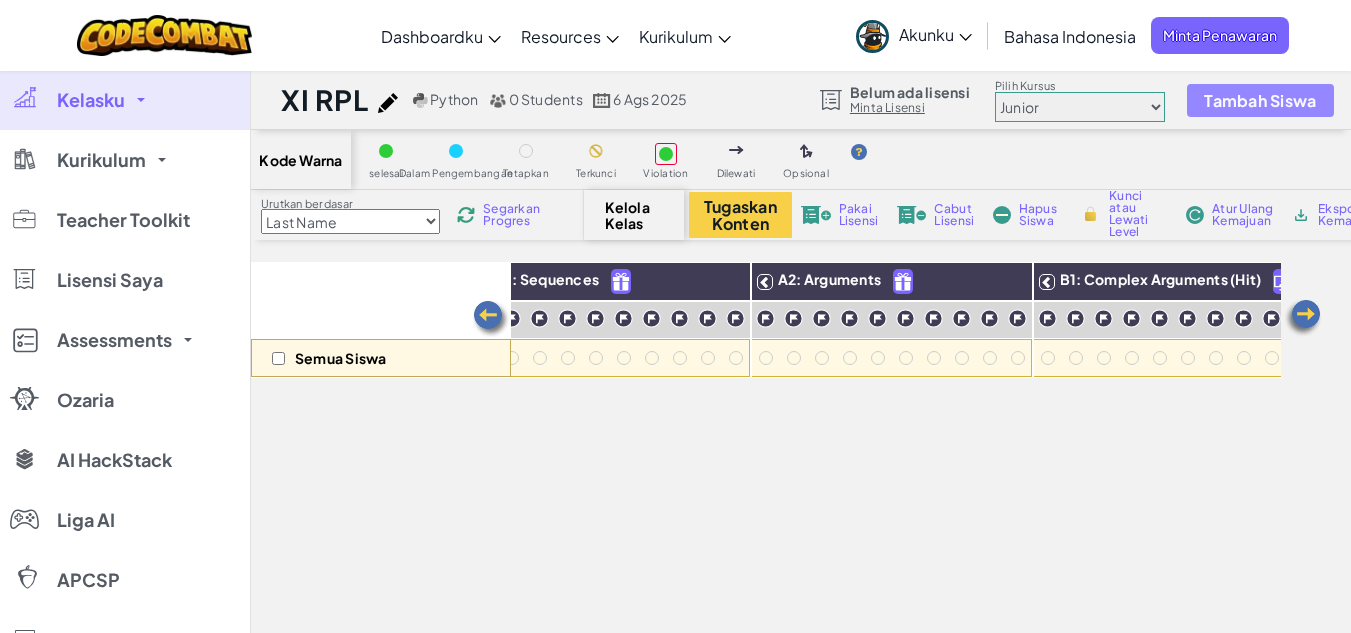 click on "Tambah Siswa" at bounding box center [1260, 100] 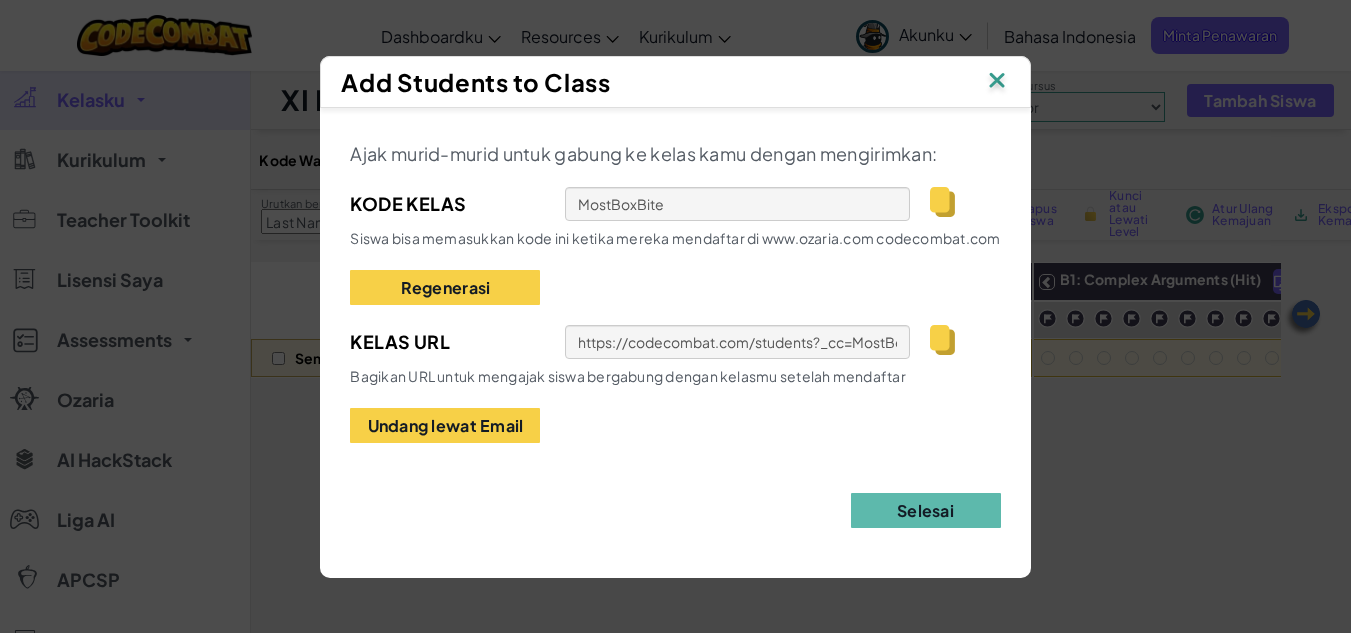 click at bounding box center [942, 202] 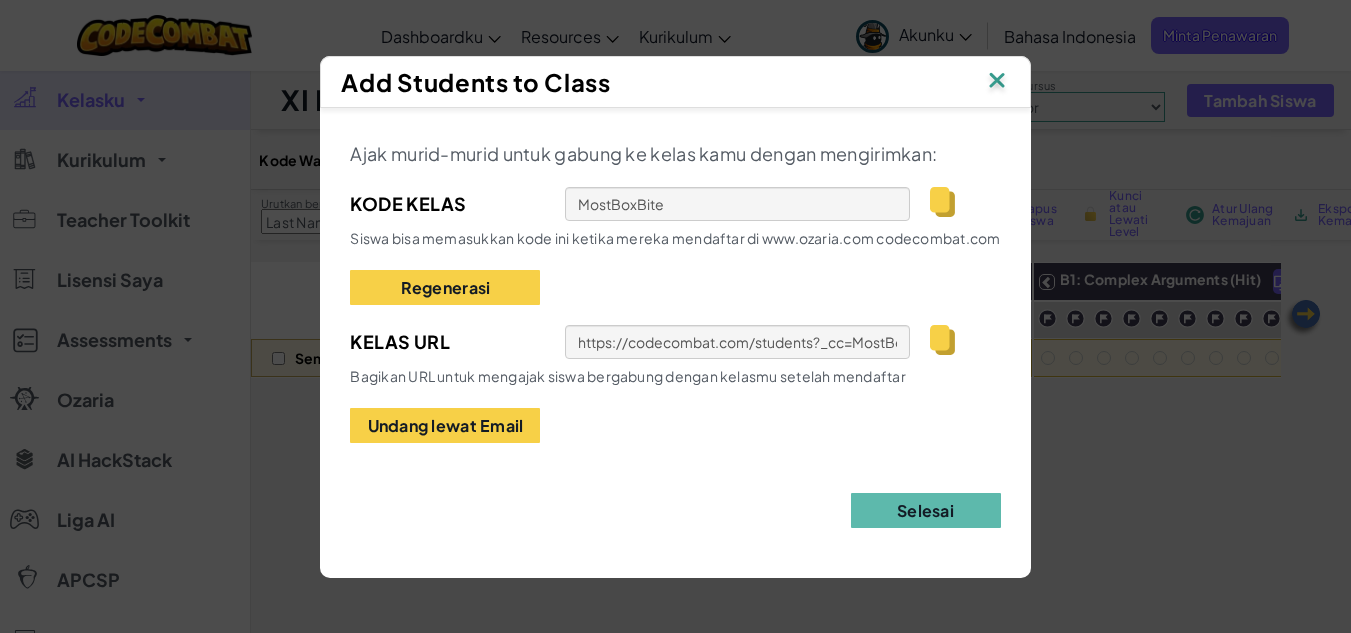 click at bounding box center (942, 340) 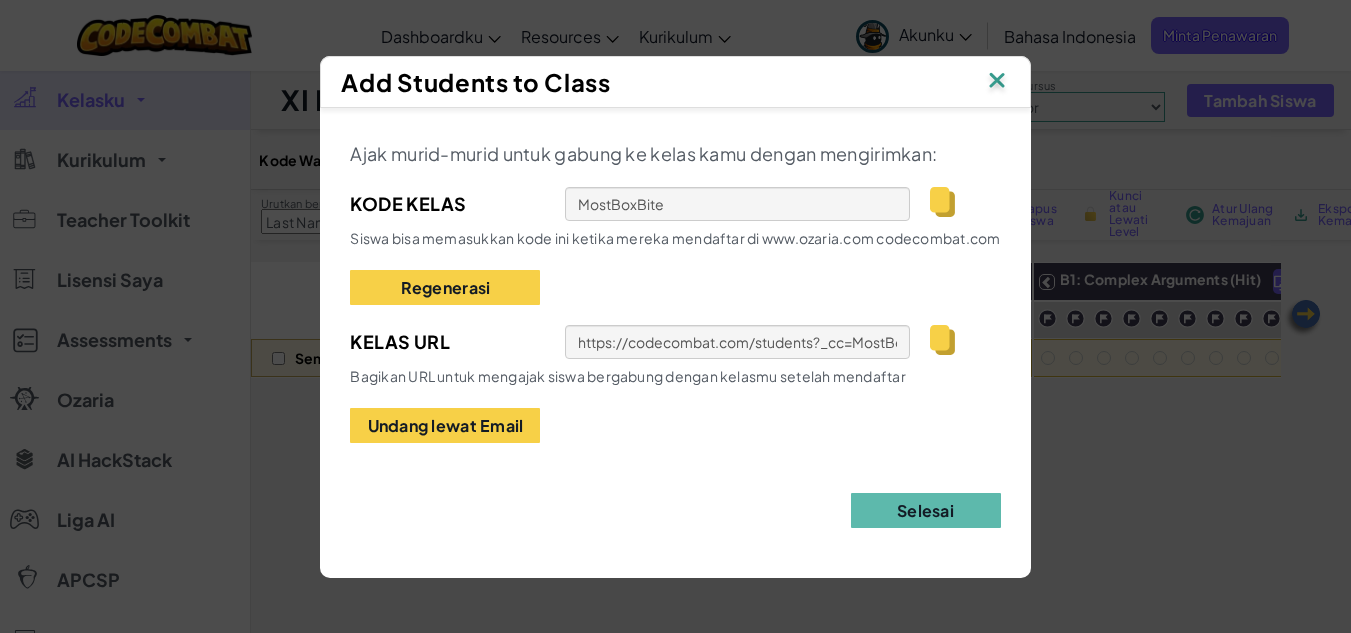 click at bounding box center [997, 82] 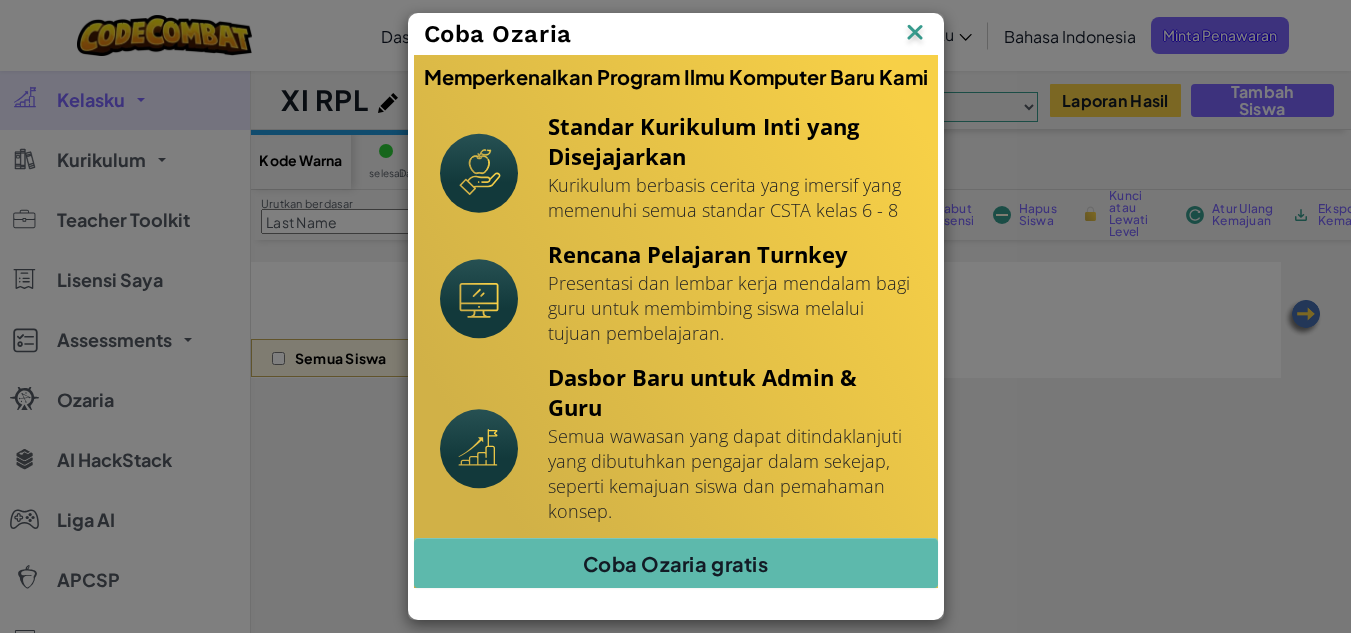 scroll, scrollTop: 0, scrollLeft: 0, axis: both 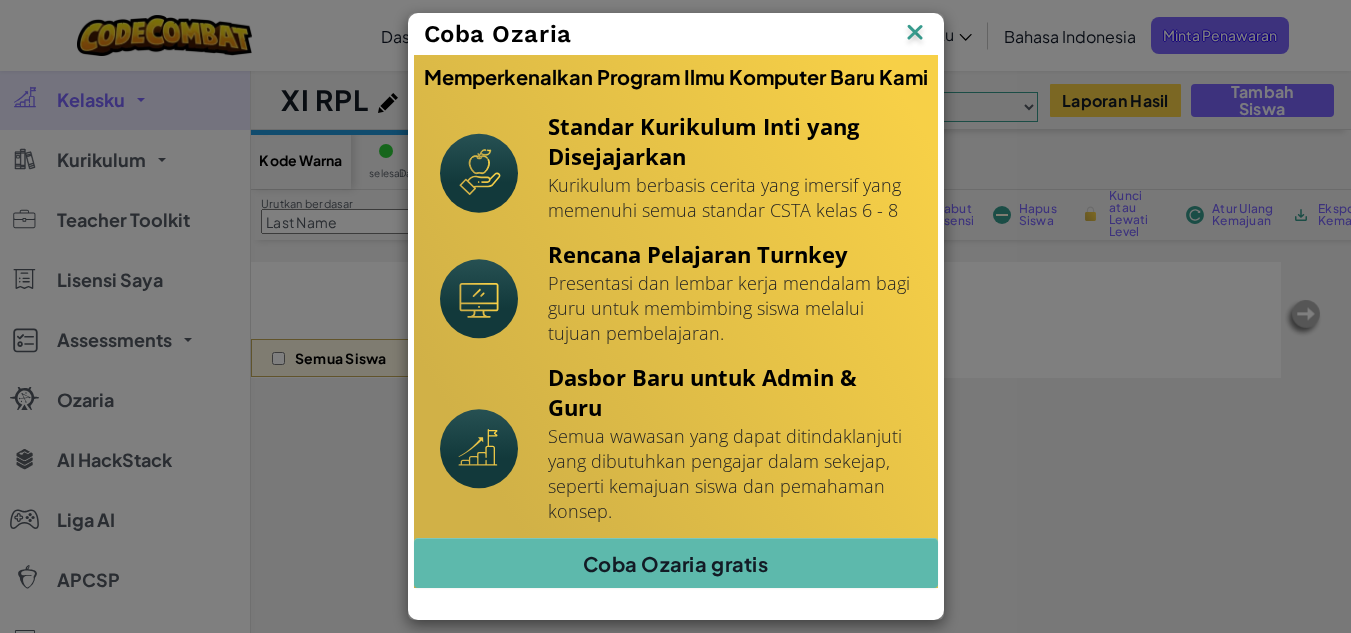 click at bounding box center (915, 34) 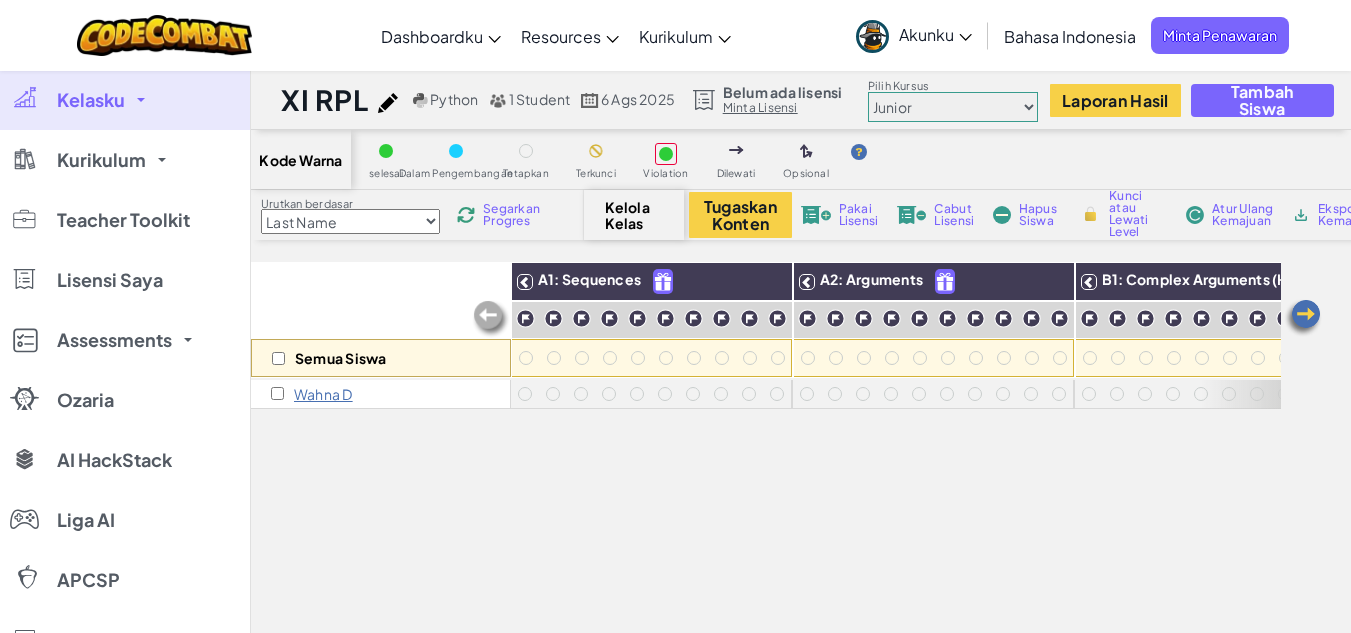 click at bounding box center [1303, 318] 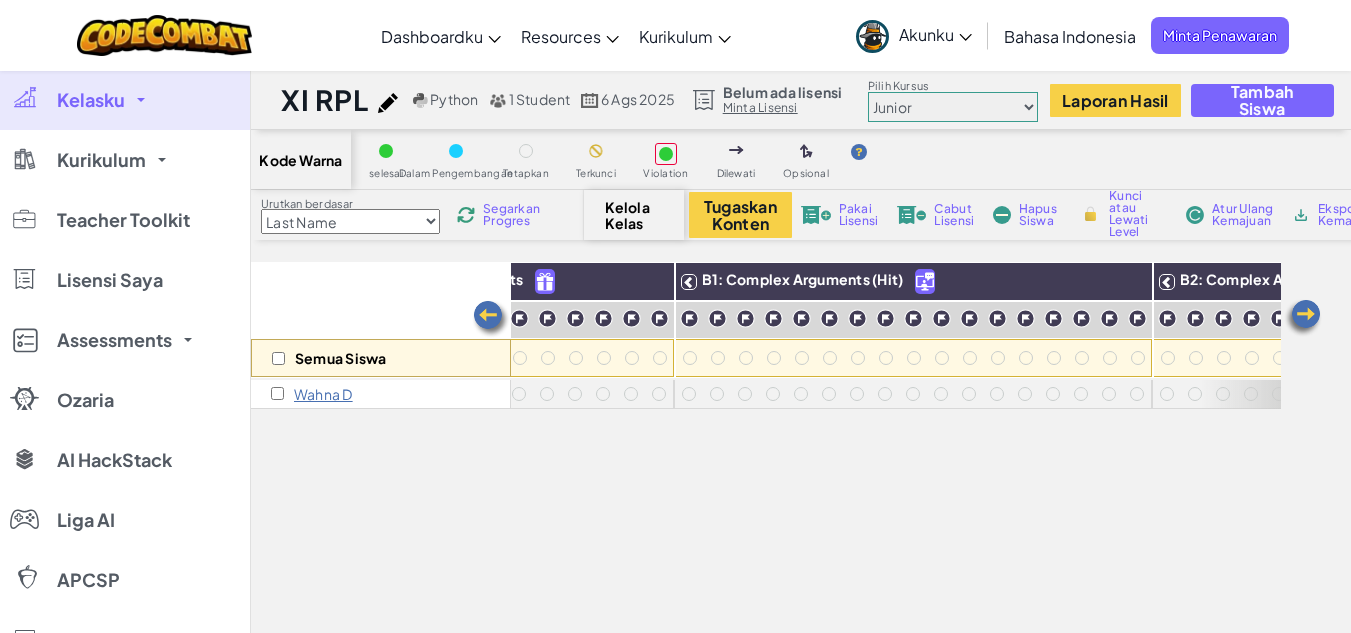 click at bounding box center (1303, 318) 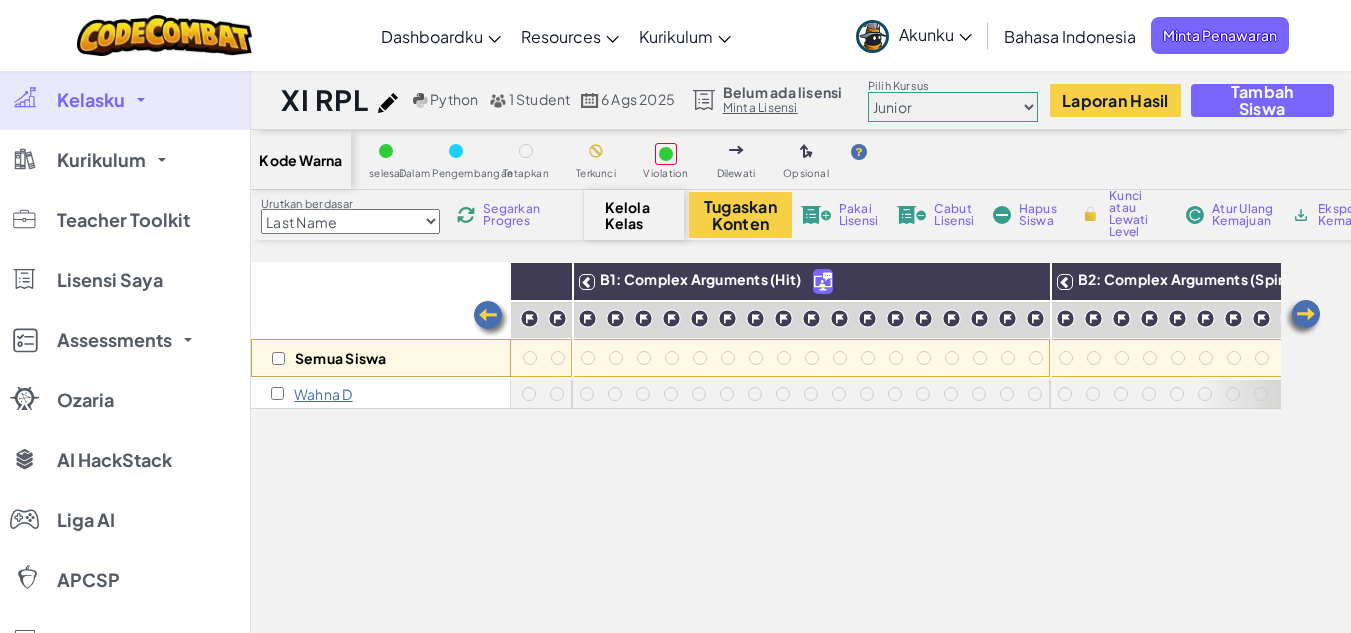 click at bounding box center [1303, 318] 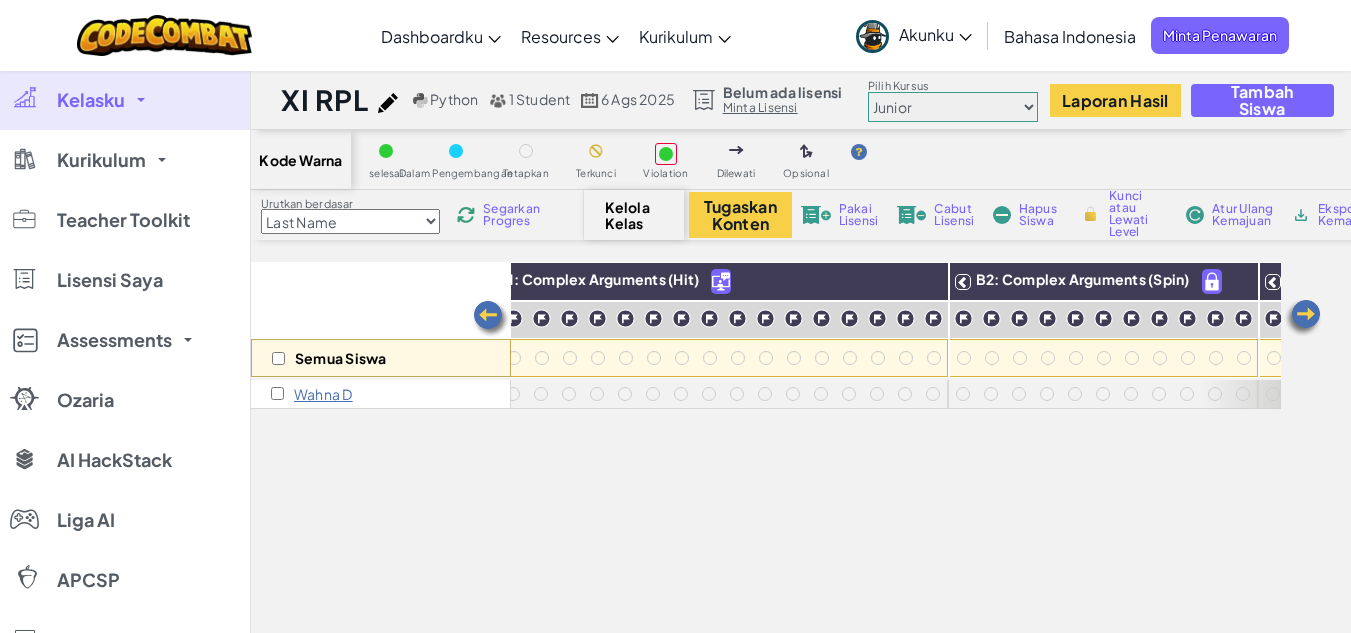scroll, scrollTop: 0, scrollLeft: 0, axis: both 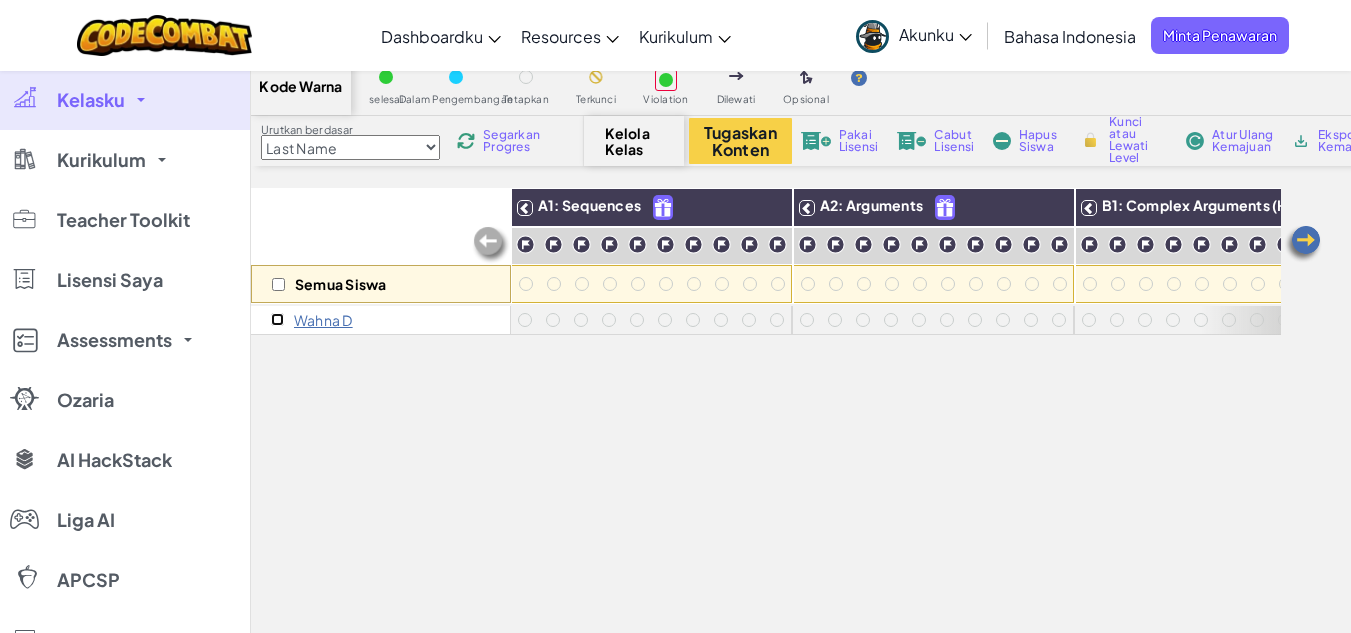 click at bounding box center (277, 319) 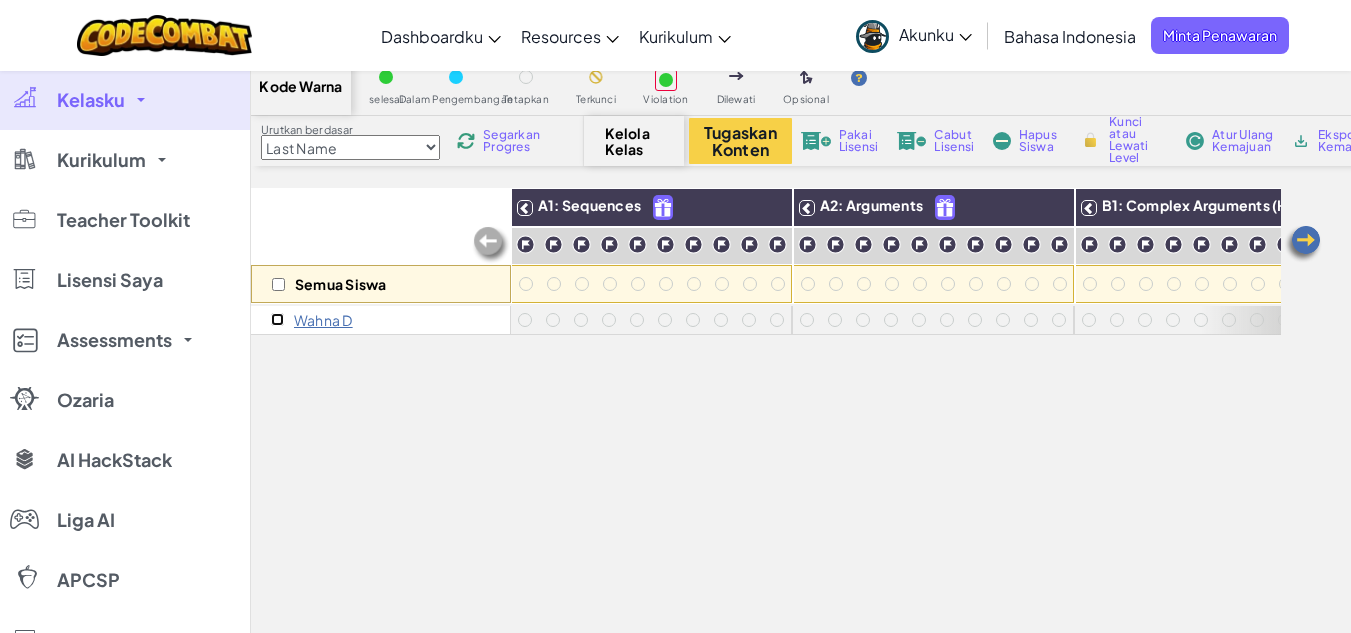 checkbox on "true" 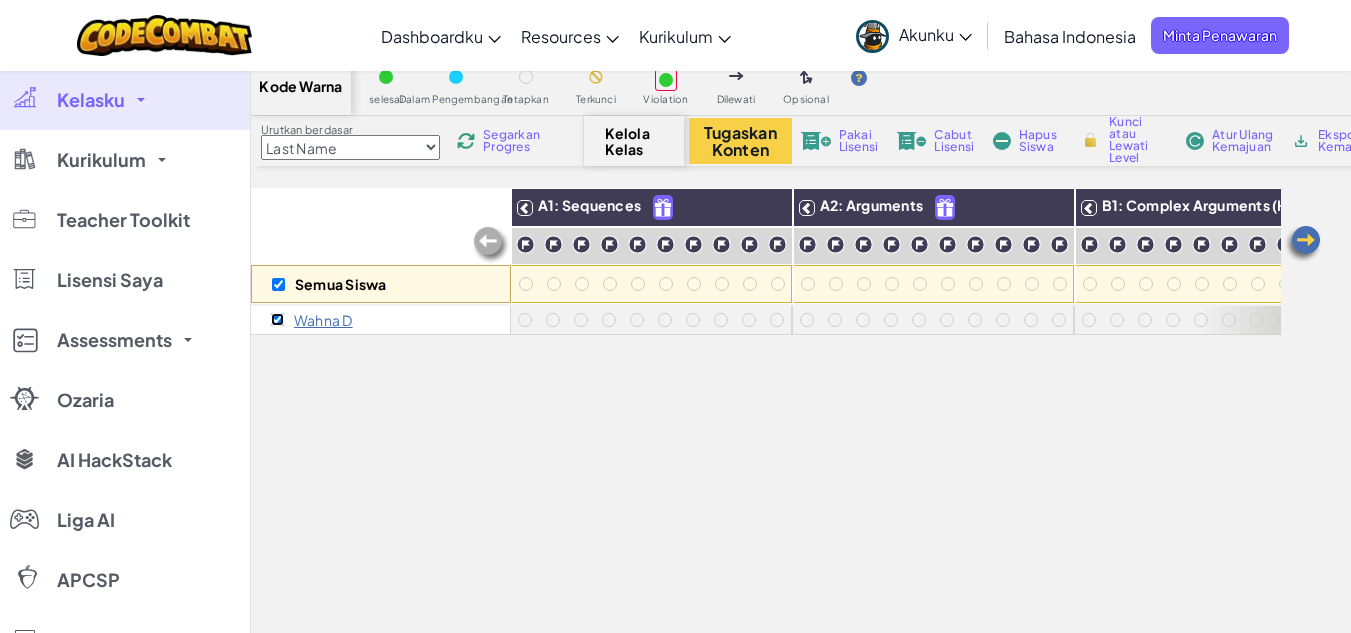 checkbox on "true" 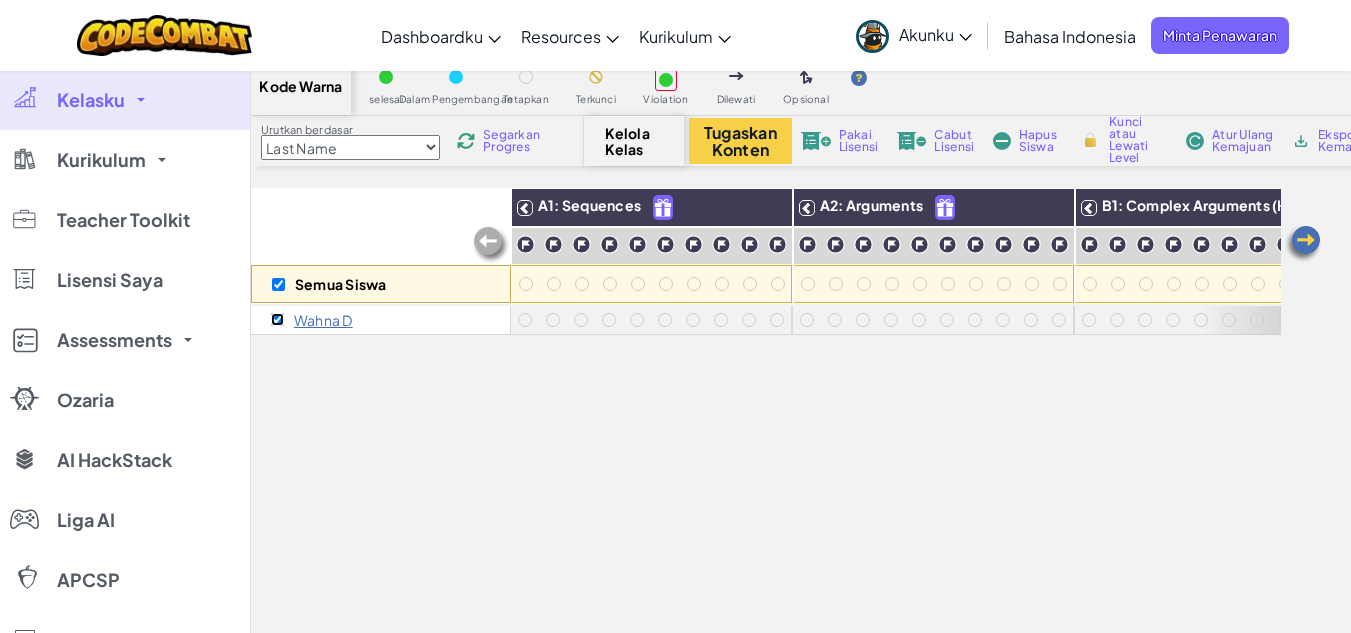 scroll, scrollTop: 0, scrollLeft: 0, axis: both 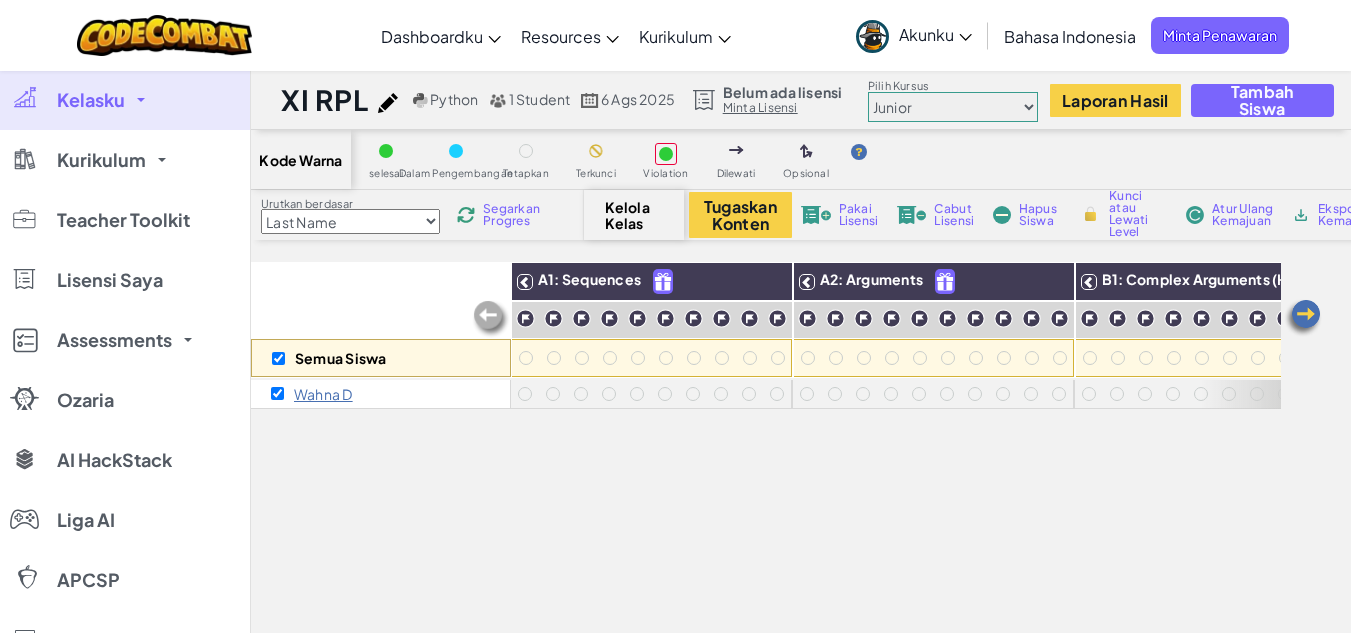 click on "Last Name
first Name
Progress (High to Low)
Progress (Low to Hight)" at bounding box center (350, 221) 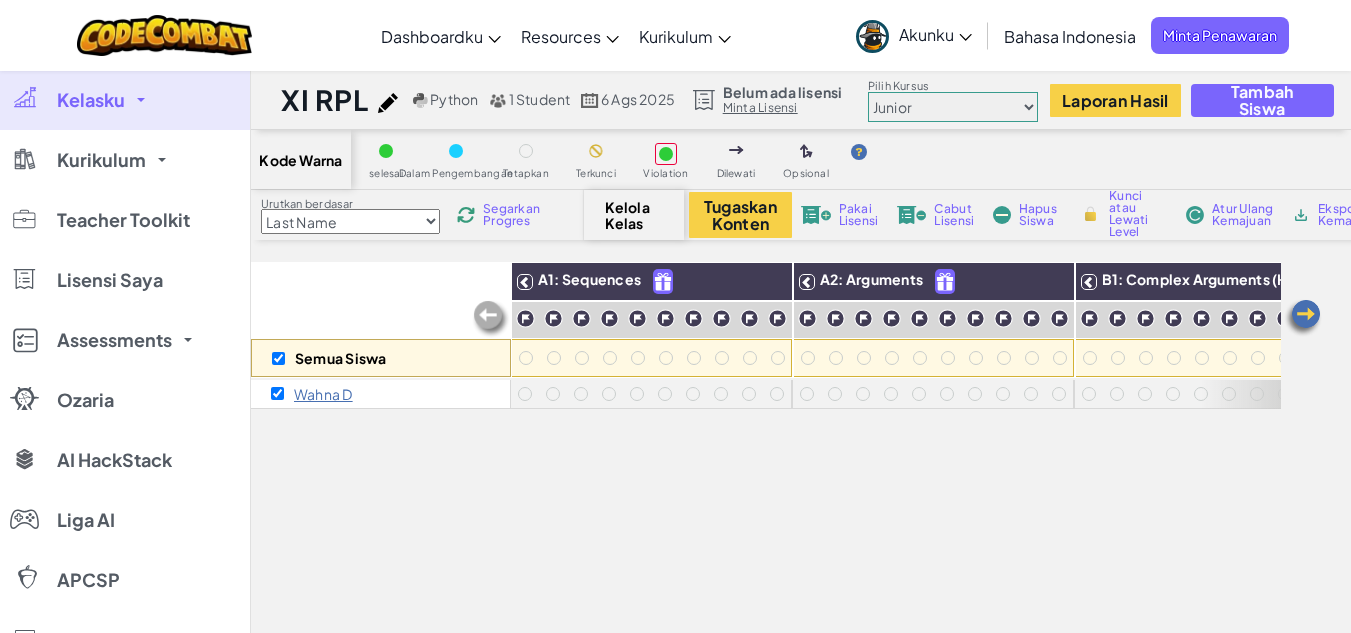 scroll, scrollTop: 111, scrollLeft: 0, axis: vertical 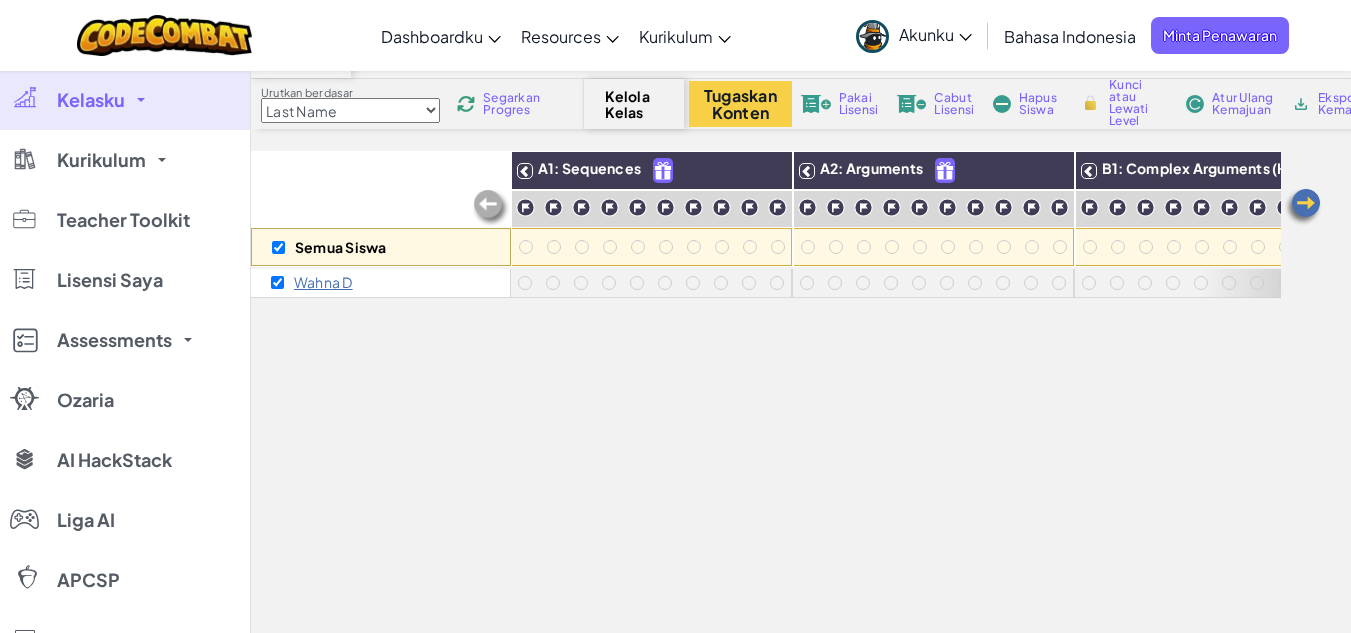 click on "Wahna D" at bounding box center (323, 283) 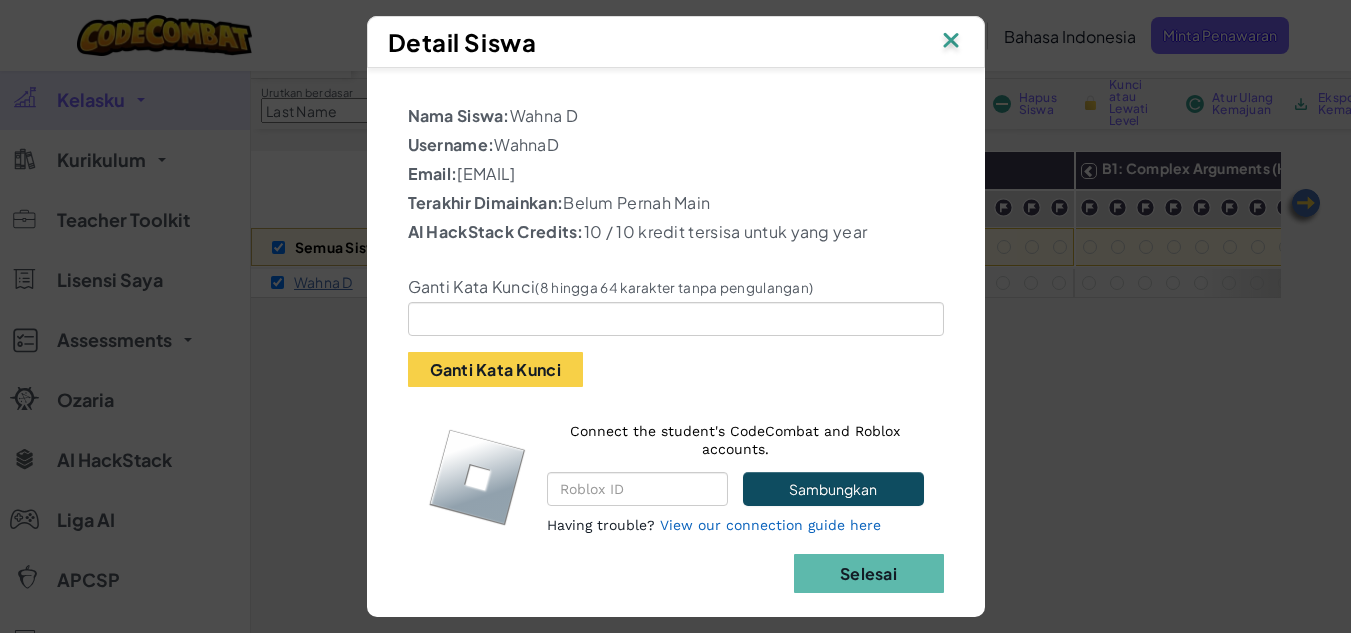 click at bounding box center (951, 42) 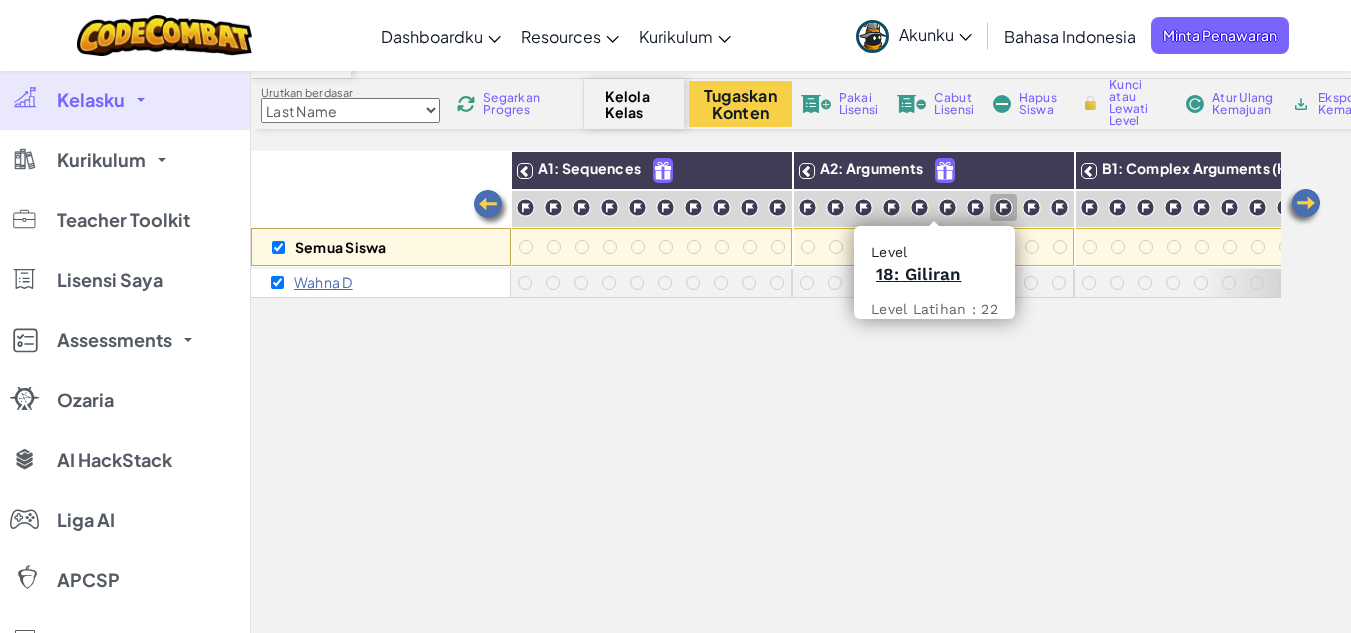 scroll, scrollTop: 0, scrollLeft: 0, axis: both 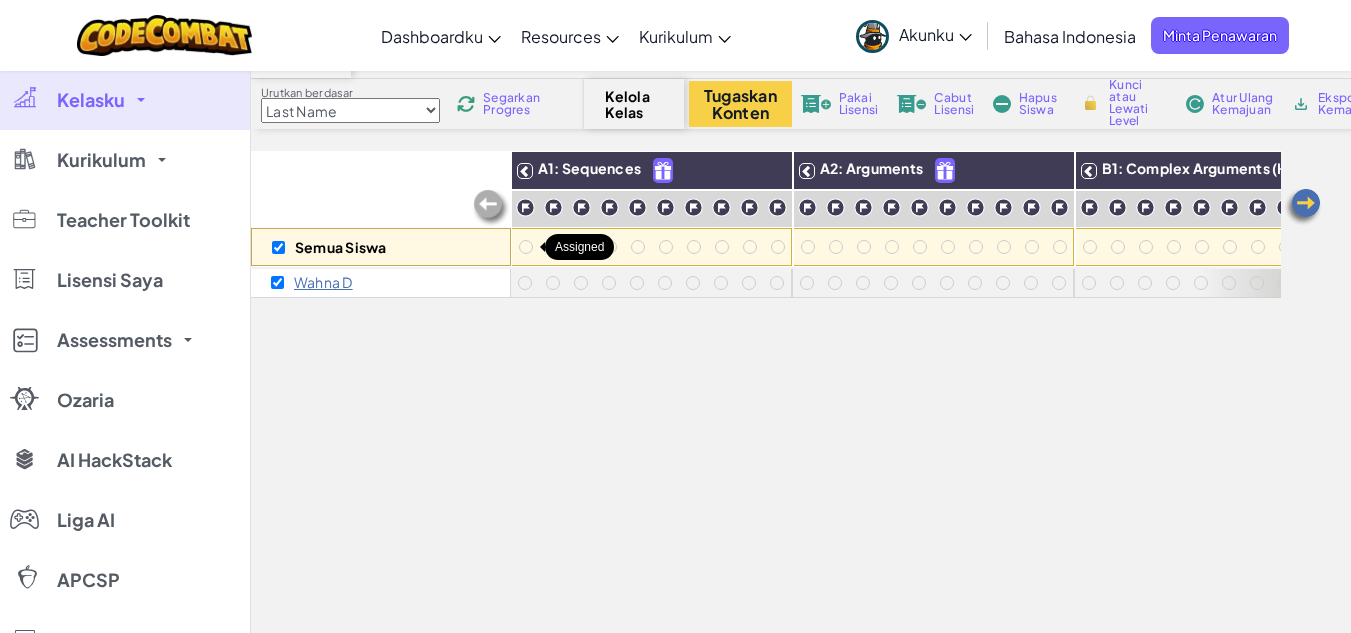 click at bounding box center (526, 247) 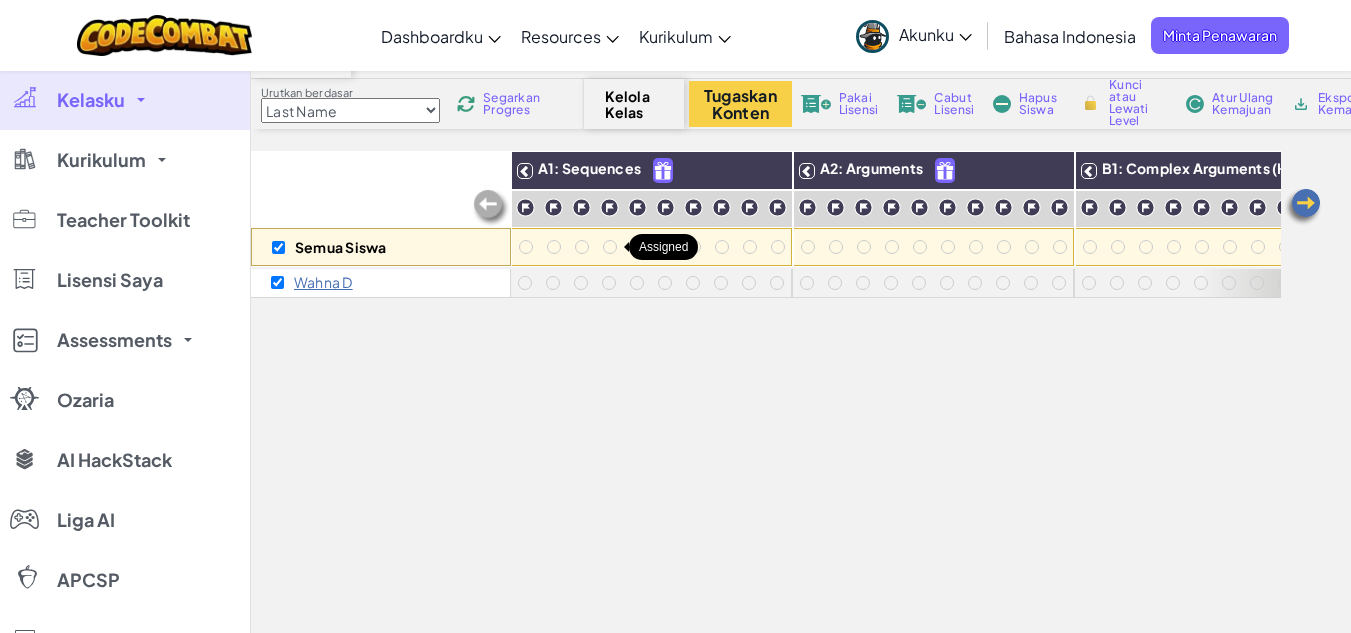 click at bounding box center (610, 247) 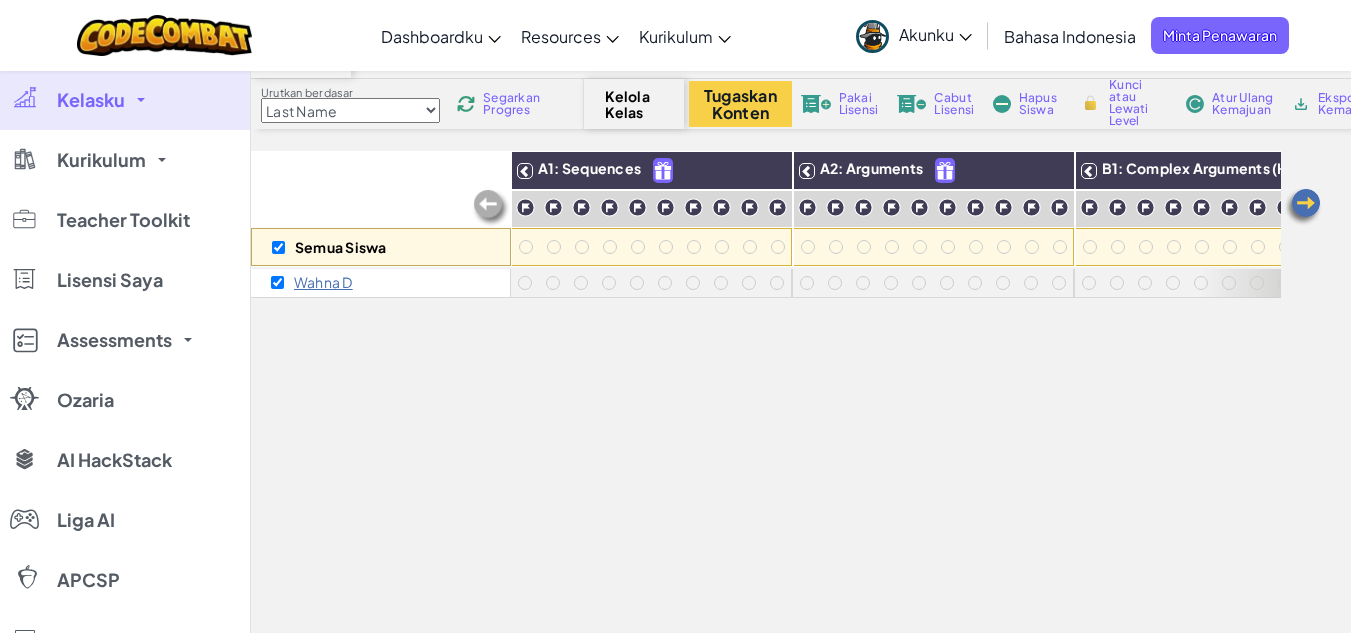 click at bounding box center (491, 208) 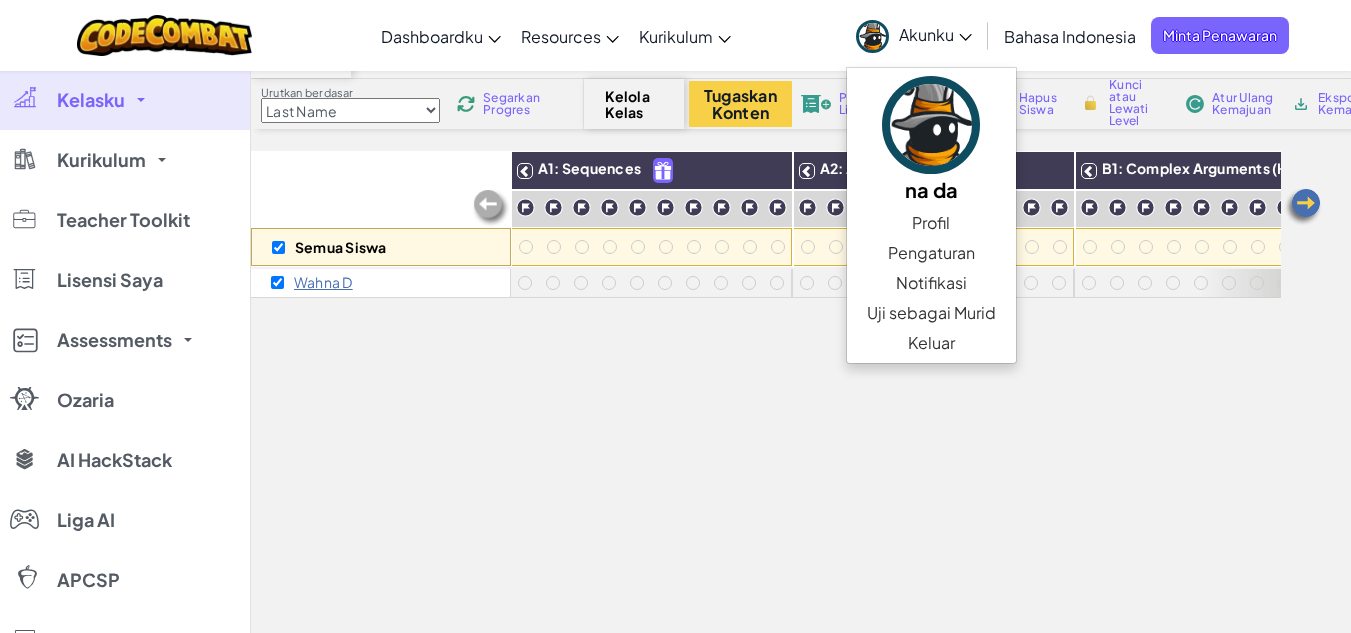 click on "Semua Siswa       A1: Sequences                                                                               A2: Arguments                                                                               B1: Complex Arguments (Hit)                                                                                                                         B2: Complex Arguments (Spin)                                                                                     C1: Complex Arguments (Zap)                                                                                                                   C2: Intro to Loops                                                                                                                   D1: Complex Loops                                                                                                                   D2: Intro to Conditionals                                                                                                 E1: Complex Conditionals" at bounding box center [766, 431] 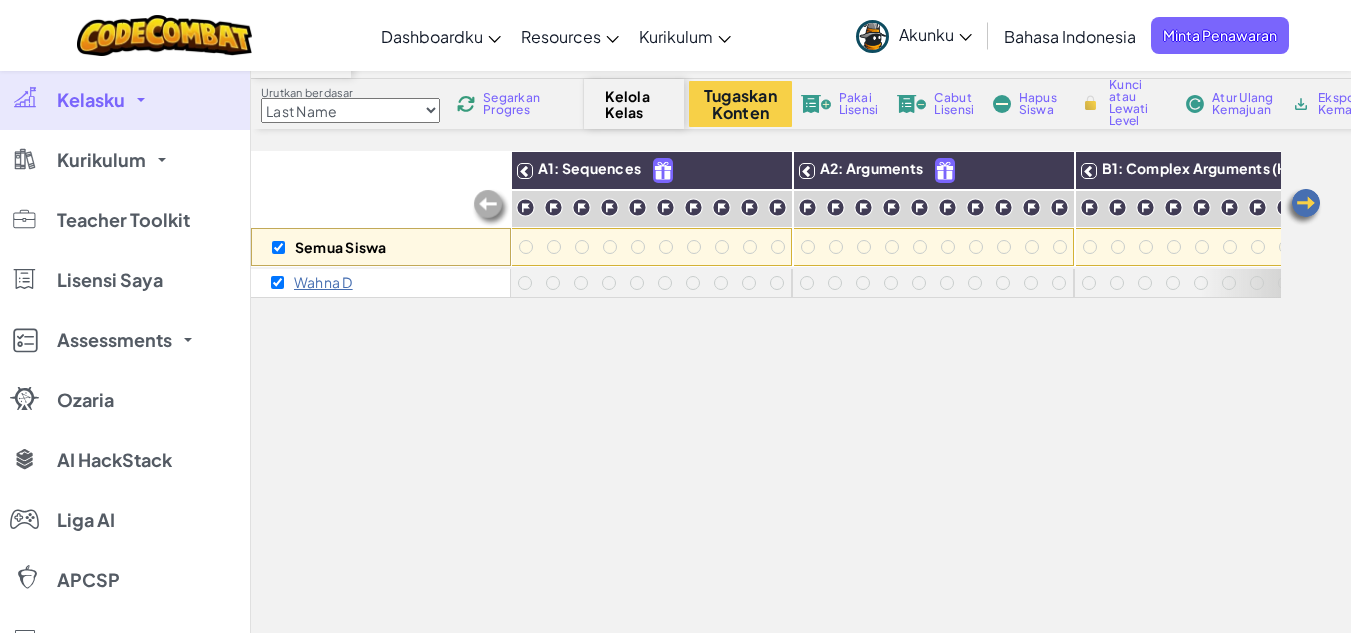 click 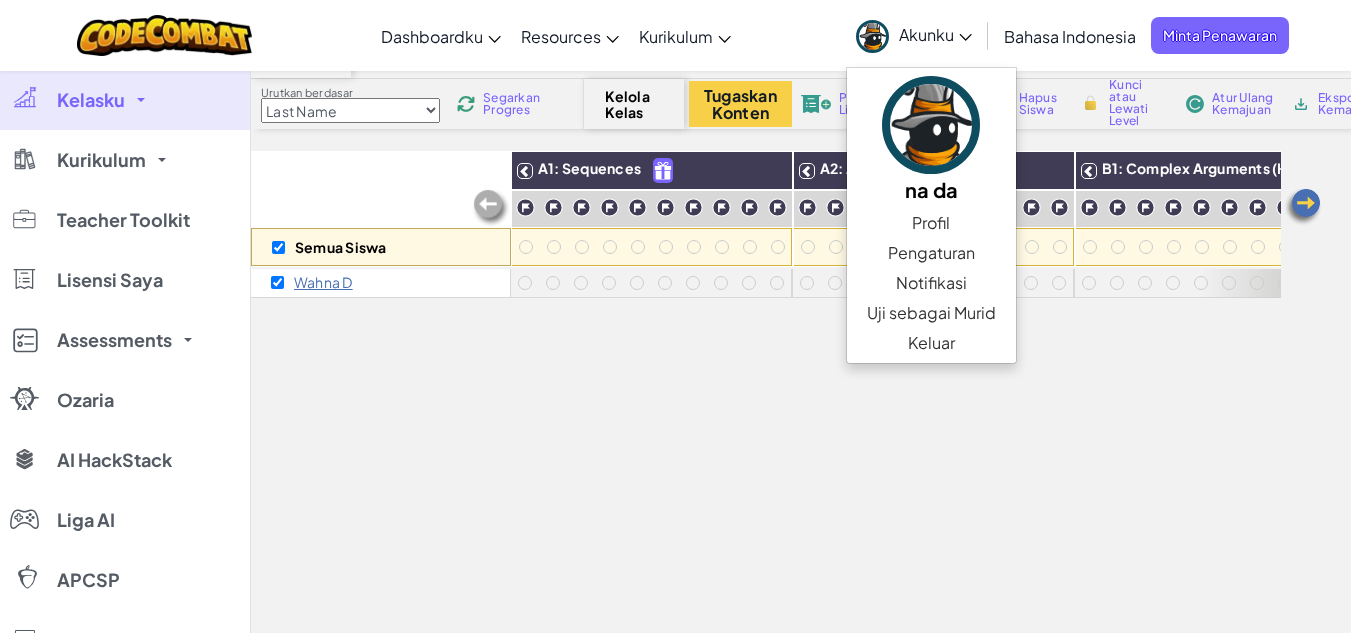 click on "Last Name
first Name
Progress (High to Low)
Progress (Low to Hight)" at bounding box center (350, 110) 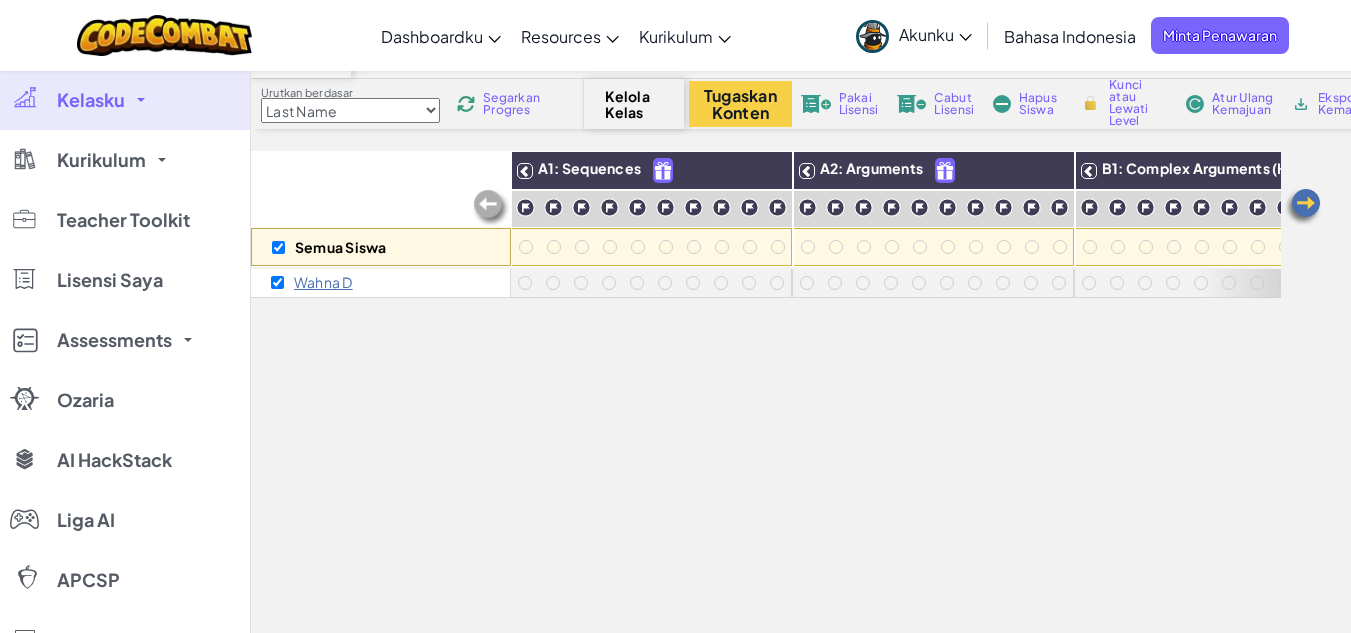 click on "Last Name
first Name
Progress (High to Low)
Progress (Low to Hight)" at bounding box center [350, 110] 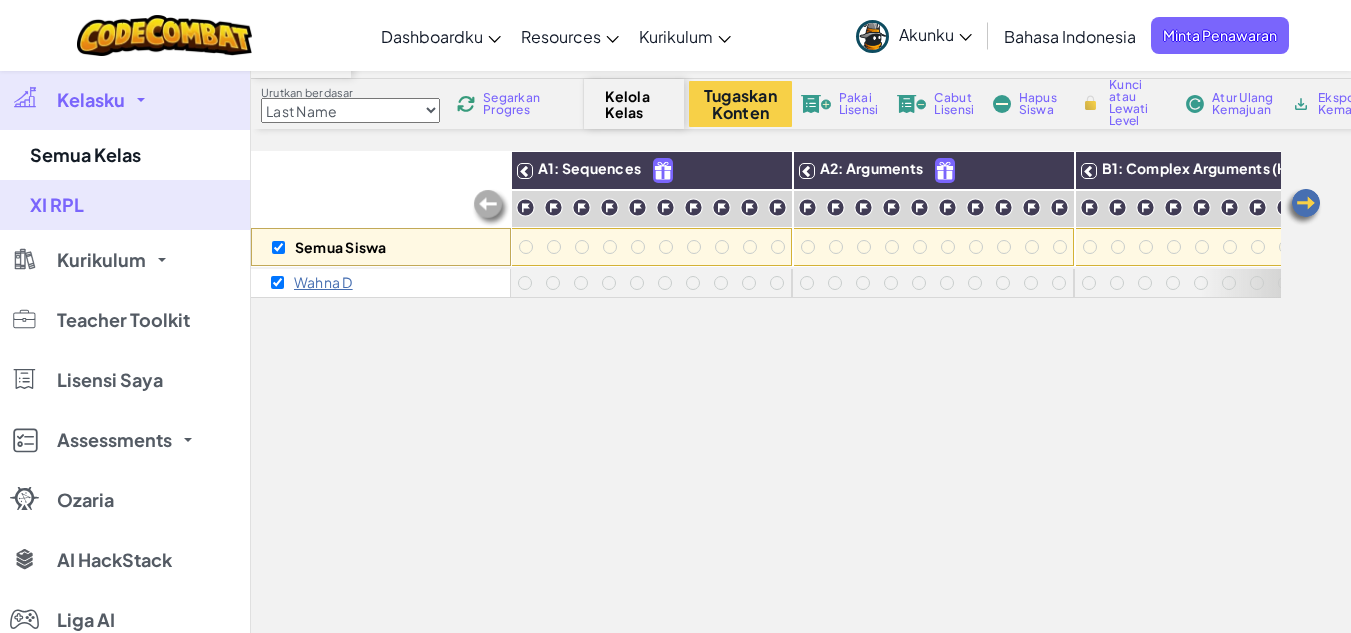 click 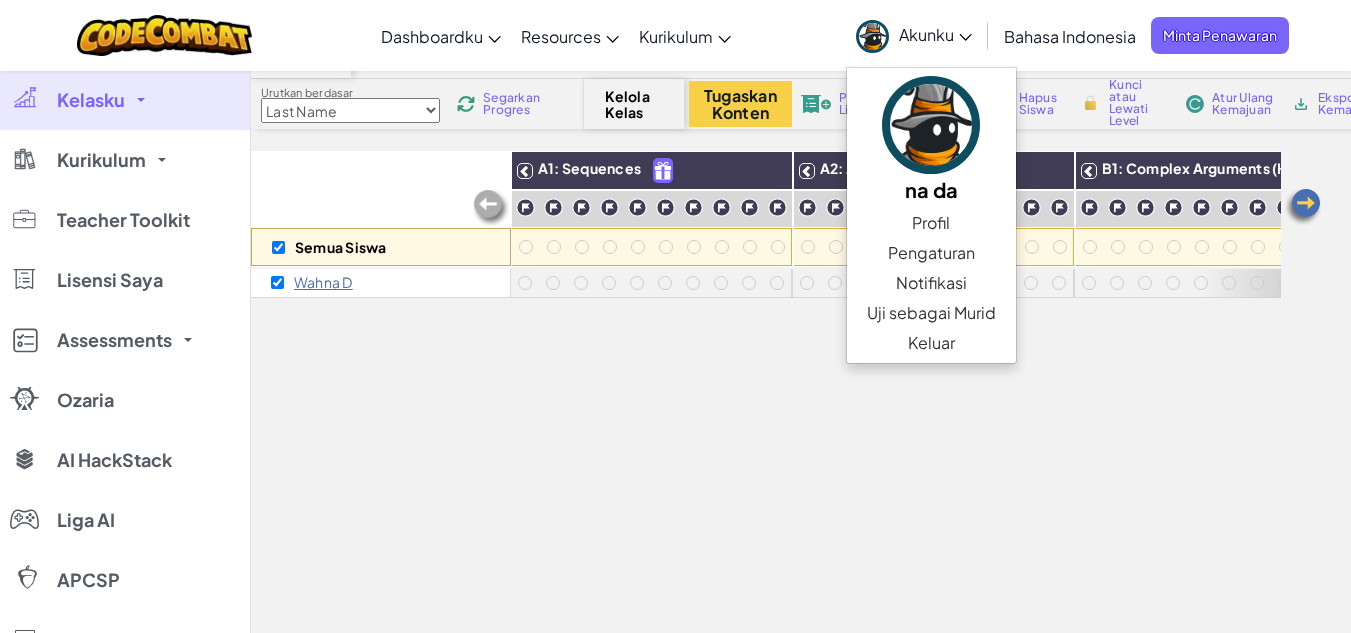 click on "Semua Siswa       A1: Sequences                                                                               A2: Arguments                                                                               B1: Complex Arguments (Hit)                                                                                                                         B2: Complex Arguments (Spin)                                                                                     C1: Complex Arguments (Zap)                                                                                                                   C2: Intro to Loops                                                                                                                   D1: Complex Loops                                                                                                                   D2: Intro to Conditionals                                                                                                 E1: Complex Conditionals" at bounding box center (766, 431) 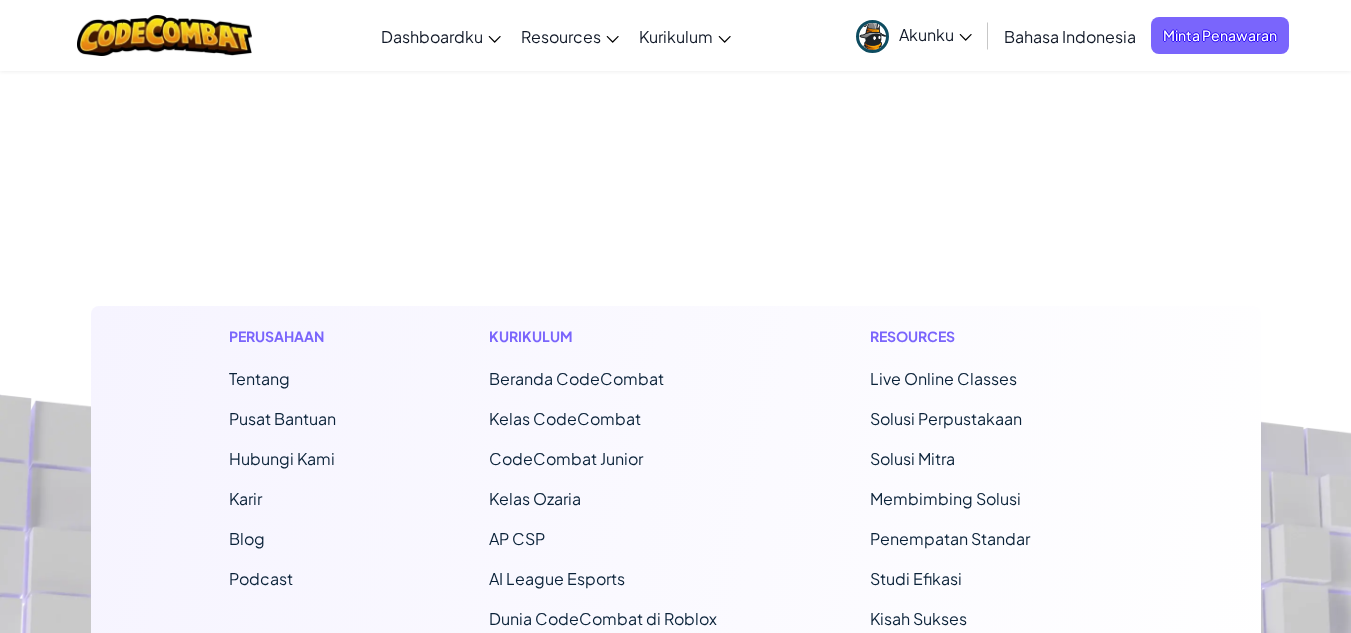 scroll, scrollTop: 0, scrollLeft: 0, axis: both 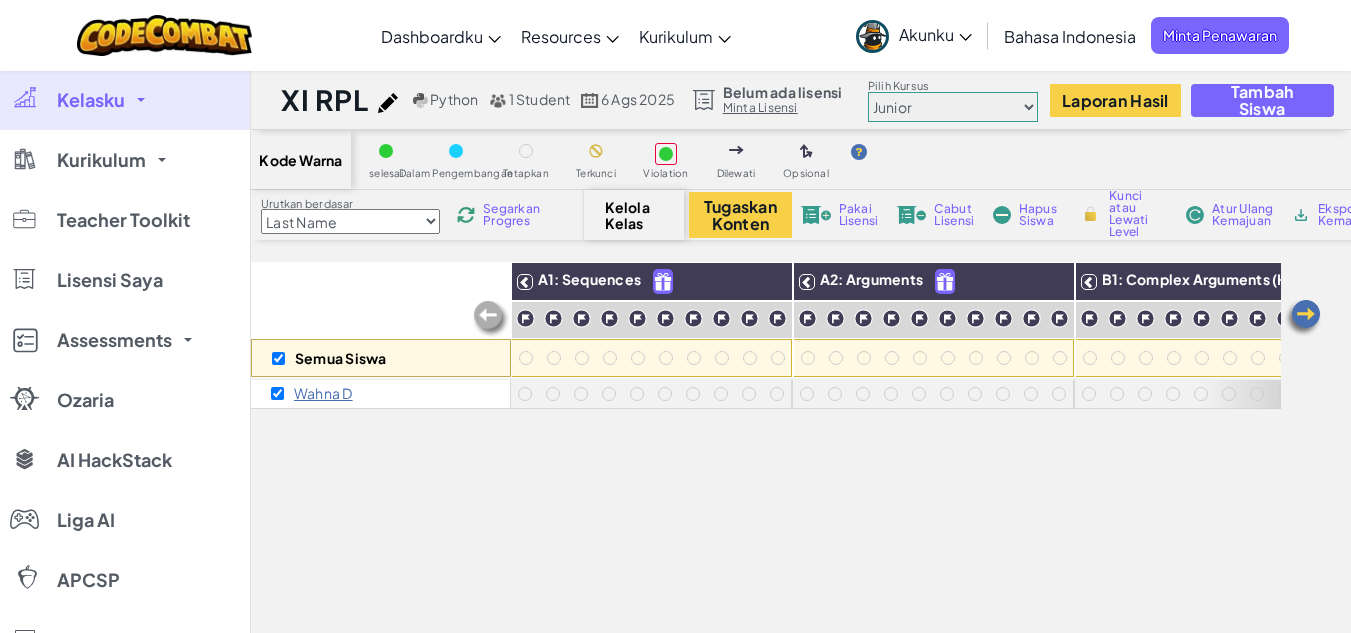 click 